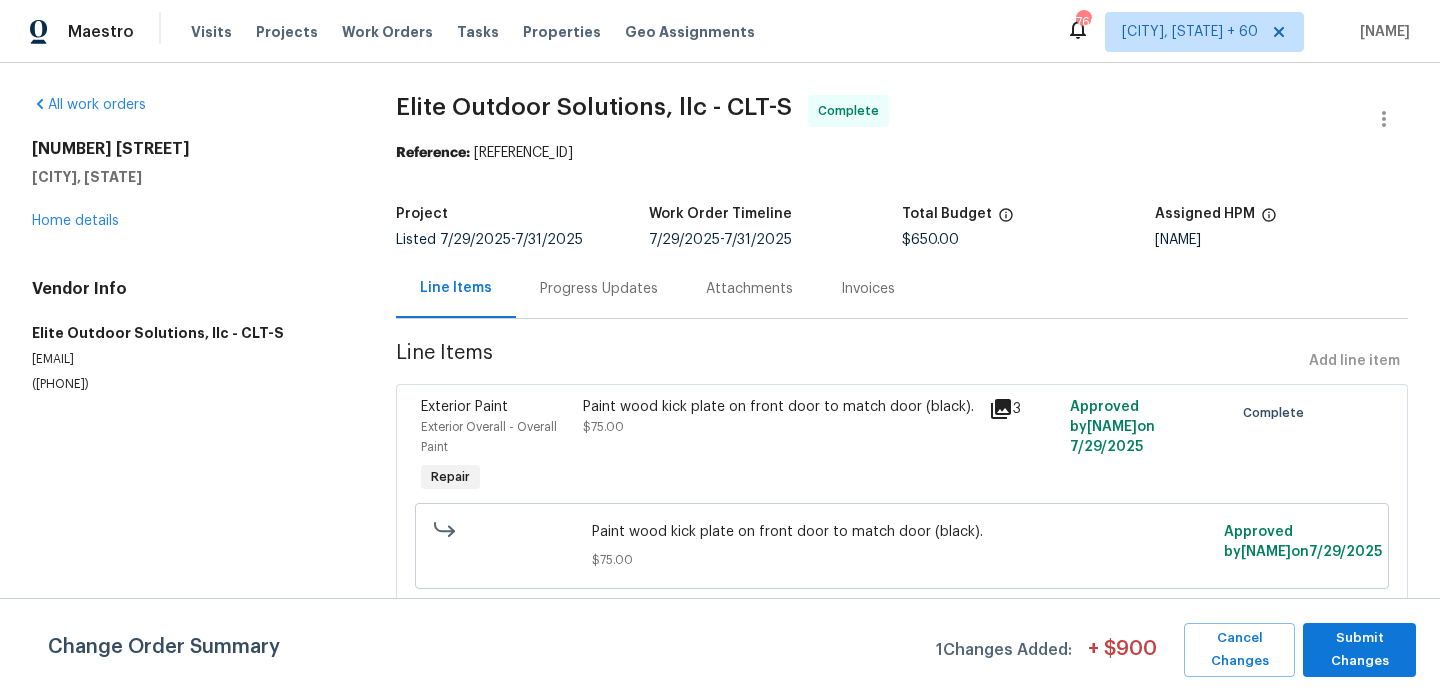 scroll, scrollTop: 0, scrollLeft: 0, axis: both 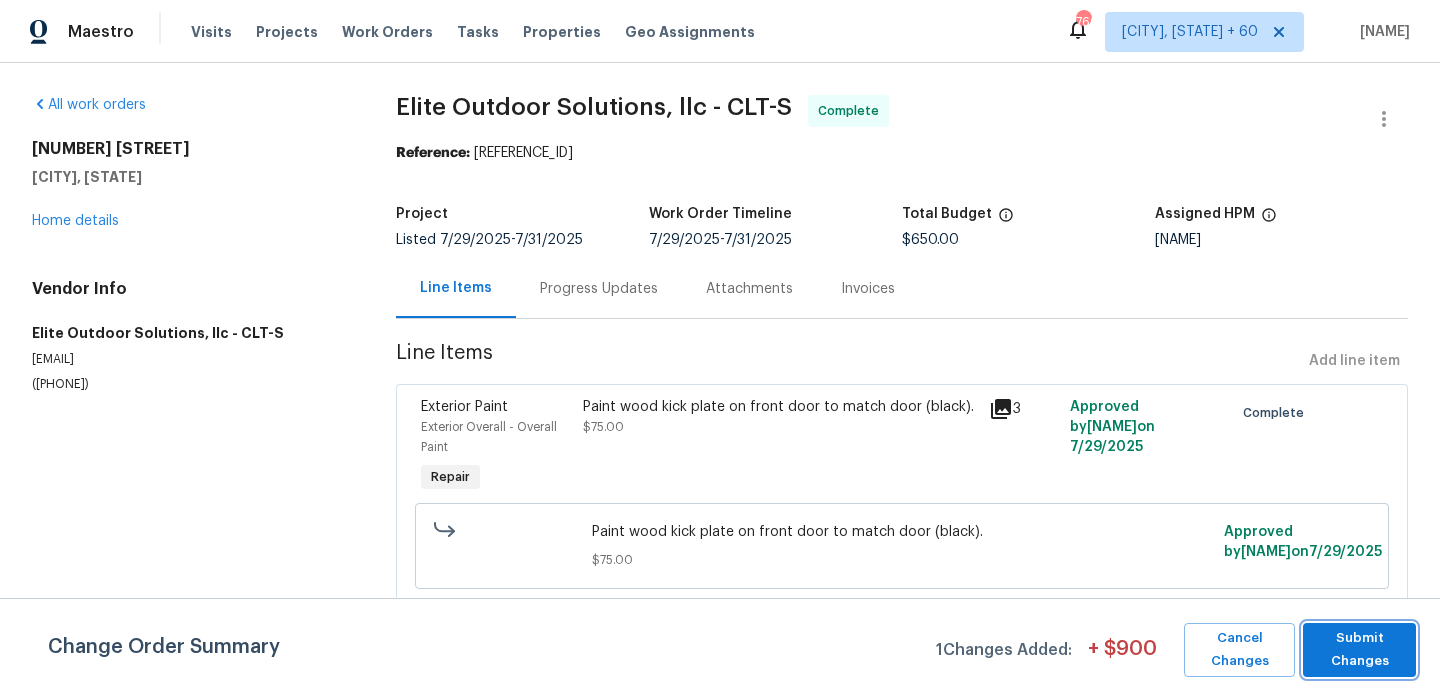 click on "Submit Changes" at bounding box center [1359, 650] 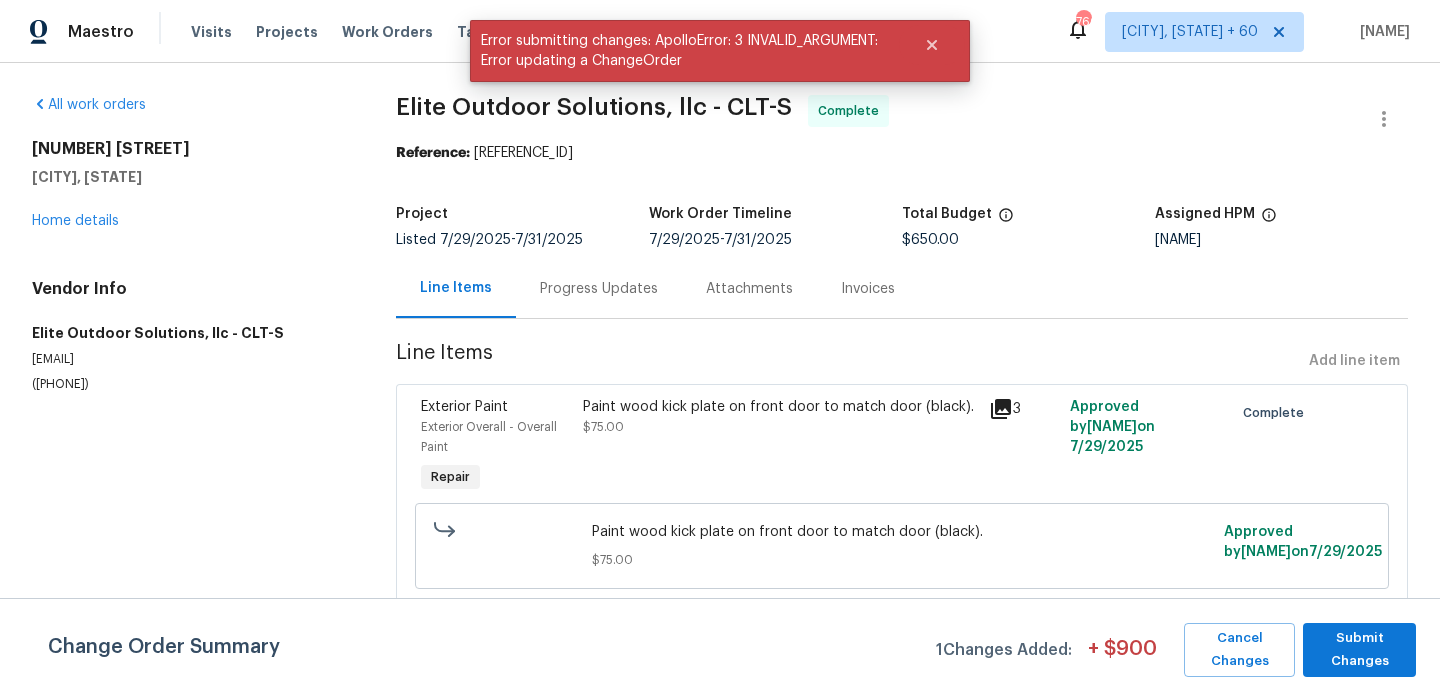click on "Progress Updates" at bounding box center (599, 289) 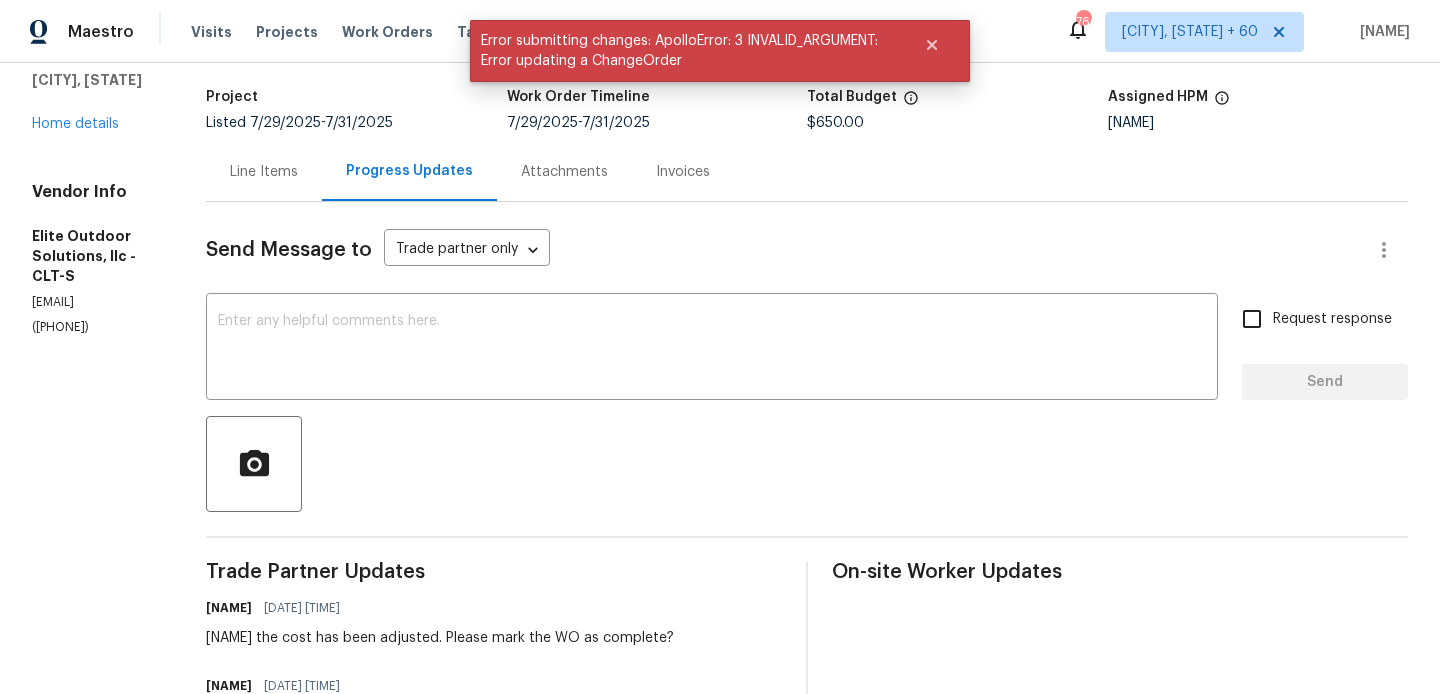 scroll, scrollTop: 0, scrollLeft: 0, axis: both 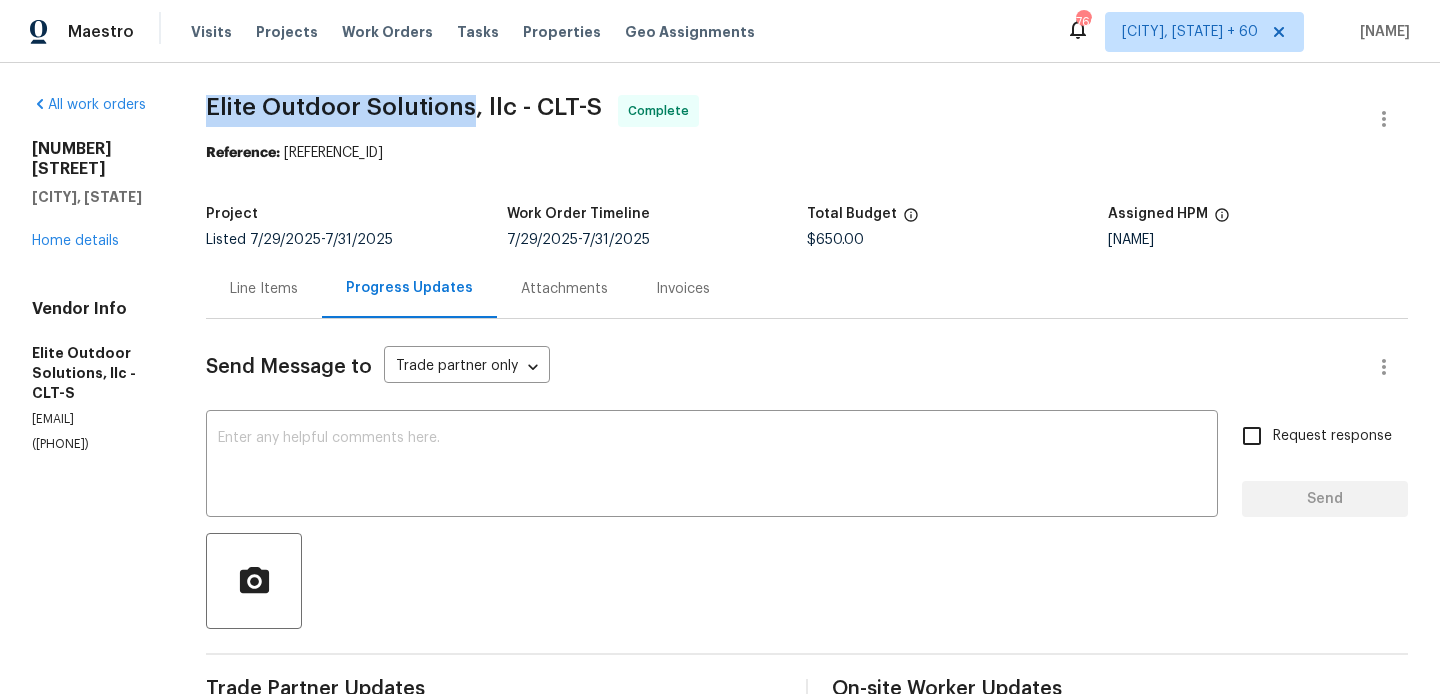drag, startPoint x: 197, startPoint y: 106, endPoint x: 468, endPoint y: 113, distance: 271.0904 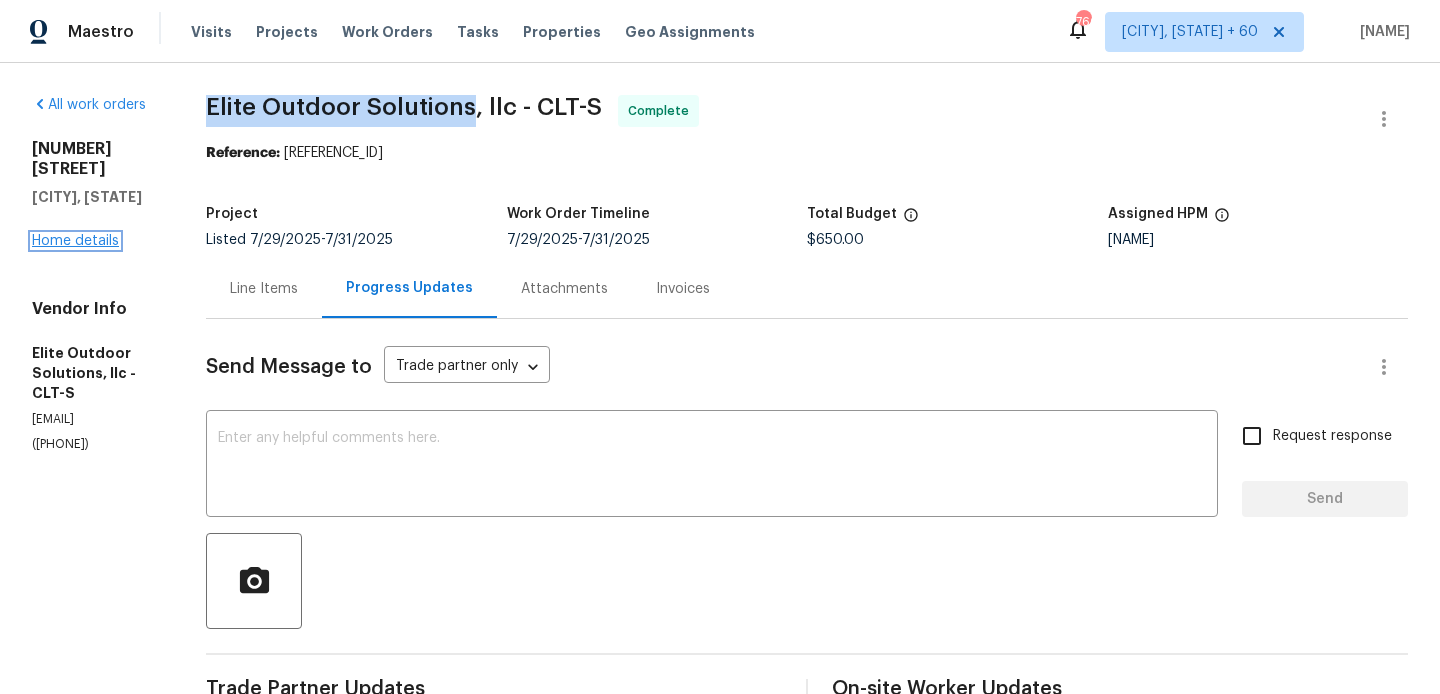 click on "Home details" at bounding box center (75, 241) 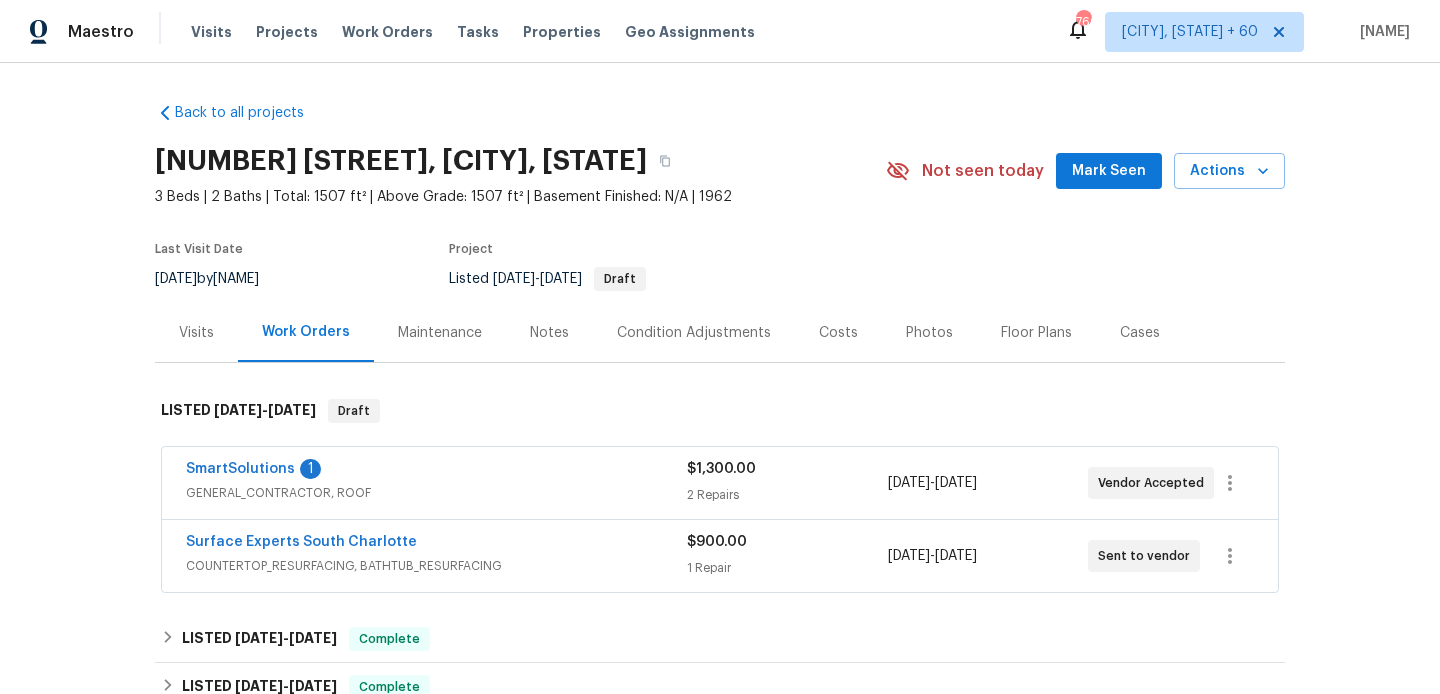 click on "Back to all projects 502 Cherry St, Belmont, NC 28012 3 Beds | 2 Baths | Total: 1507 ft² | Above Grade: 1507 ft² | Basement Finished: N/A | 1962 Not seen today Mark Seen Actions Last Visit Date 8/1/2025  by  Ryan Carder   Project Listed   8/1/2025  -  8/8/2025 Draft Visits Work Orders Maintenance Notes Condition Adjustments Costs Photos Floor Plans Cases LISTED   8/1/25  -  8/8/25 Draft SmartSolutions 1 GENERAL_CONTRACTOR, ROOF $1,300.00 2 Repairs 8/1/2025  -  8/8/2025 Vendor Accepted Surface Experts South Charlotte COUNTERTOP_RESURFACING, BATHTUB_RESURFACING $900.00 1 Repair 8/1/2025  -  8/7/2025 Sent to vendor LISTED   7/29/25  -  7/31/25 Complete Elite Outdoor Solutions, llc HANDYMAN, PAINTING $650.00 5 Repairs 7/29/2025  -  7/31/2025 Complete LISTED   6/11/25  -  7/11/25 Complete Elite Outdoor Solutions, llc LANDSCAPING_MAINTENANCE, HARDSCAPE_LANDSCAPE $650.00 1 Repair 6/18/2025  -  6/18/2025 Paid Moisture Loc, Inc ENGINEERING, FOUNDATION, STRUCTURAL, BRN_AND_LRR, MOLD_REMEDIATION $9,670.00 2 Repairs" at bounding box center (720, 540) 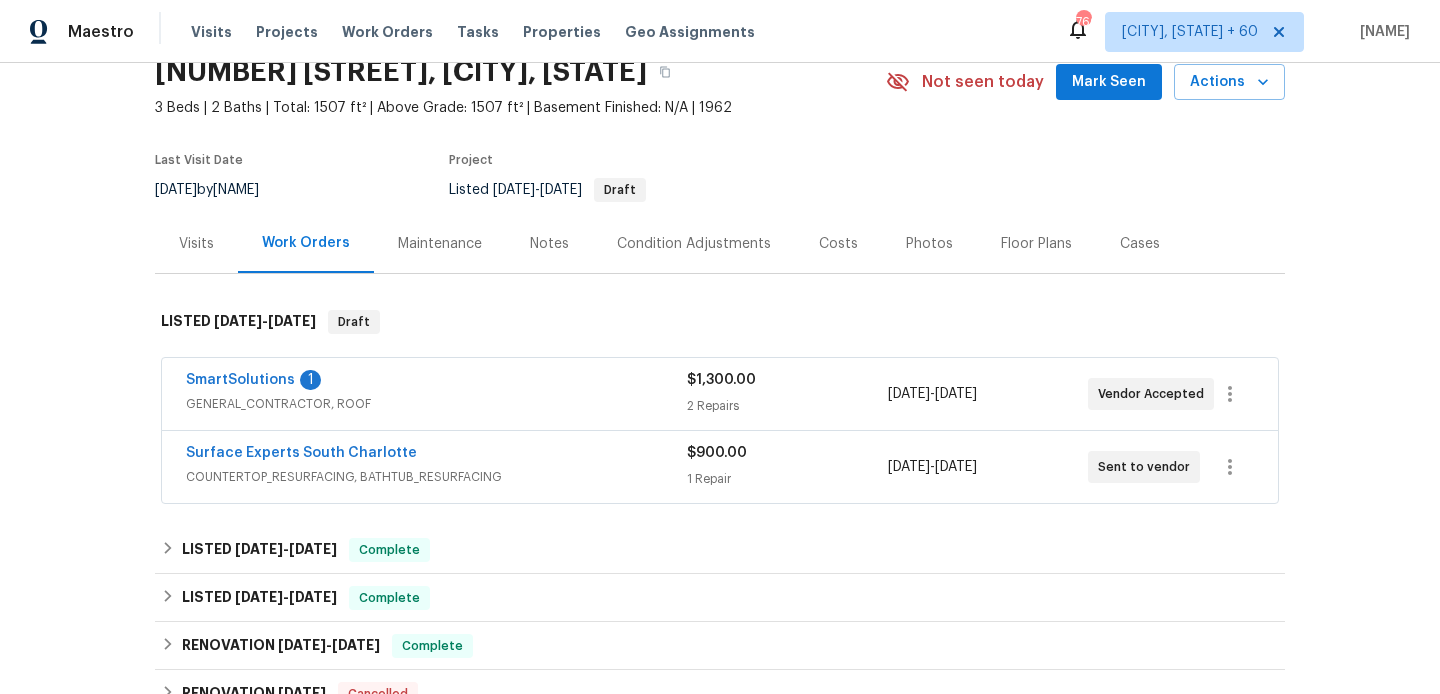 scroll, scrollTop: 96, scrollLeft: 0, axis: vertical 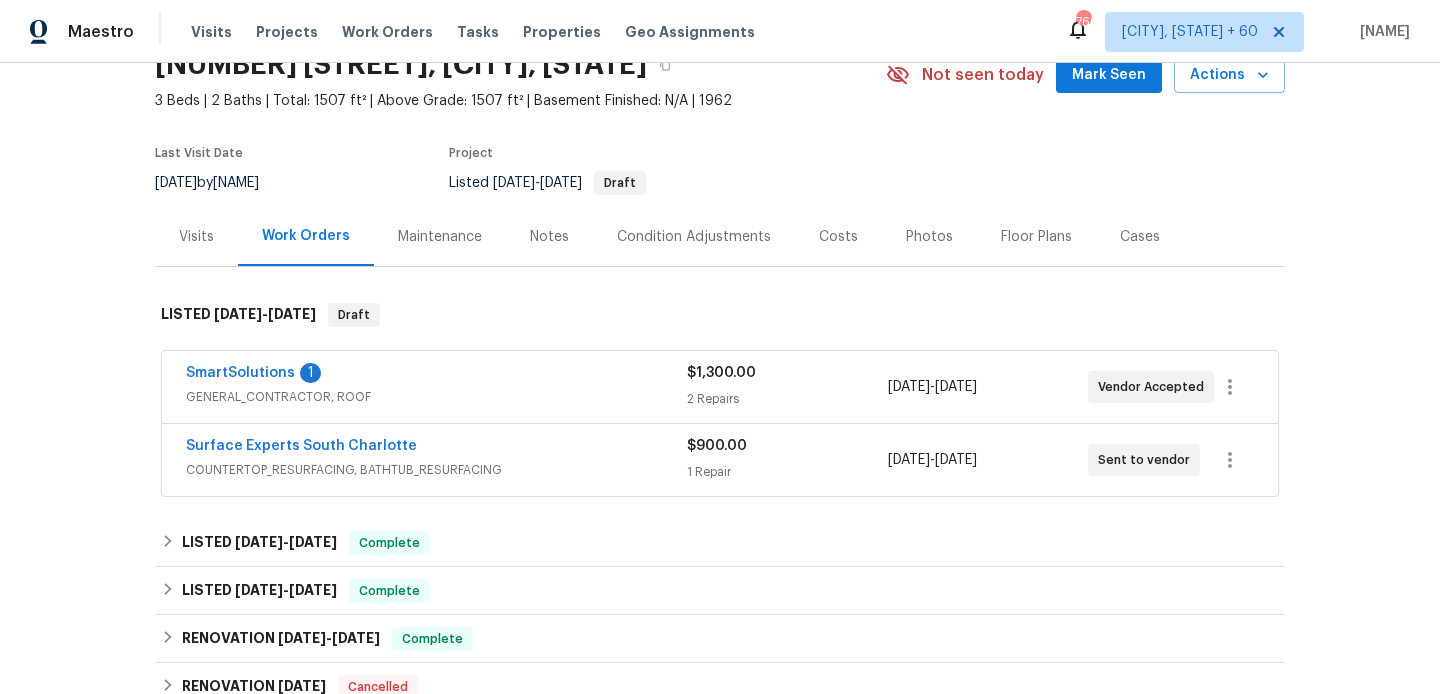 click on "LISTED   6/11/25  -  7/11/25 Complete Elite Outdoor Solutions, llc LANDSCAPING_MAINTENANCE, HARDSCAPE_LANDSCAPE $650.00 1 Repair 6/18/2025  -  6/18/2025 Paid Moisture Loc, Inc ENGINEERING, FOUNDATION, STRUCTURAL, BRN_AND_LRR, MOLD_REMEDIATION $9,670.00 2 Repairs 6/11/2025  -  7/11/2025 Complete" at bounding box center (720, 591) 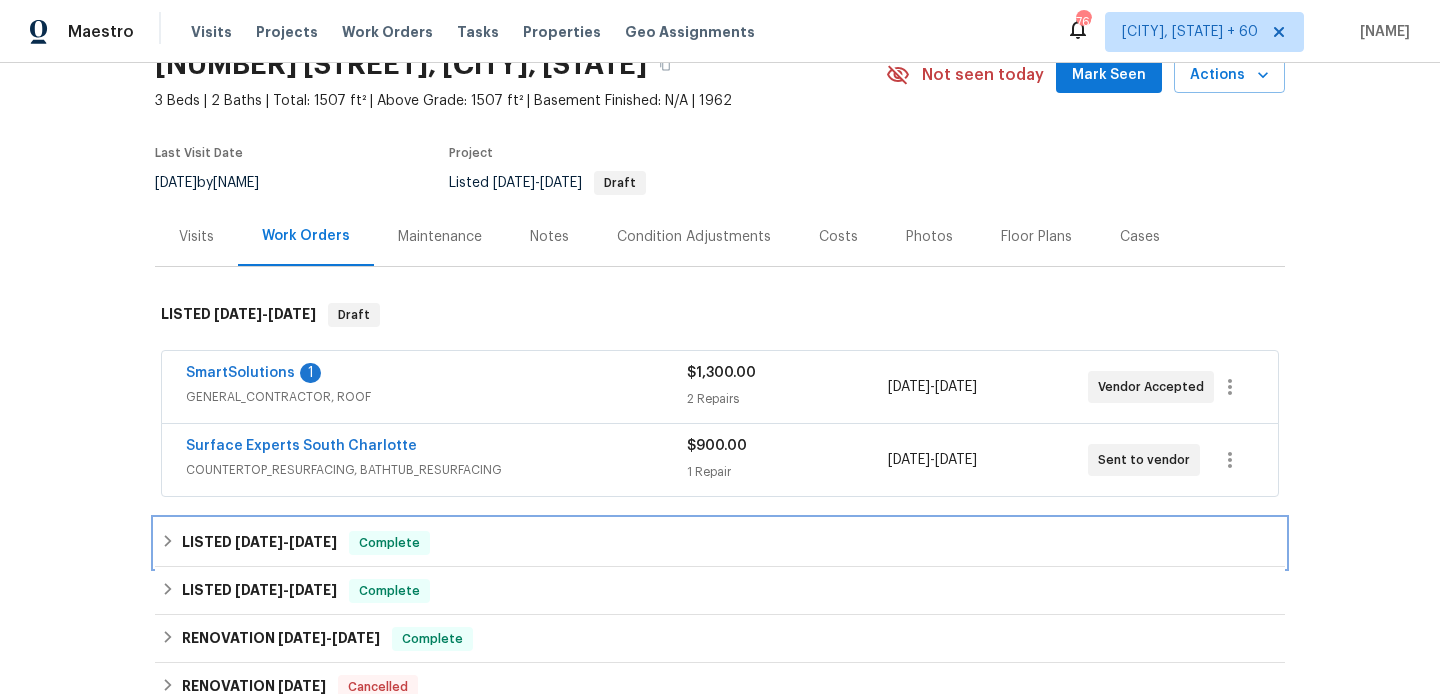 click on "Complete" at bounding box center (389, 543) 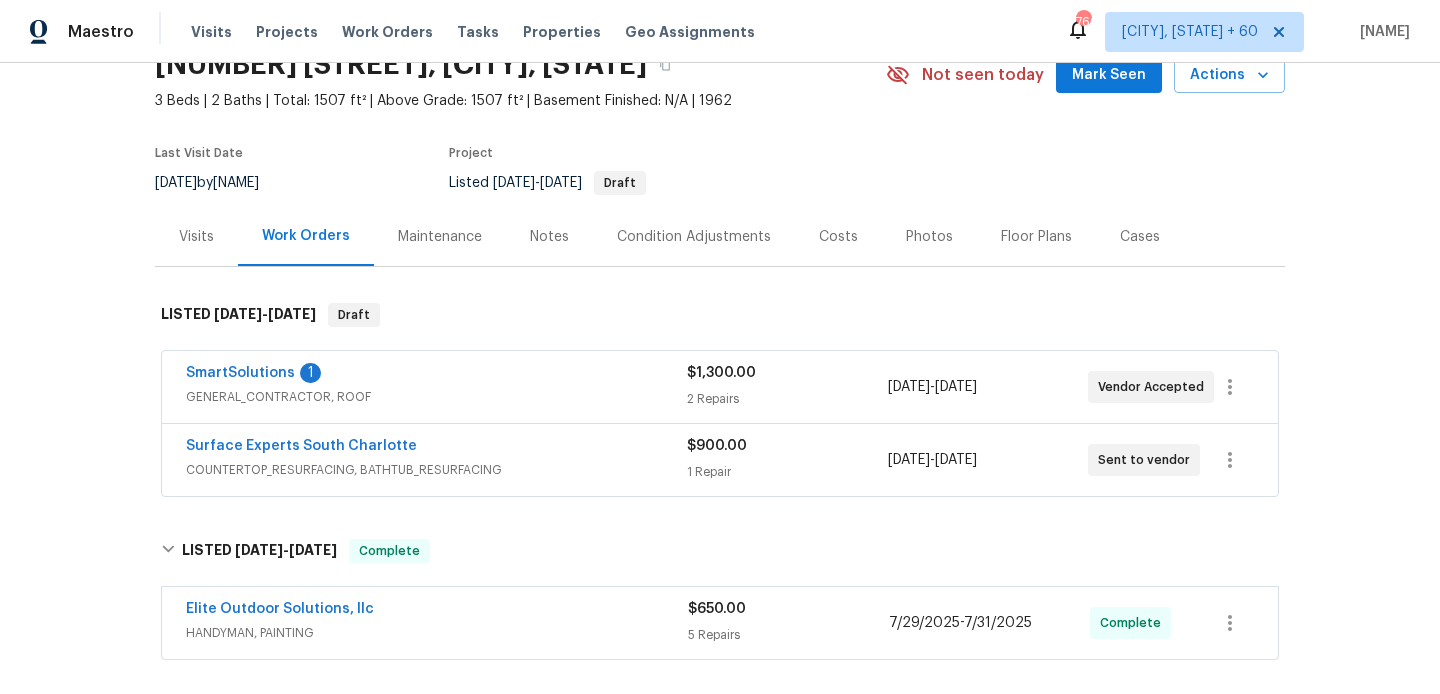 click on "SmartSolutions 1" at bounding box center (436, 375) 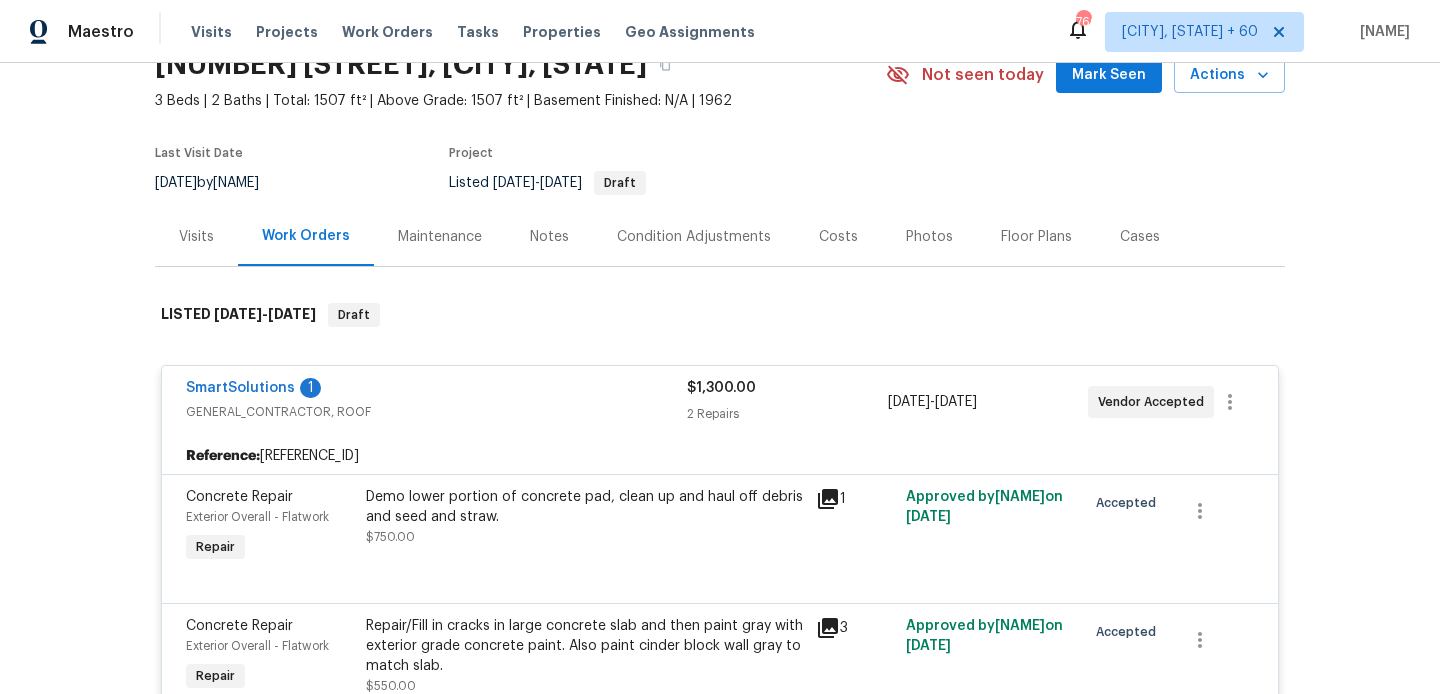 click on "SmartSolutions 1" at bounding box center [436, 390] 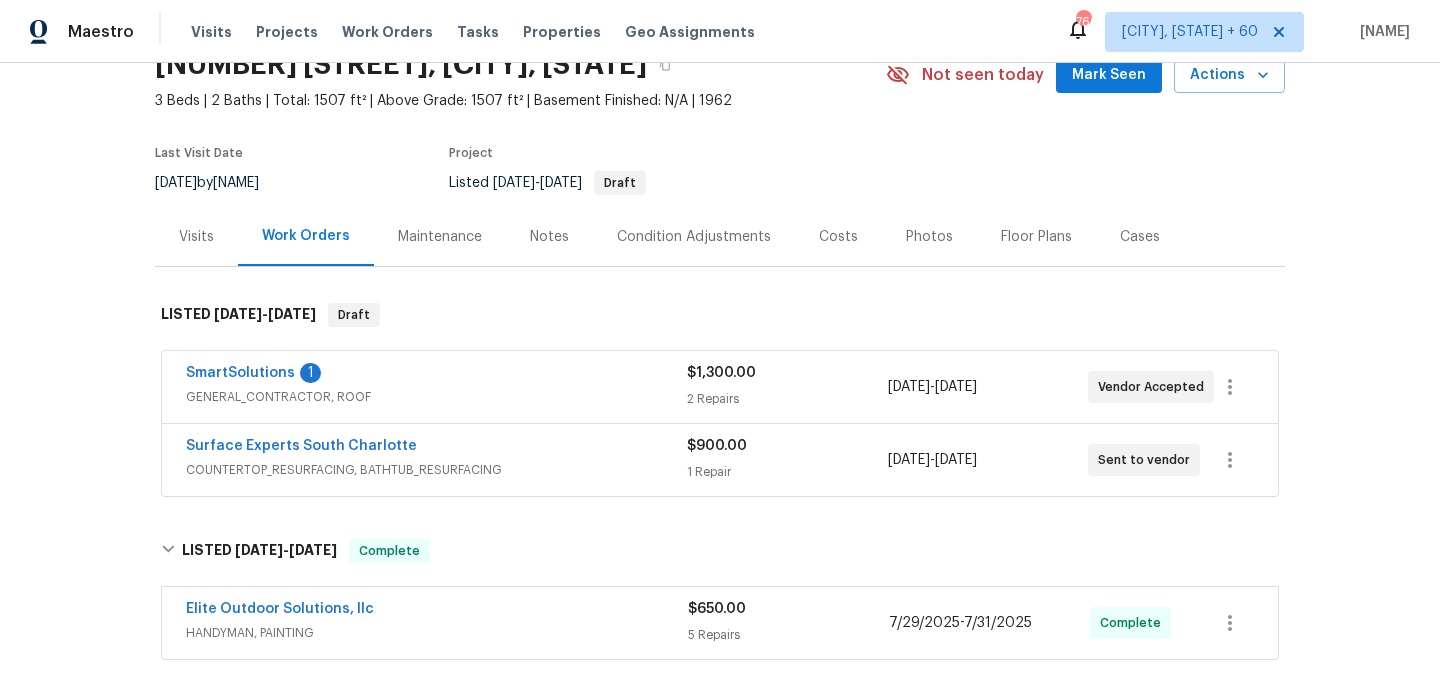 click on "Surface Experts South Charlotte" at bounding box center (436, 448) 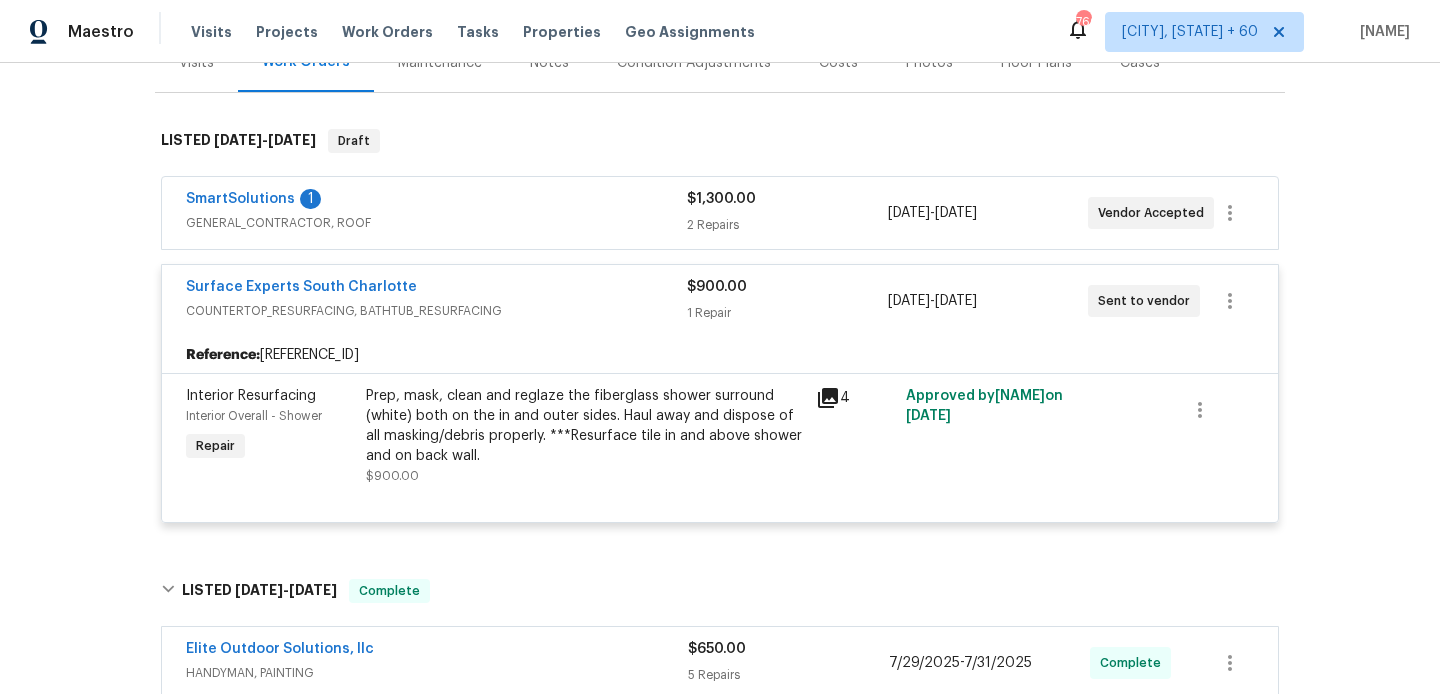 scroll, scrollTop: 271, scrollLeft: 0, axis: vertical 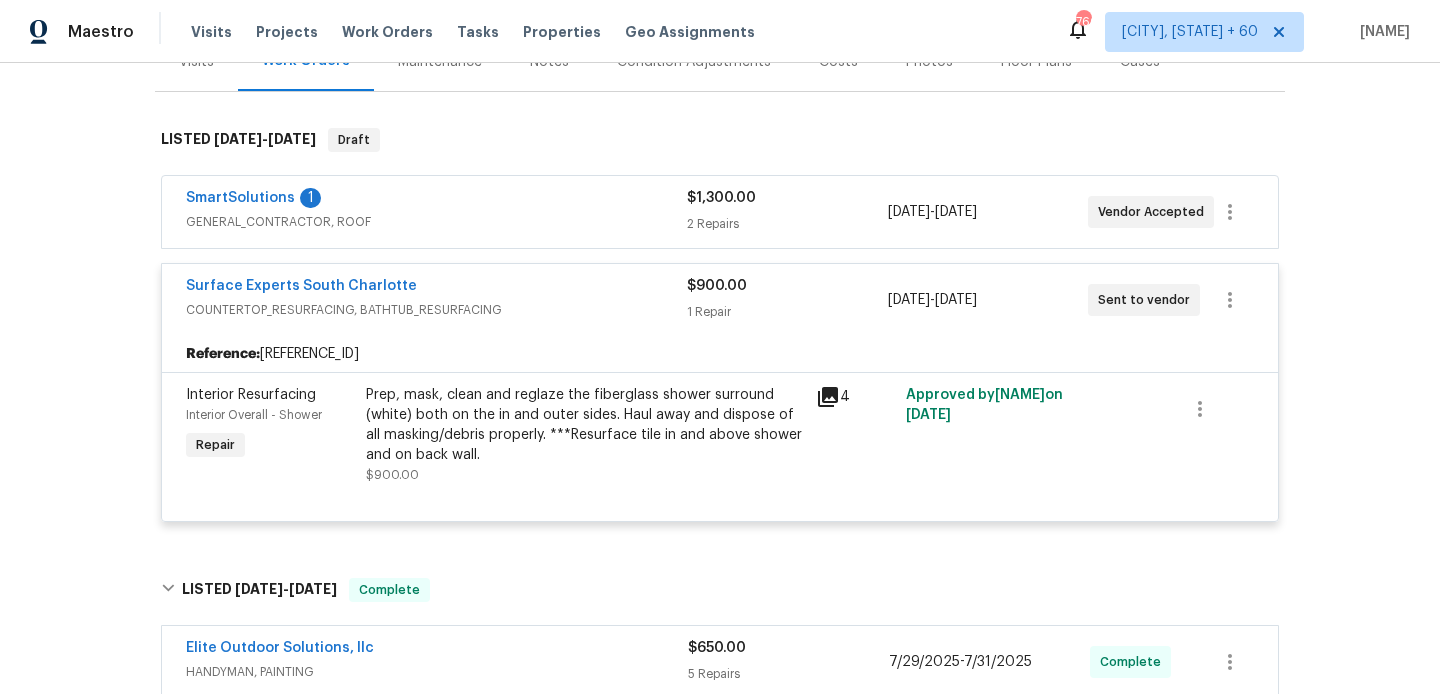 click on "Surface Experts South Charlotte" at bounding box center [436, 288] 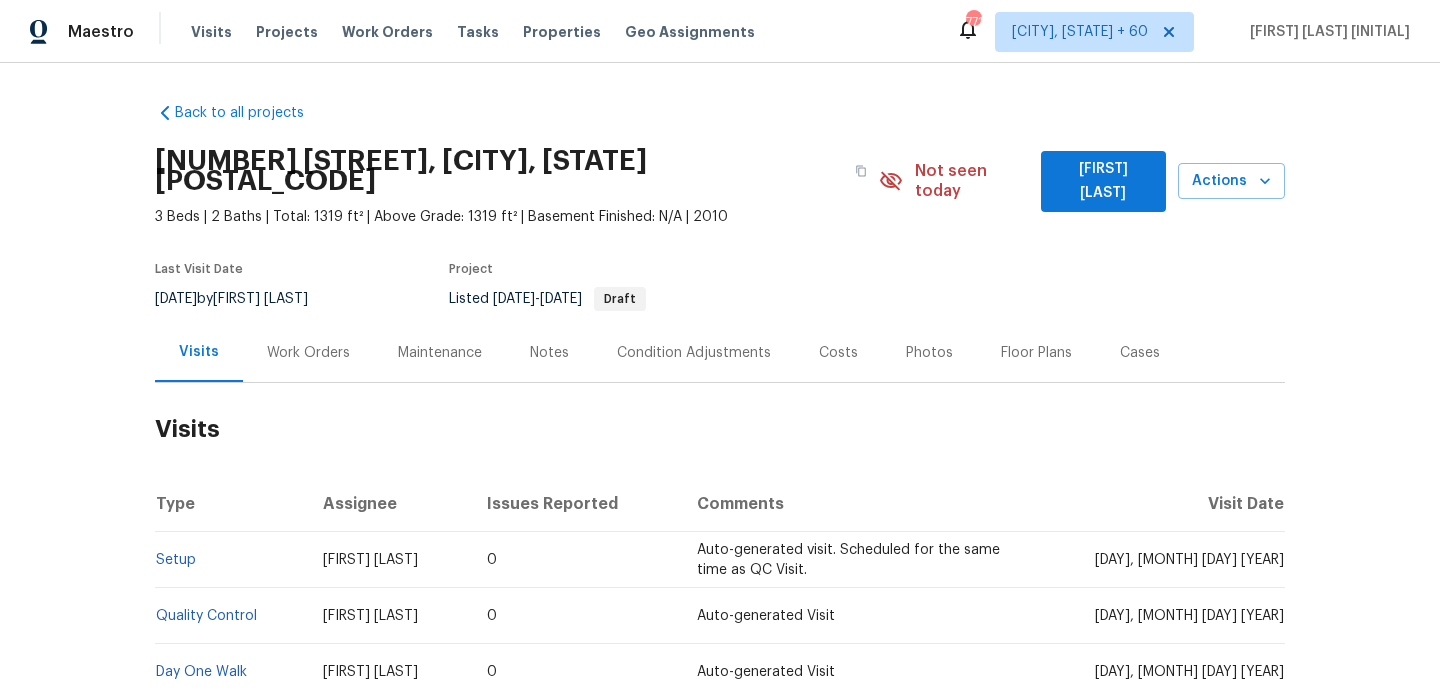 scroll, scrollTop: 0, scrollLeft: 0, axis: both 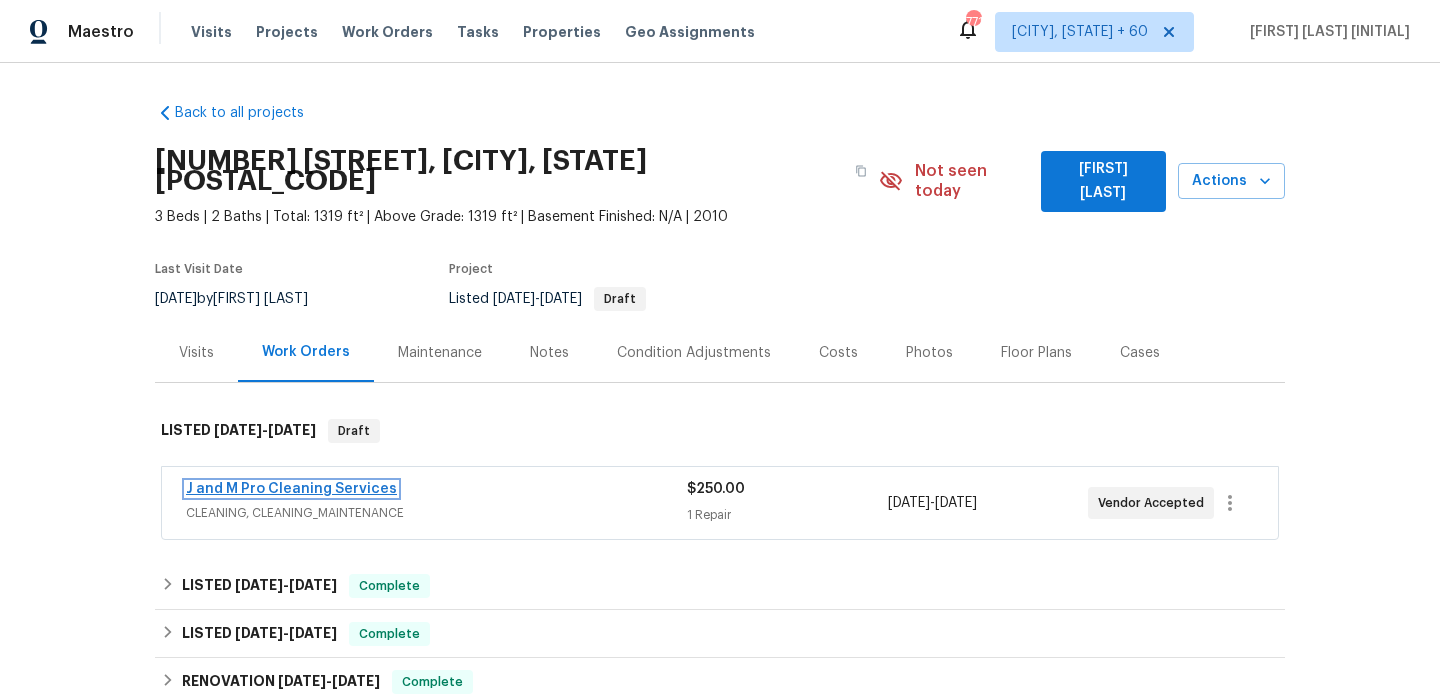 click on "J and M Pro Cleaning Services" at bounding box center (291, 489) 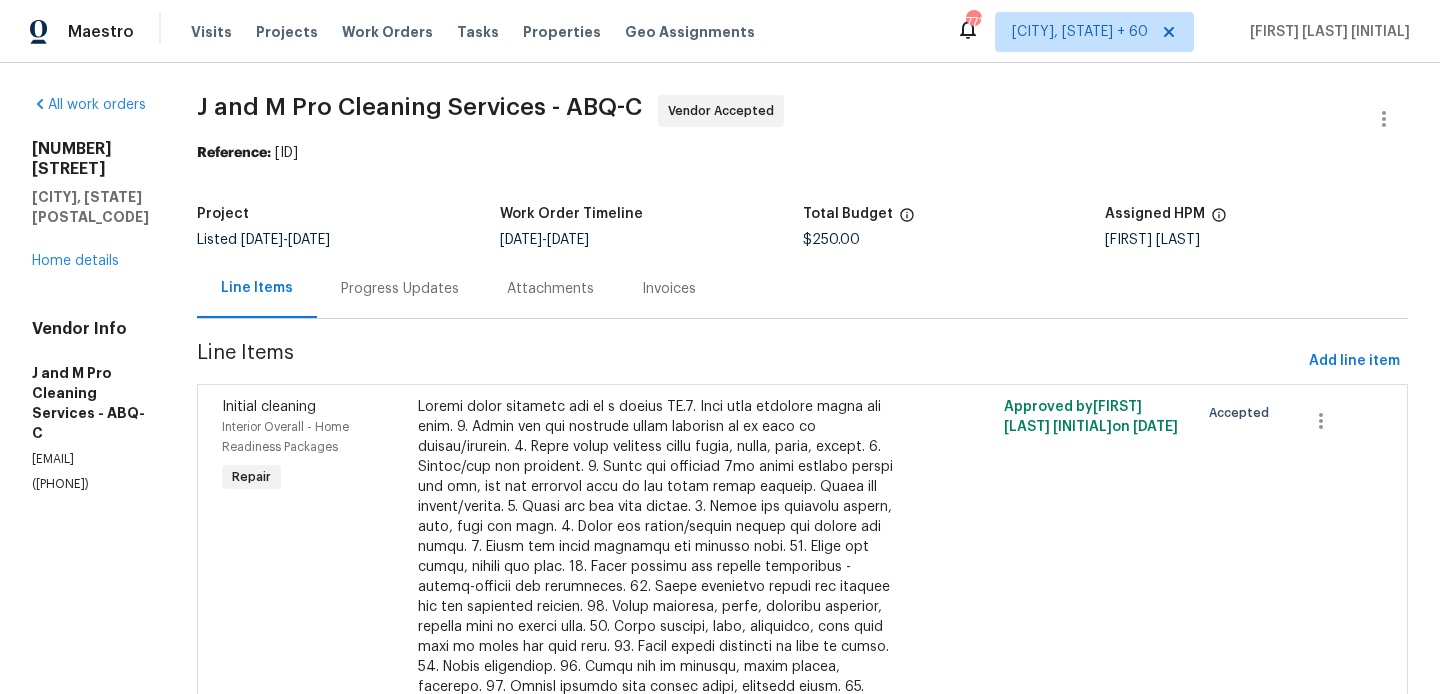 click on "Progress Updates" at bounding box center [400, 289] 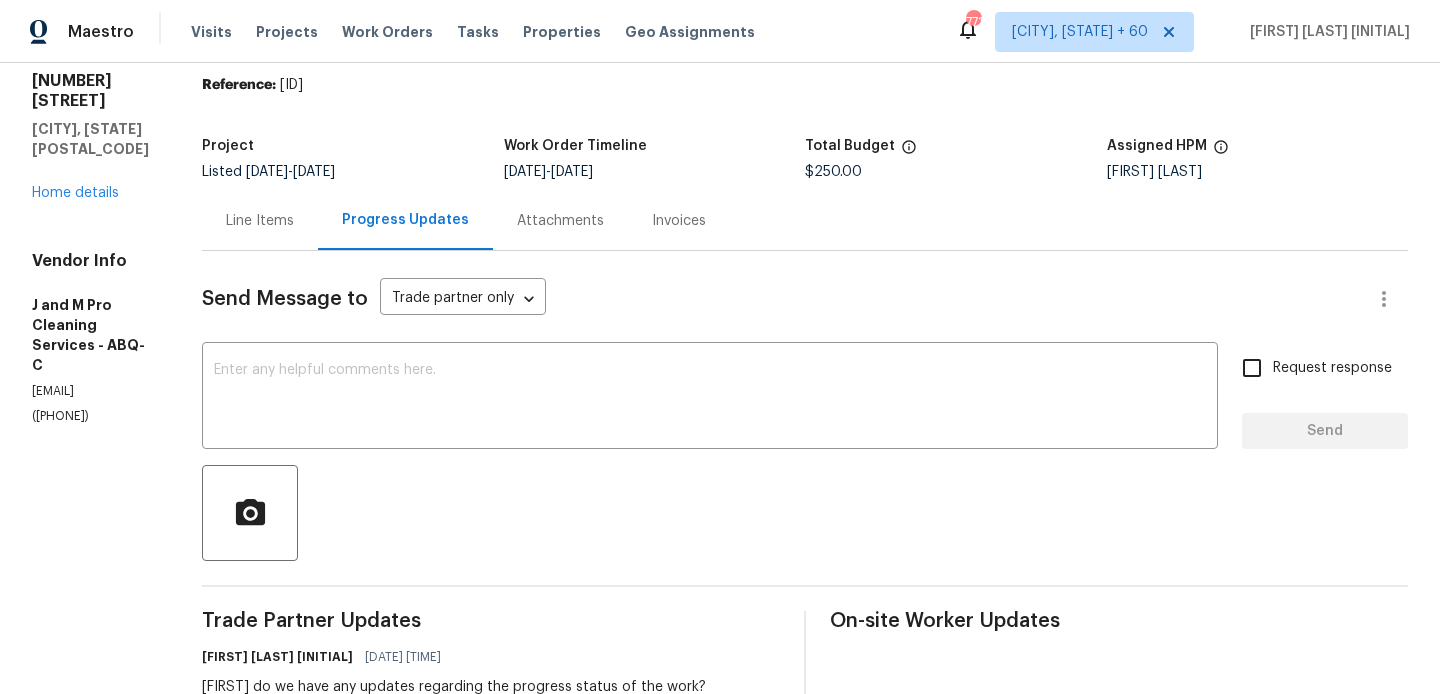 scroll, scrollTop: 0, scrollLeft: 0, axis: both 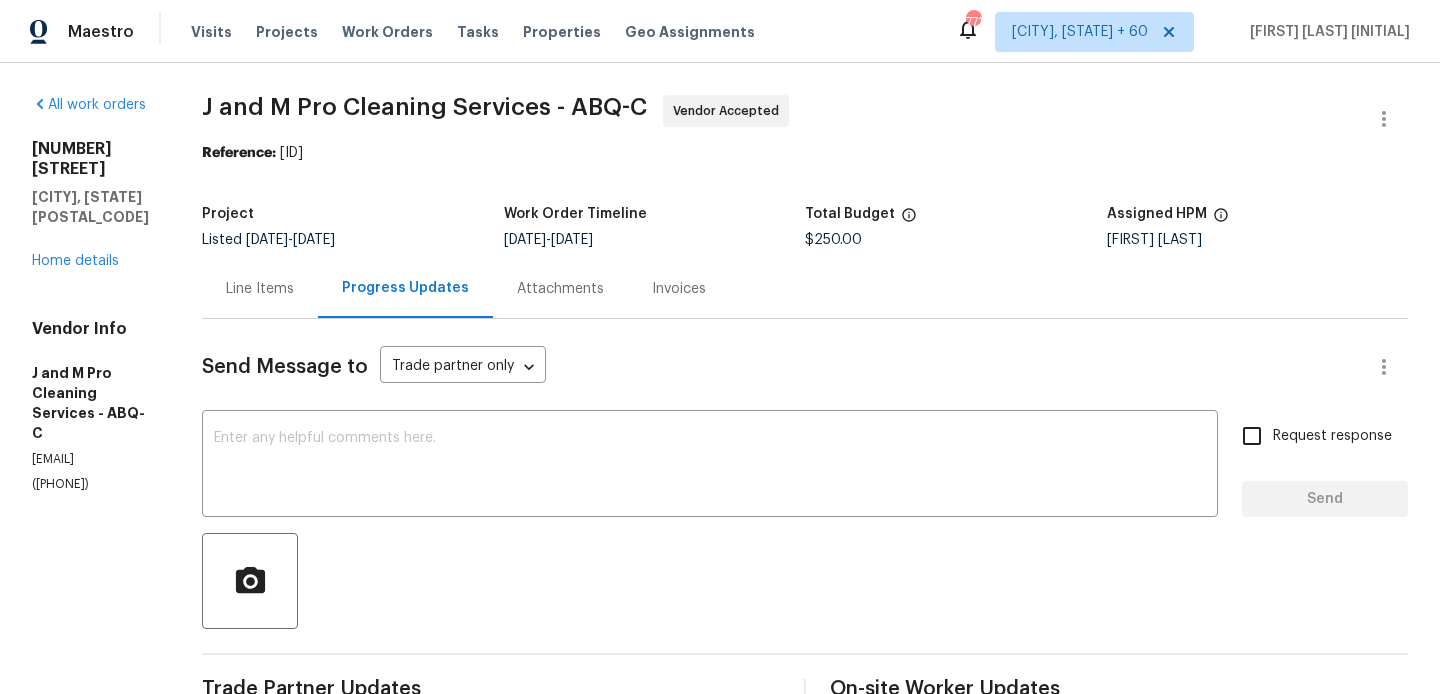 click on "All work orders 1225 La Fonda St Bernalillo, NM 87004 Home details Vendor Info J and M Pro Cleaning Services - ABQ-C jandmprocleaningservices@gmail.com (505) 980-9691" at bounding box center (93, 609) 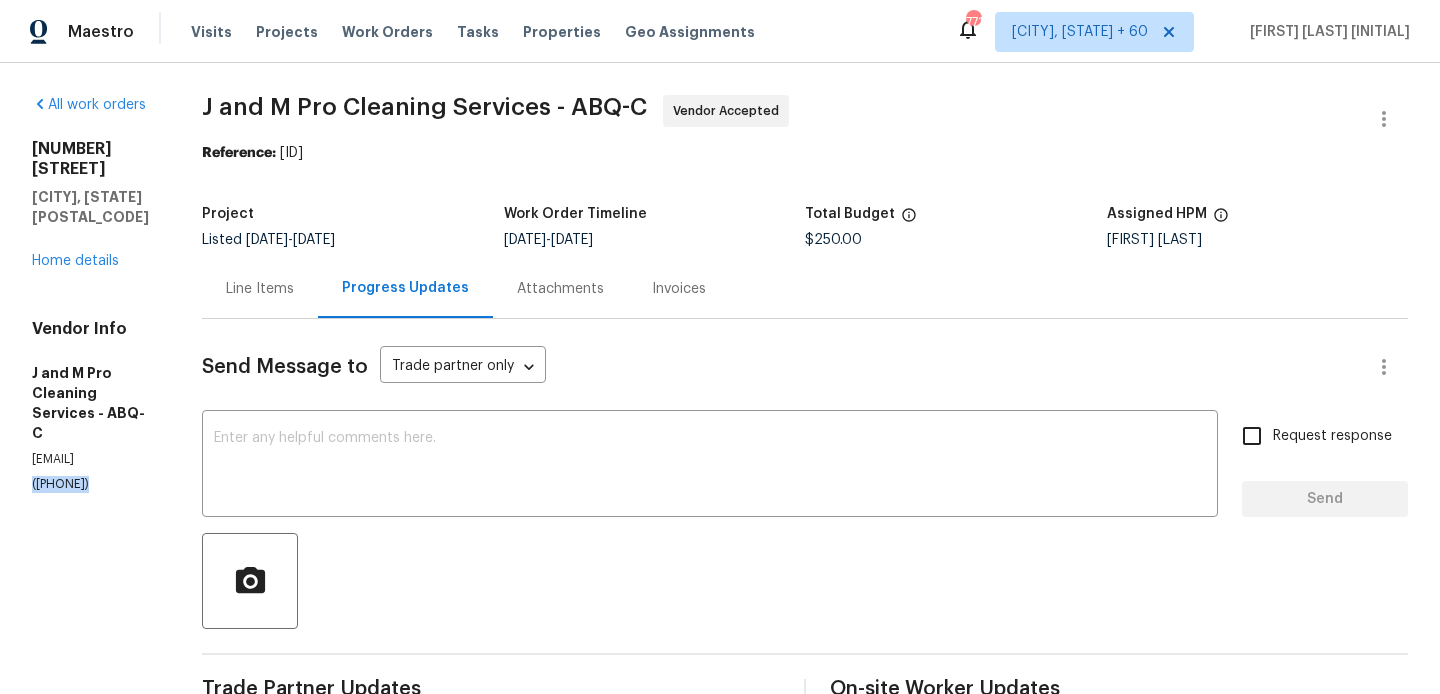click on "All work orders 1225 La Fonda St Bernalillo, NM 87004 Home details Vendor Info J and M Pro Cleaning Services - ABQ-C jandmprocleaningservices@gmail.com (505) 980-9691" at bounding box center (93, 609) 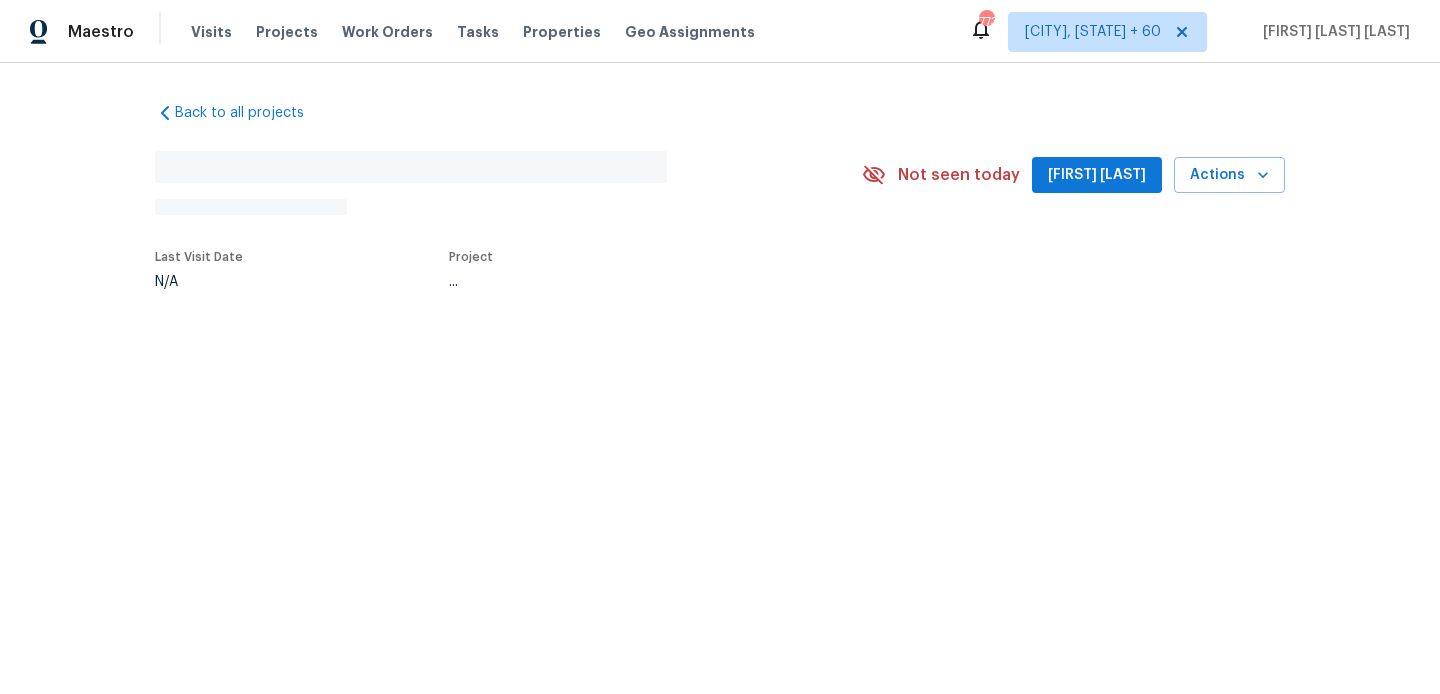 scroll, scrollTop: 0, scrollLeft: 0, axis: both 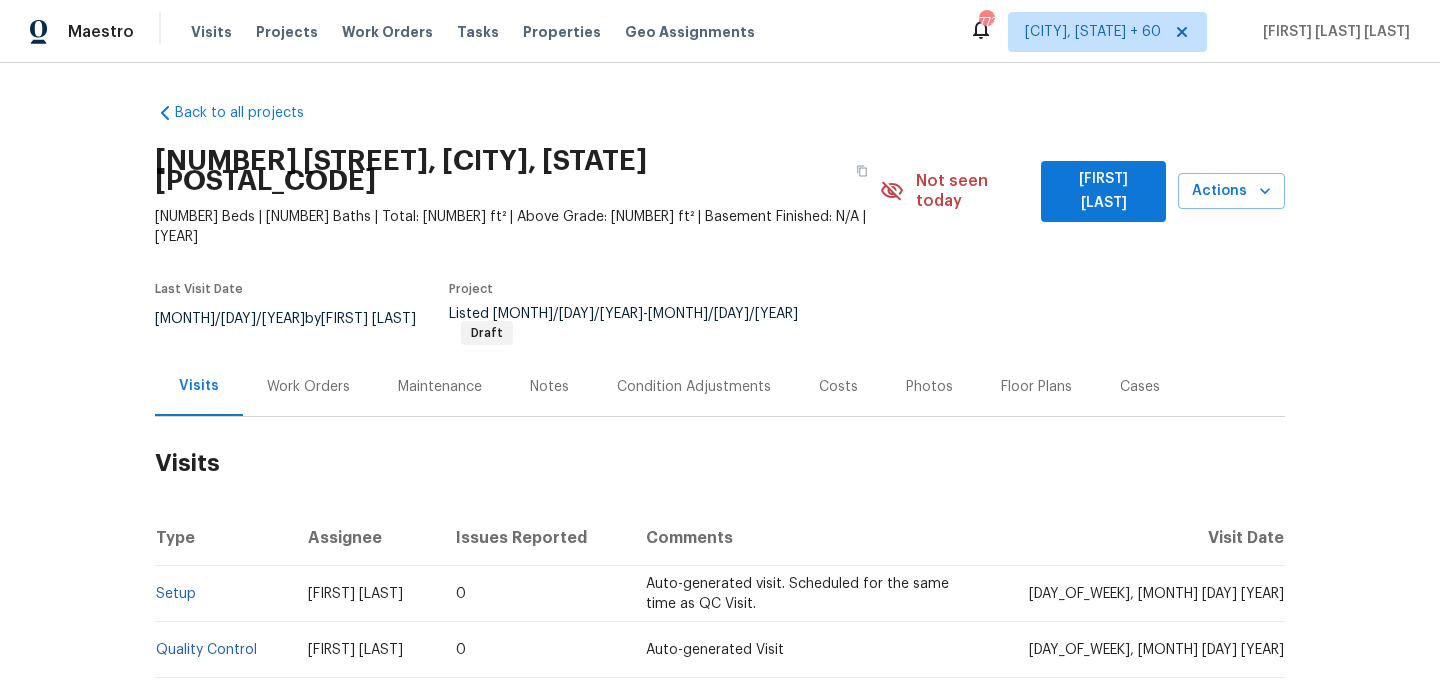 click on "Work Orders" at bounding box center [308, 387] 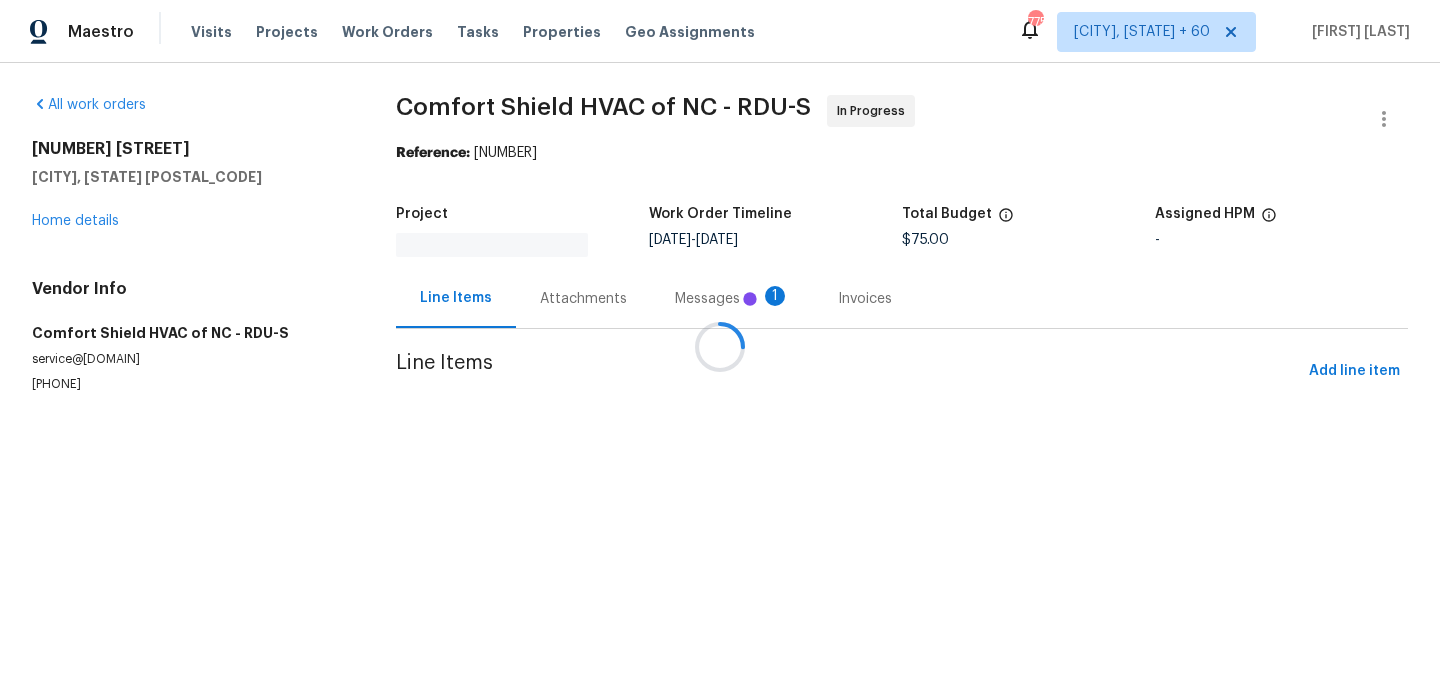 scroll, scrollTop: 0, scrollLeft: 0, axis: both 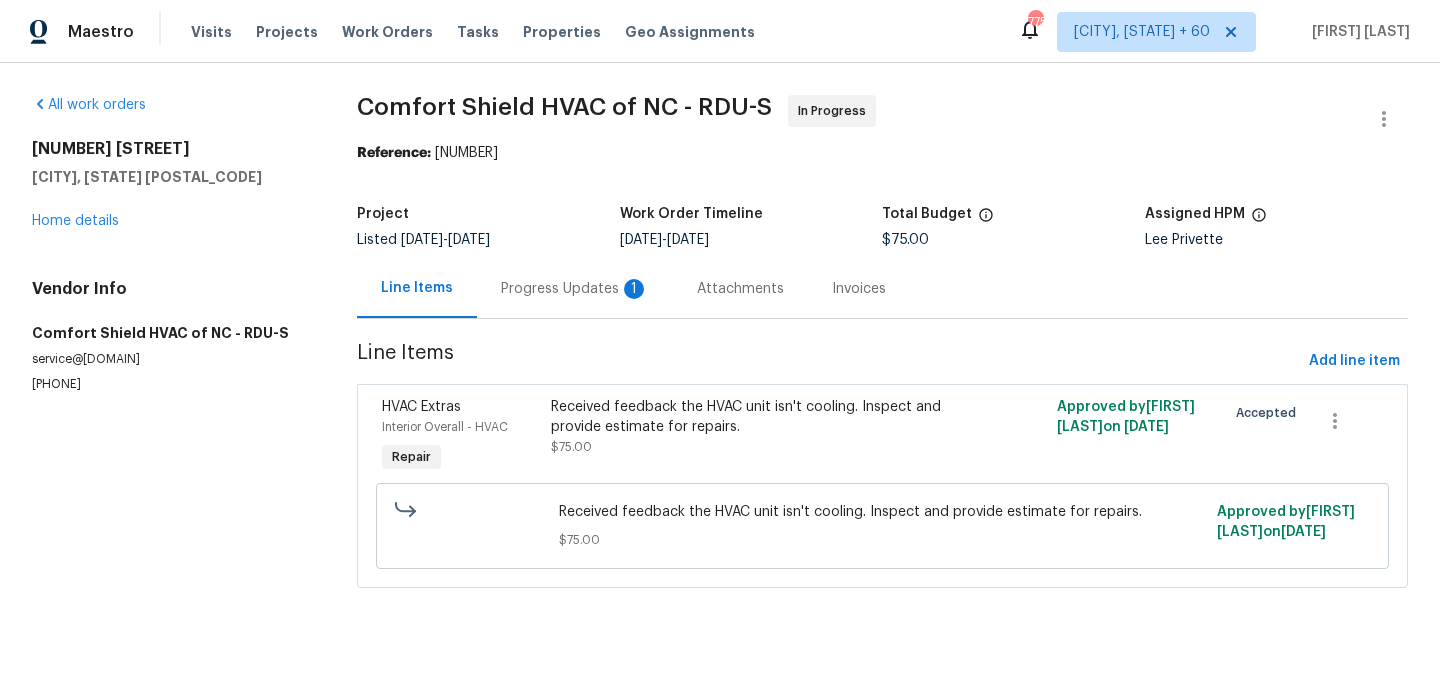 click on "Progress Updates 1" at bounding box center (575, 289) 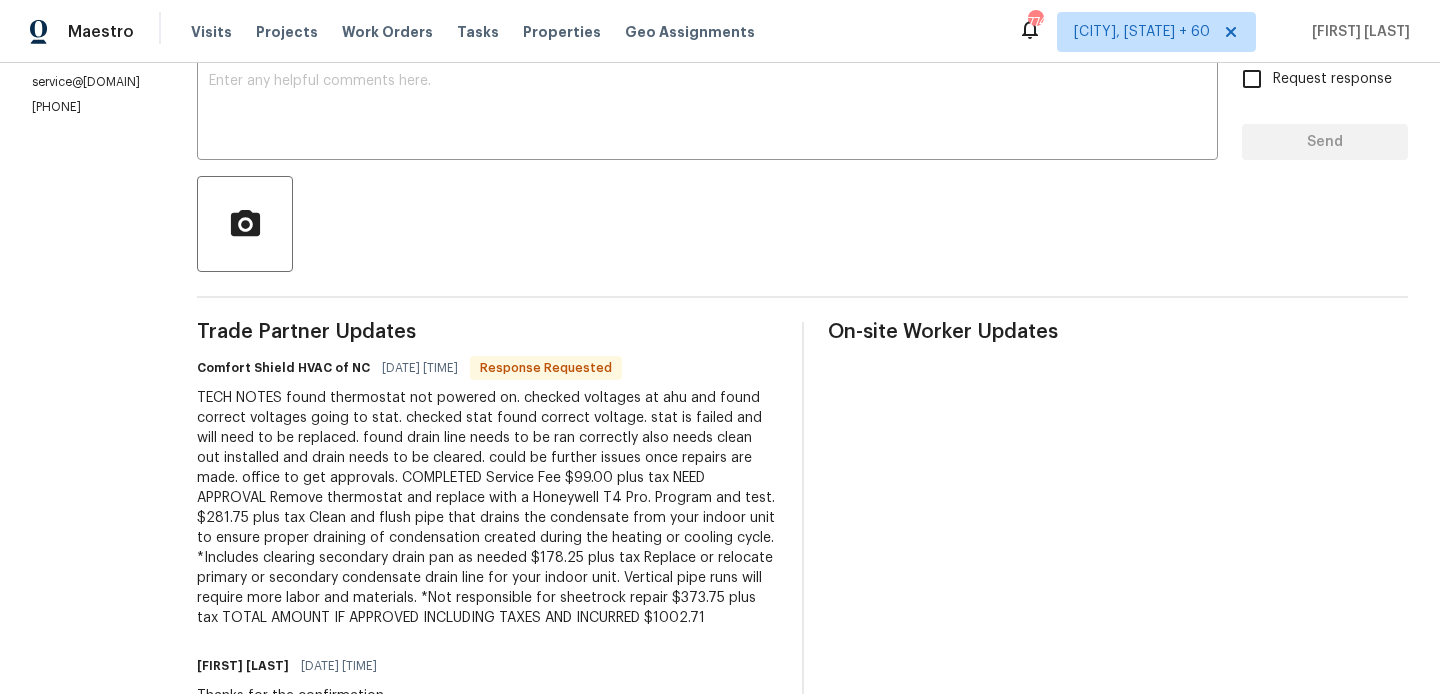 scroll, scrollTop: 252, scrollLeft: 0, axis: vertical 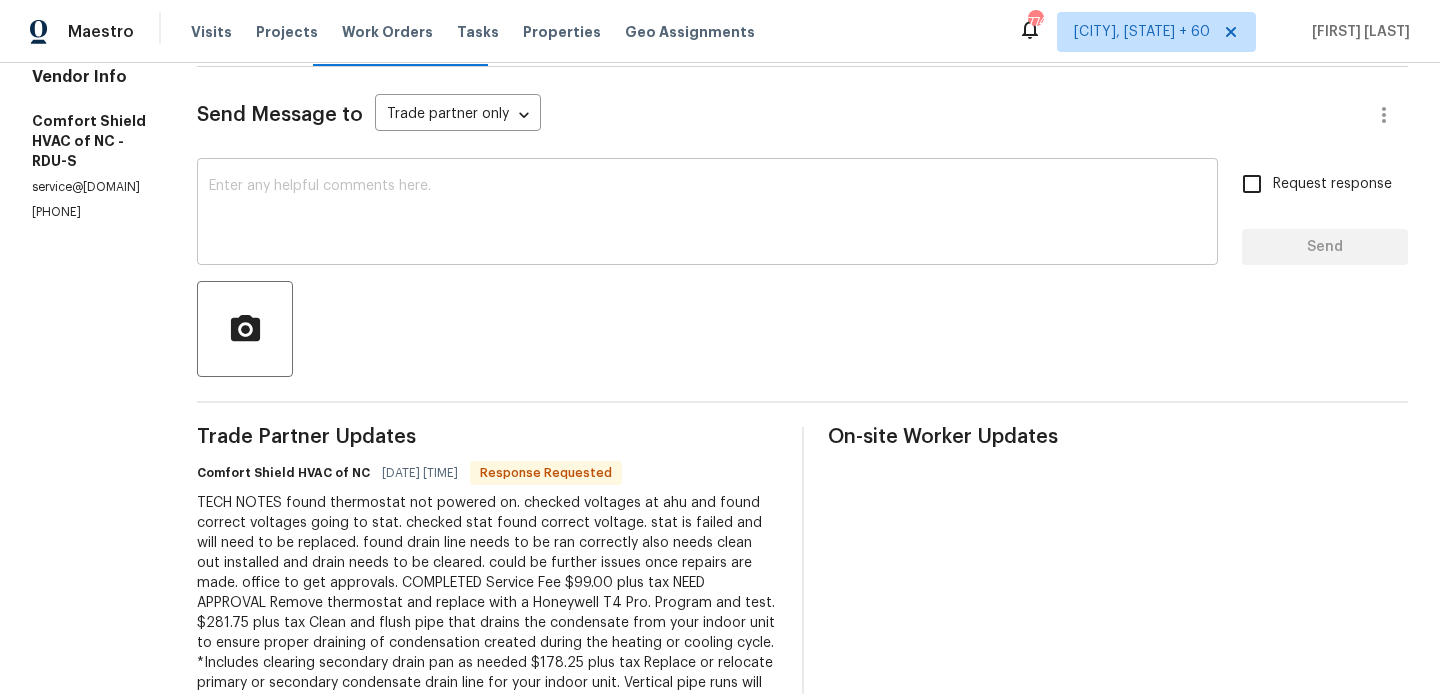 click at bounding box center (707, 214) 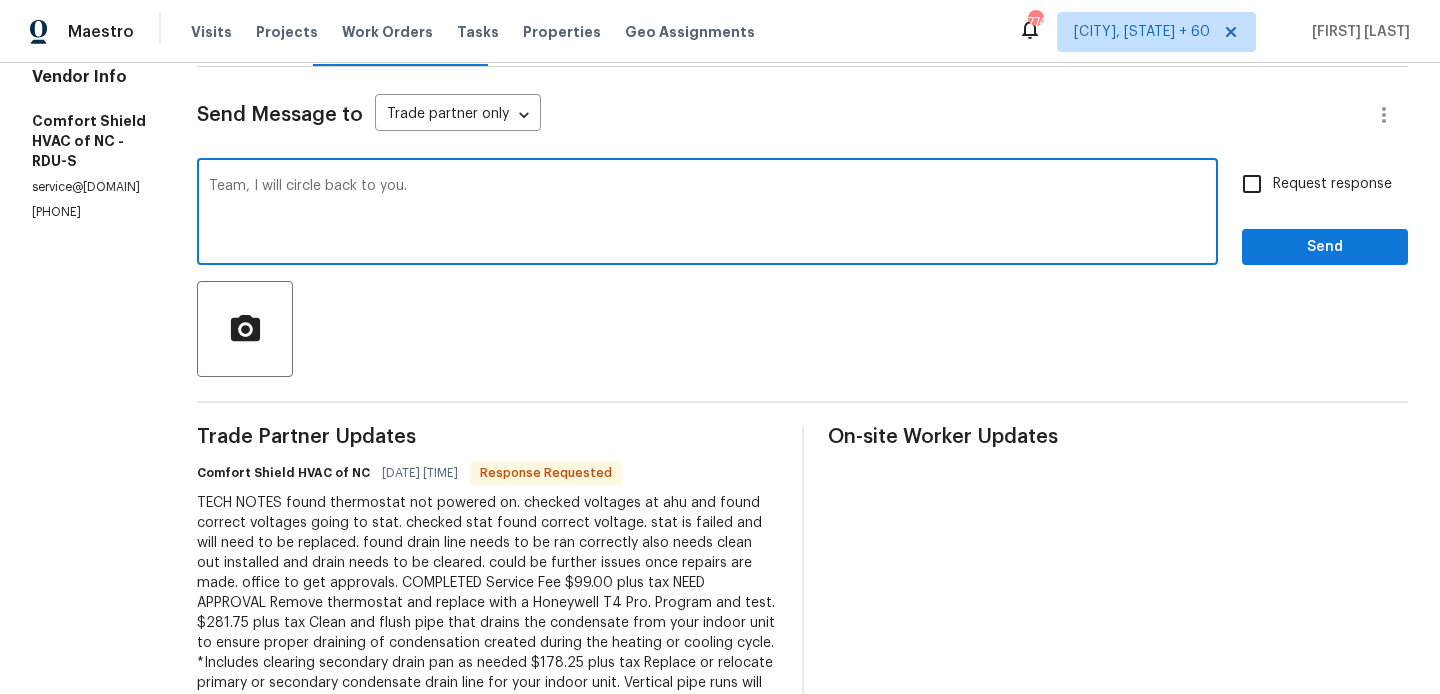type on "Team, I will circle back to you." 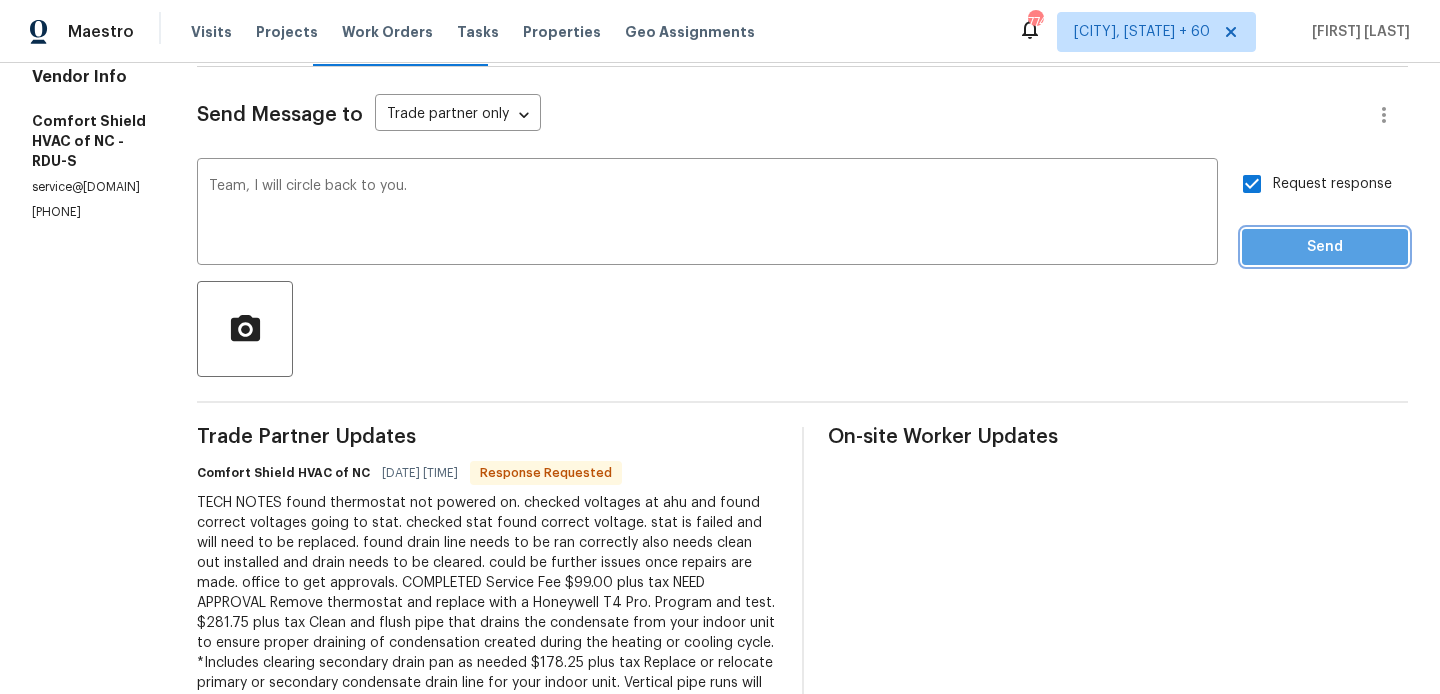 click on "Send" at bounding box center [1325, 247] 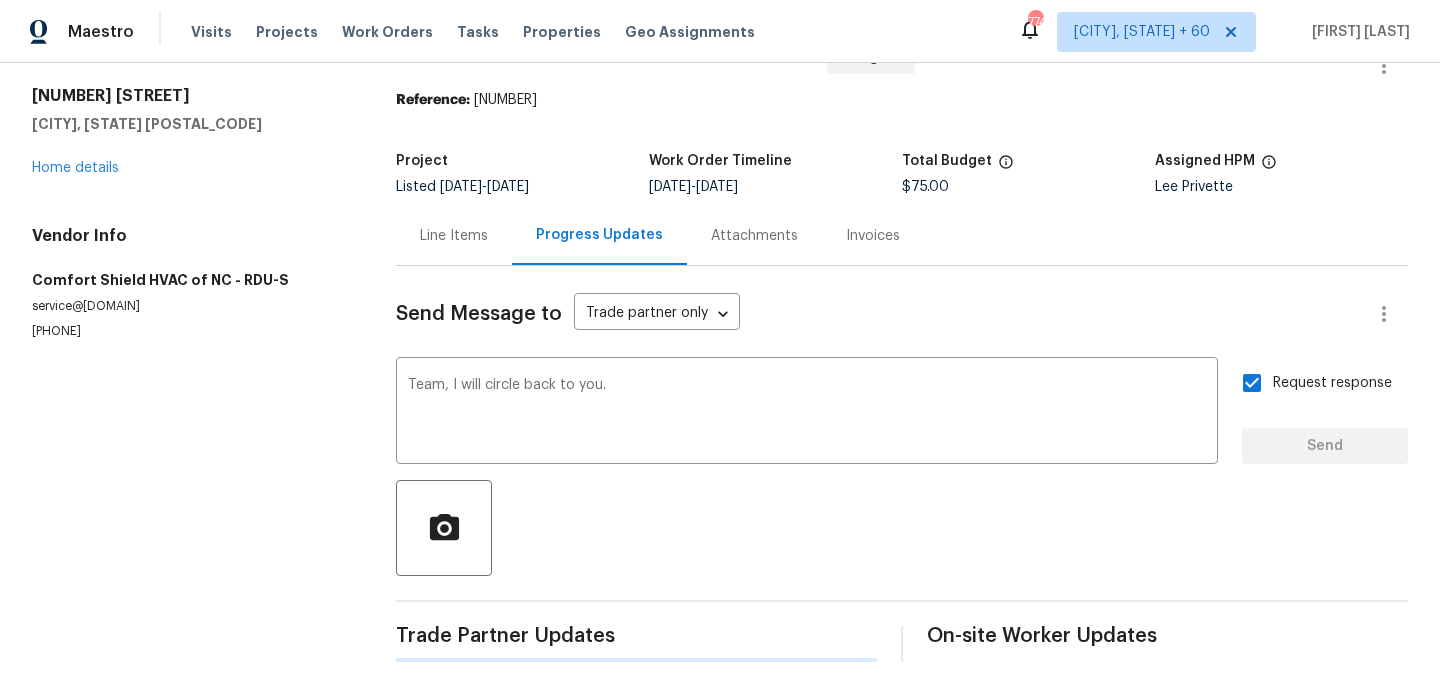 type 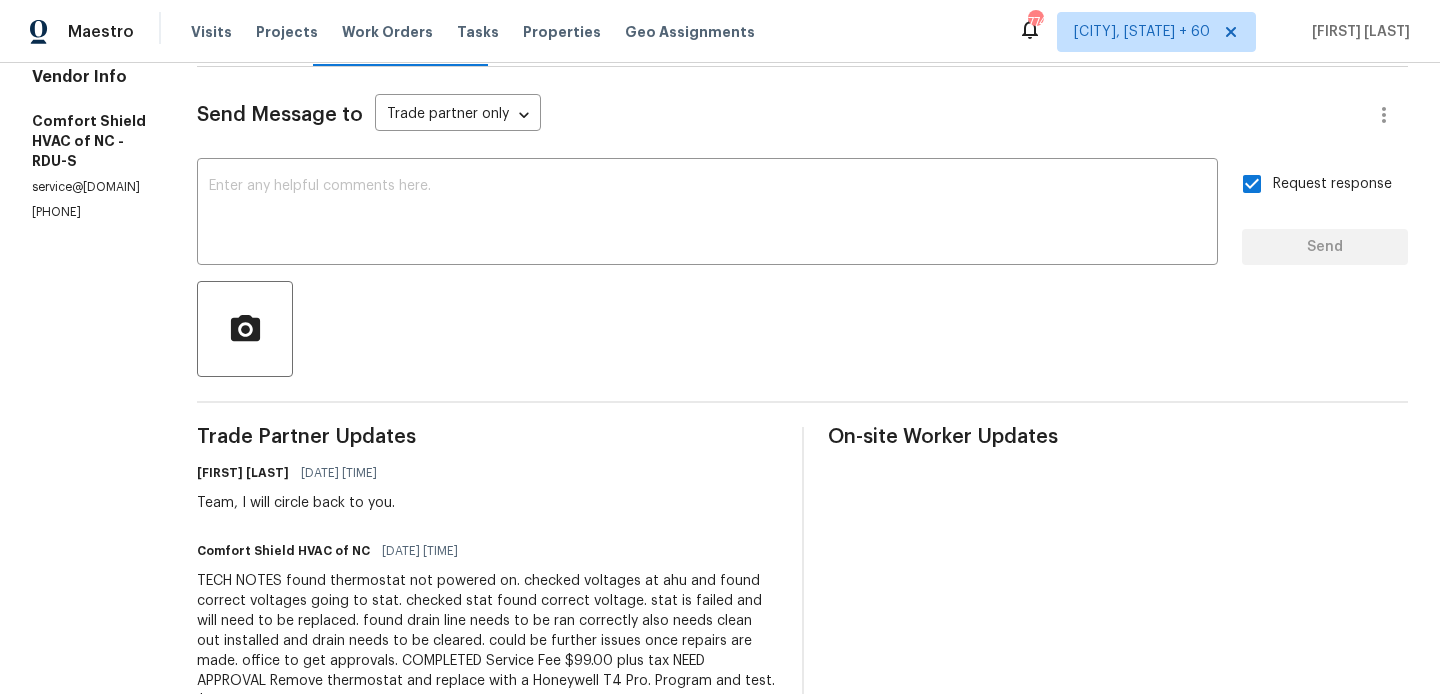 scroll, scrollTop: 0, scrollLeft: 0, axis: both 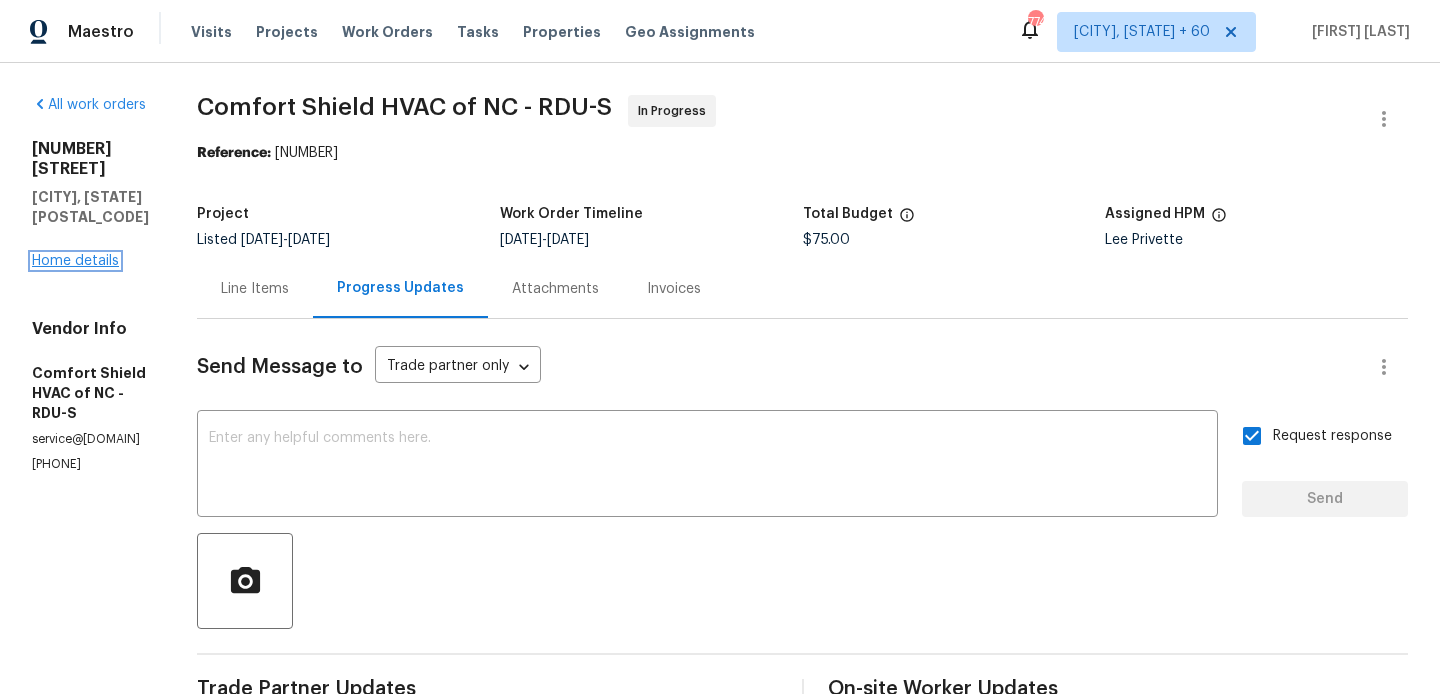 click on "Home details" at bounding box center (75, 261) 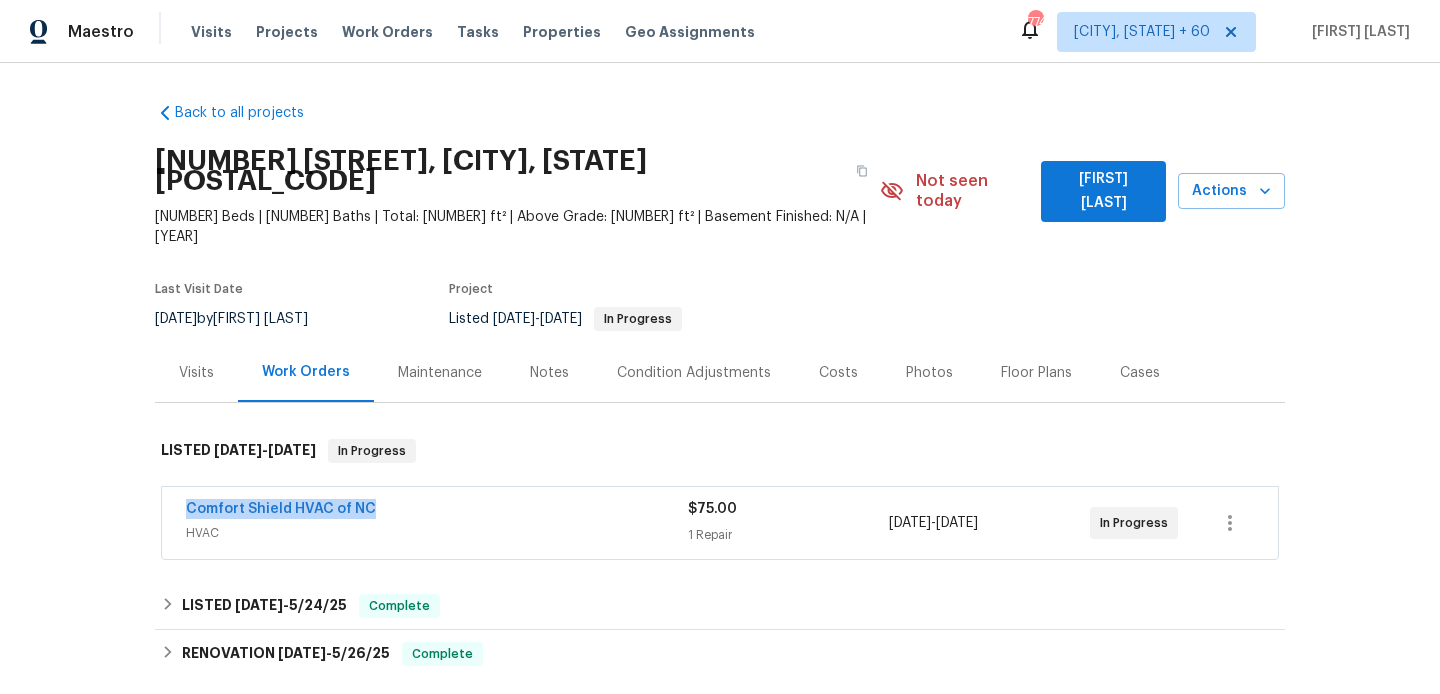 drag, startPoint x: 396, startPoint y: 479, endPoint x: 176, endPoint y: 477, distance: 220.0091 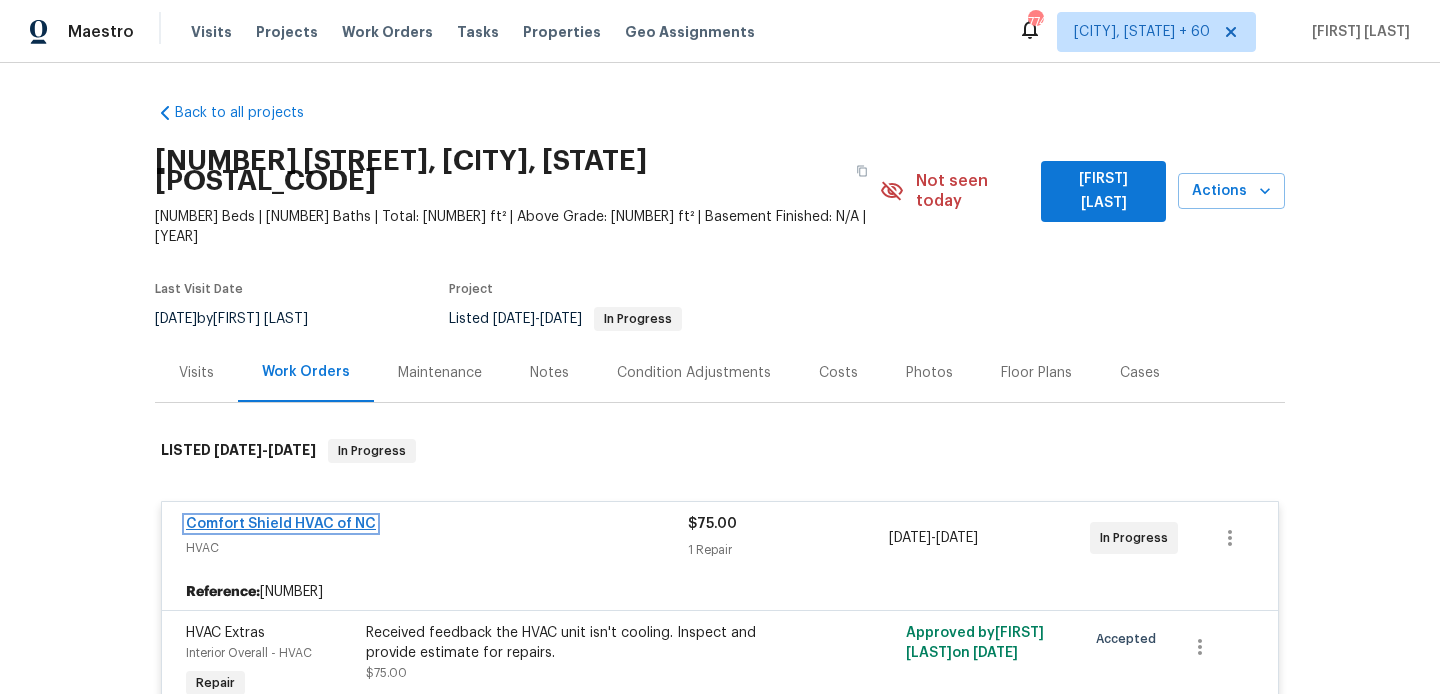 click on "Comfort Shield HVAC of NC" at bounding box center [281, 524] 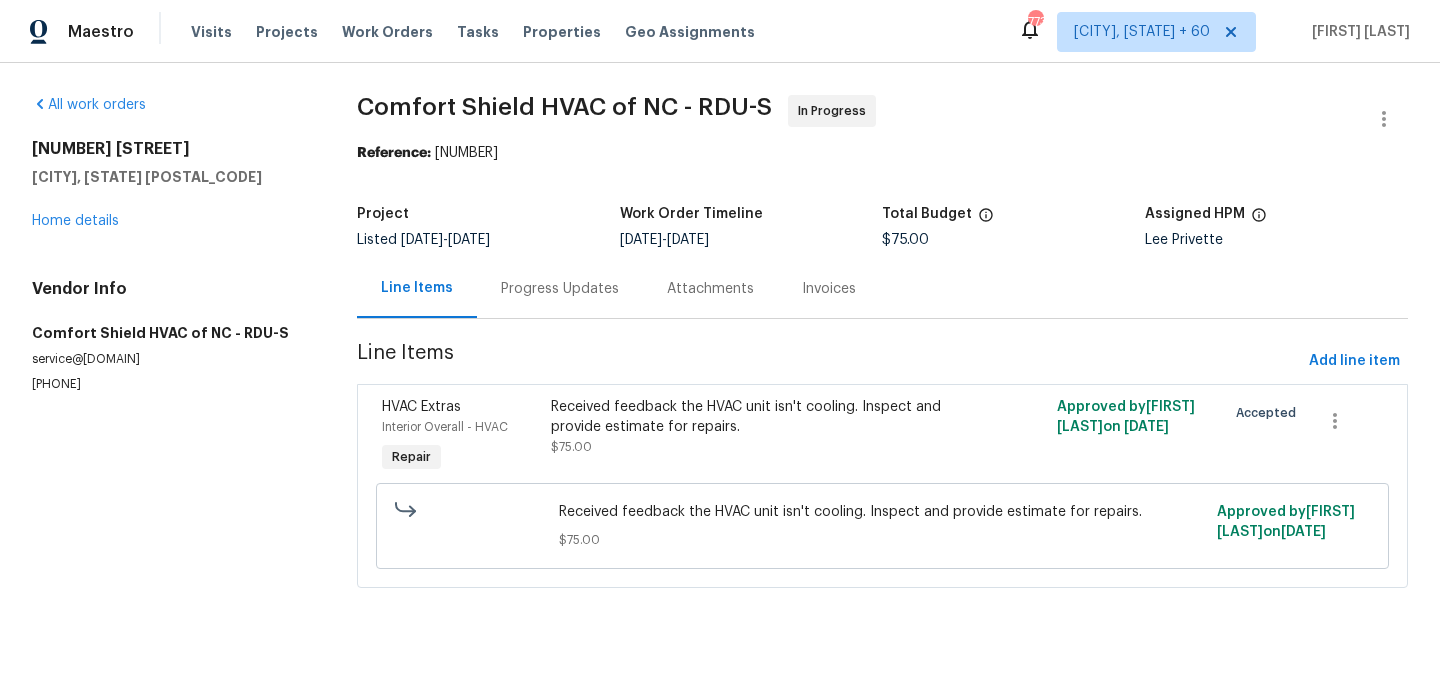 click on "Received feedback the HVAC unit isn't cooling. Inspect and provide estimate for repairs. $75.00" at bounding box center (756, 427) 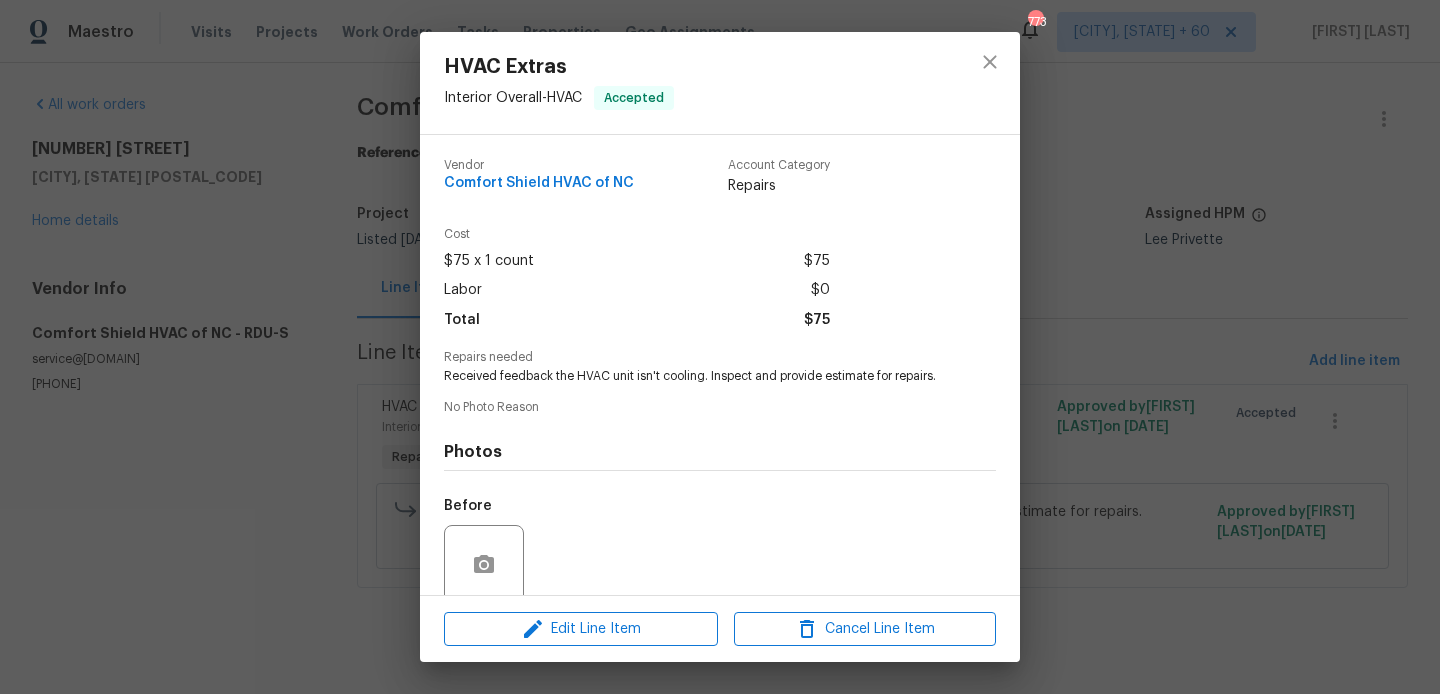 click on "Received feedback the HVAC unit isn't cooling. Inspect and provide estimate for repairs." at bounding box center [692, 376] 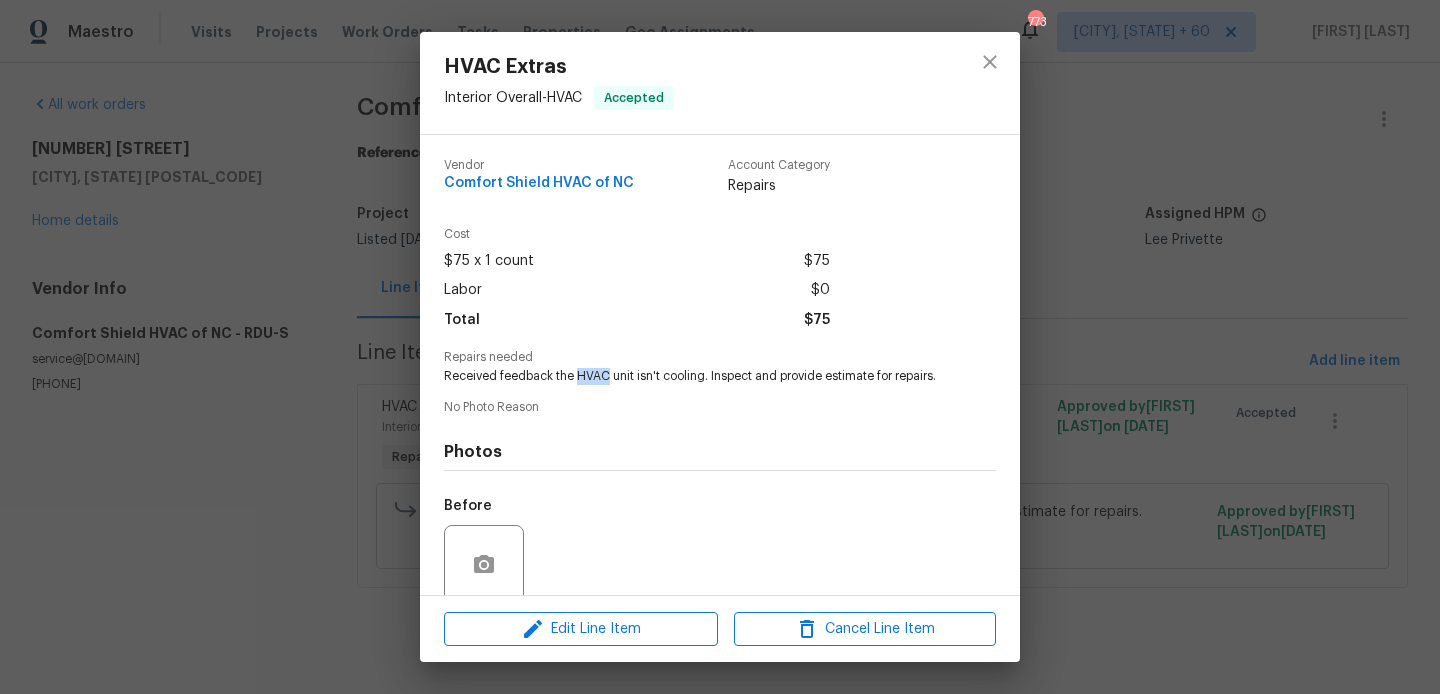 click on "Received feedback the HVAC unit isn't cooling. Inspect and provide estimate for repairs." at bounding box center [692, 376] 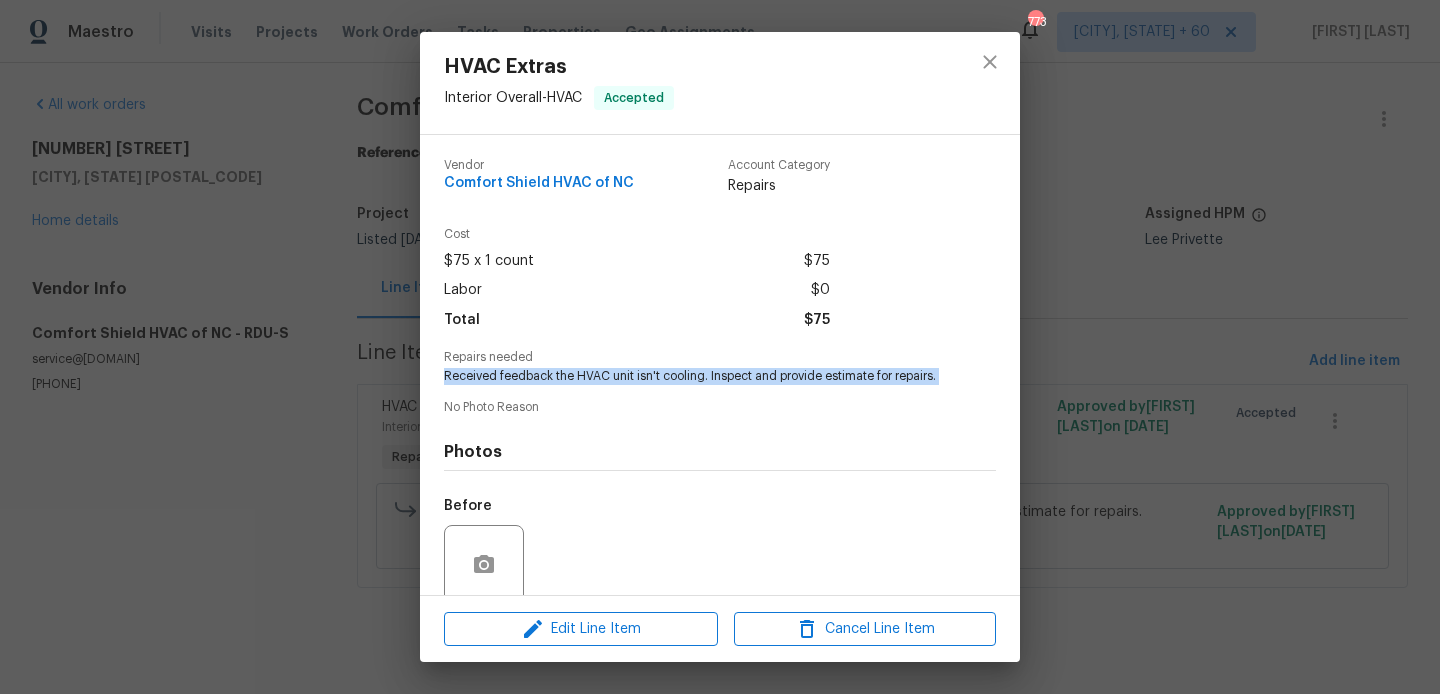 click on "Received feedback the HVAC unit isn't cooling. Inspect and provide estimate for repairs." at bounding box center (692, 376) 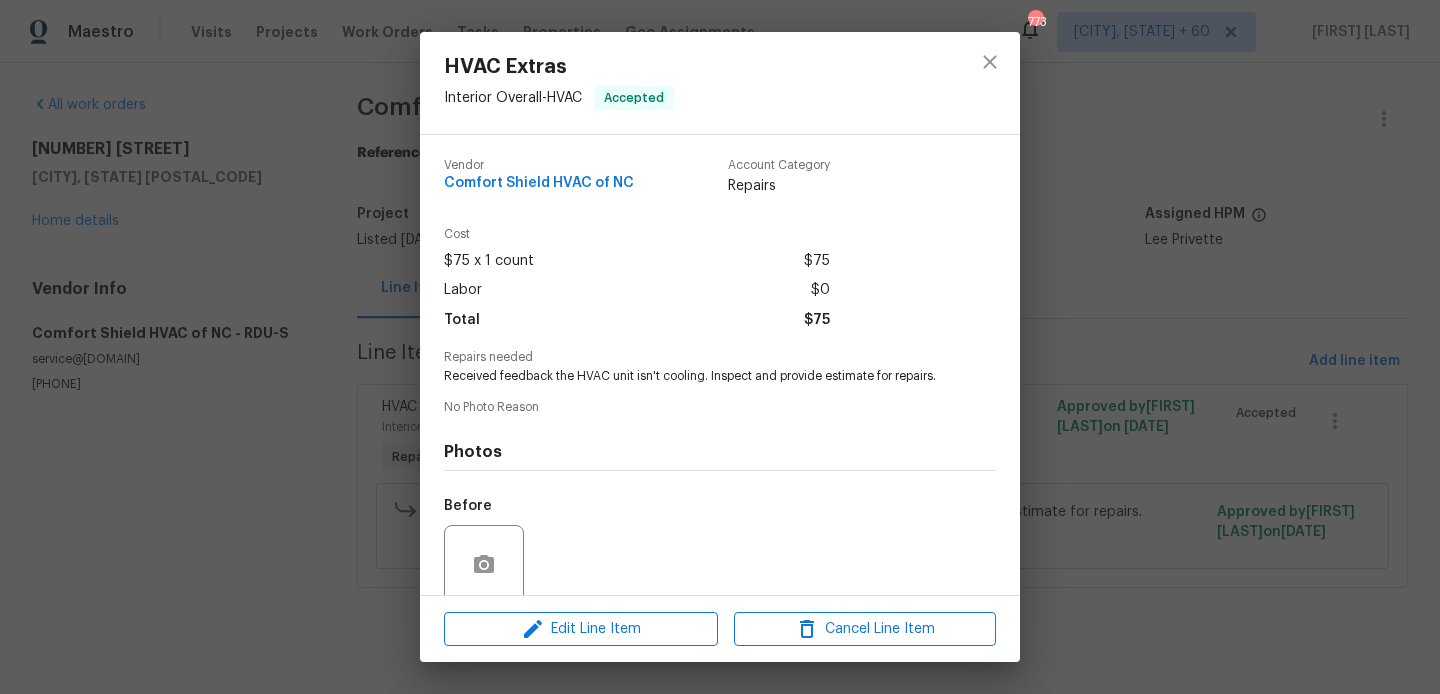 click on "$75" at bounding box center [817, 320] 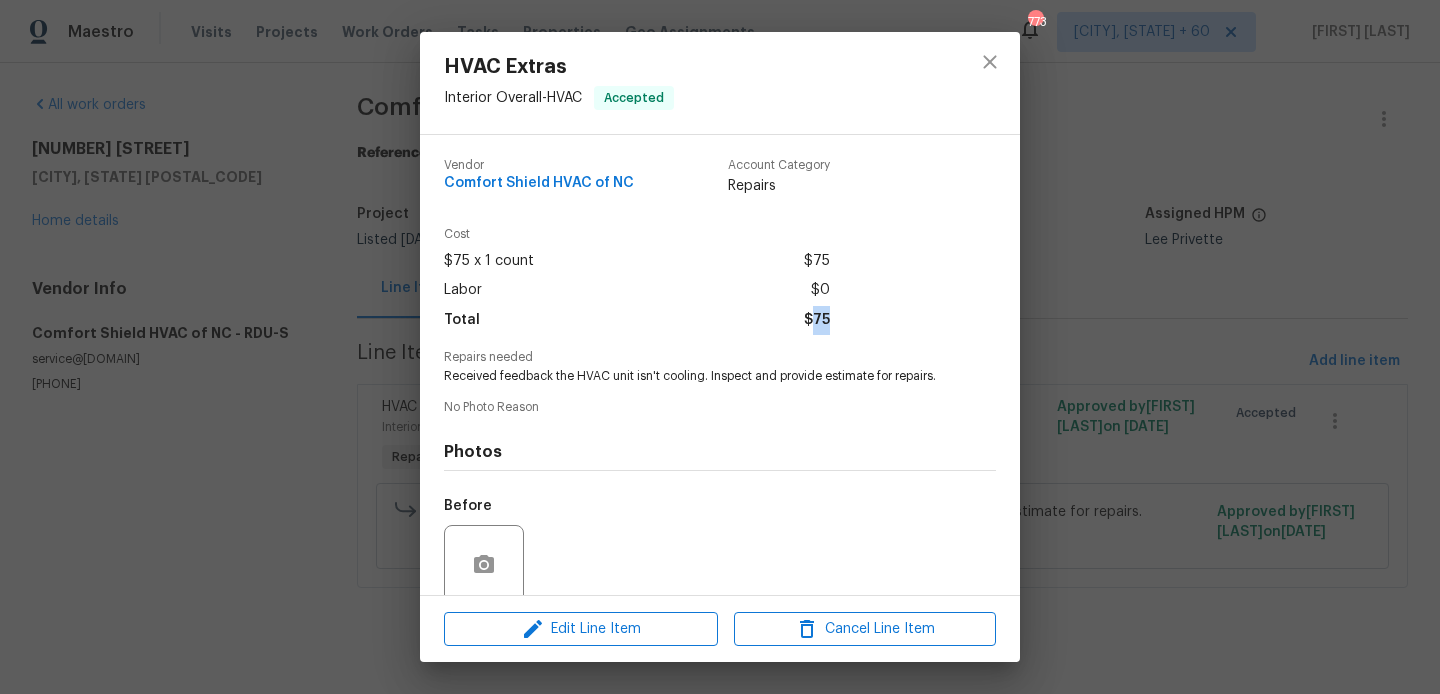 click on "$75" at bounding box center [817, 320] 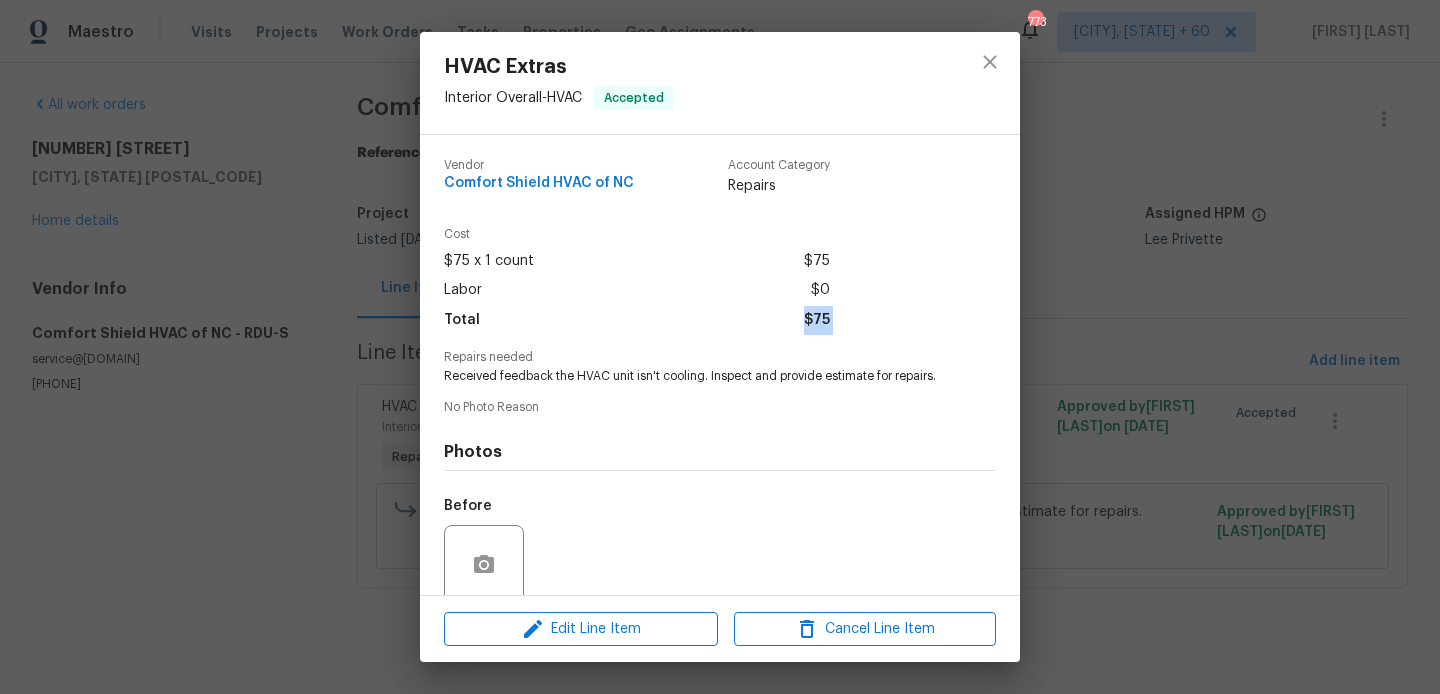 click on "$75" at bounding box center (817, 320) 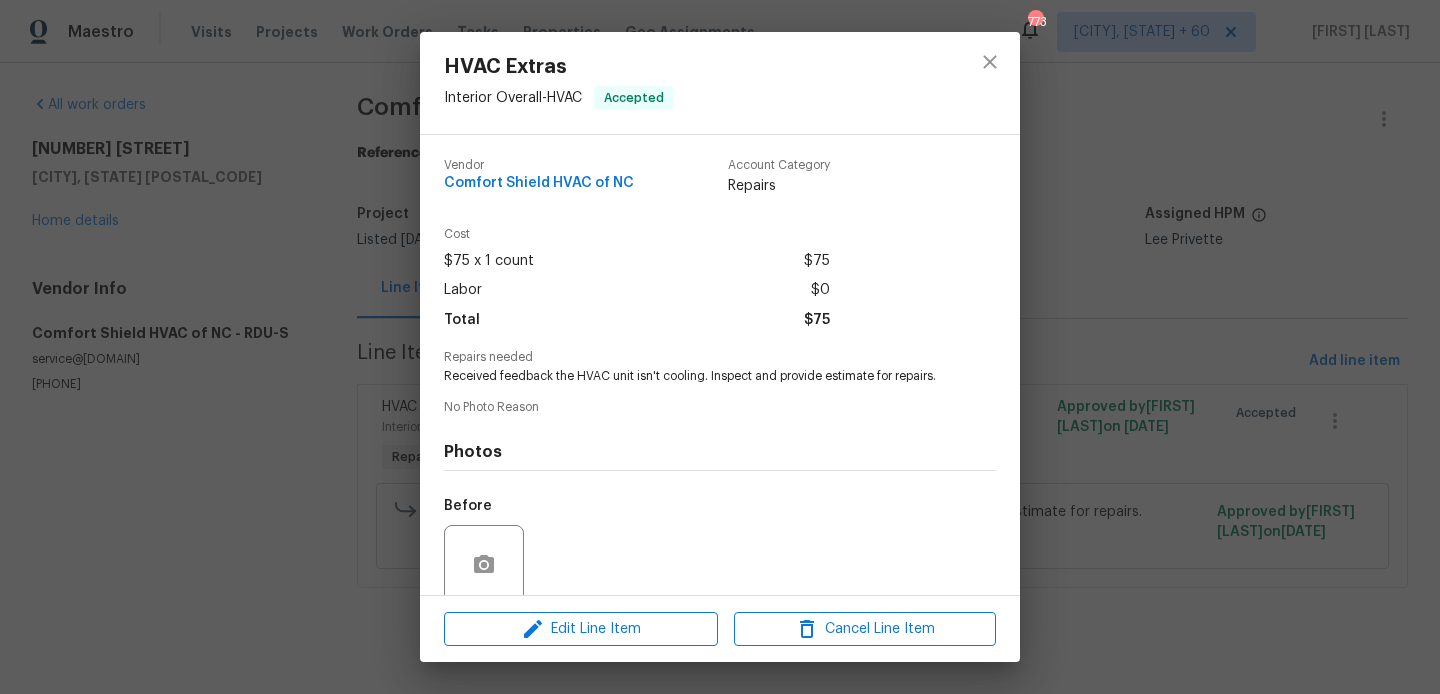 click on "HVAC Extras Interior Overall  -  HVAC Accepted Vendor Comfort Shield HVAC of NC Account Category Repairs Cost $75 x 1 count $75 Labor $0 Total $75 Repairs needed Received feedback the HVAC unit isn't cooling. Inspect and provide estimate for repairs. No Photo Reason   Photos Before After  Edit Line Item  Cancel Line Item" at bounding box center [720, 347] 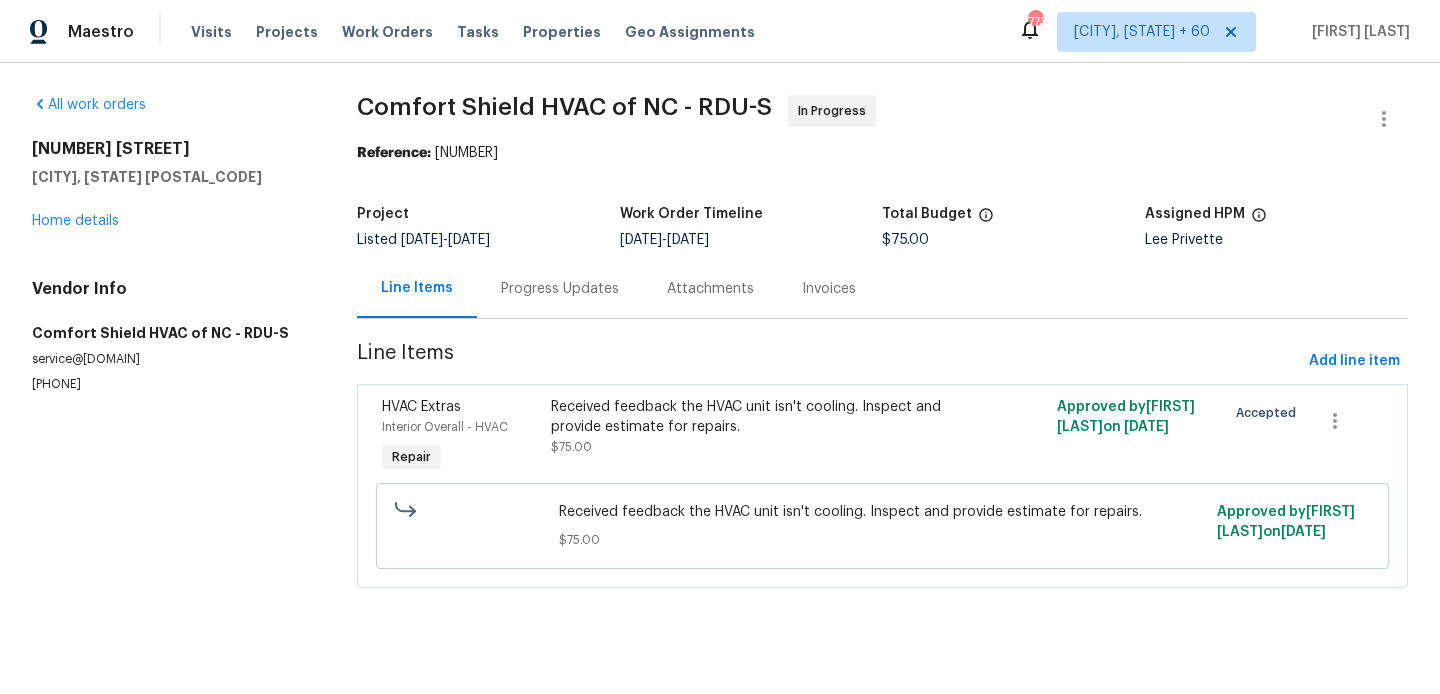click on "Progress Updates" at bounding box center [560, 289] 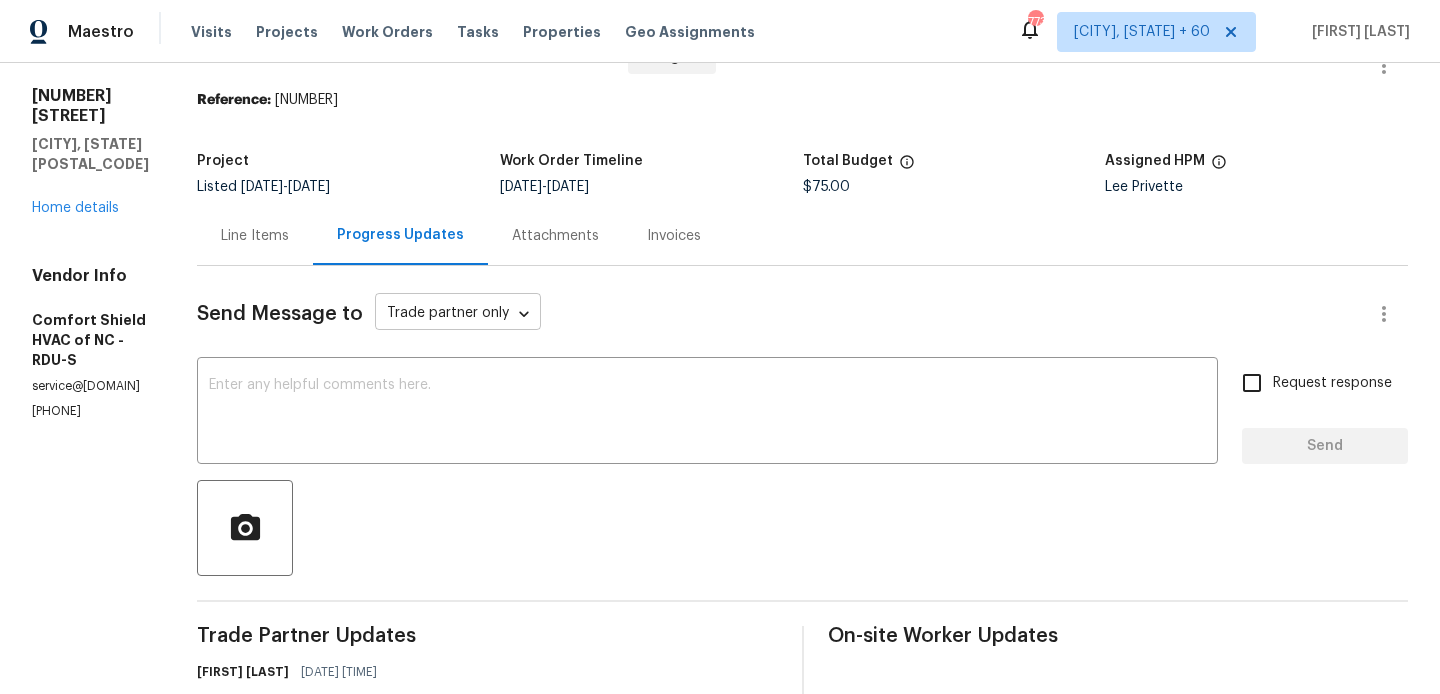 scroll, scrollTop: 545, scrollLeft: 0, axis: vertical 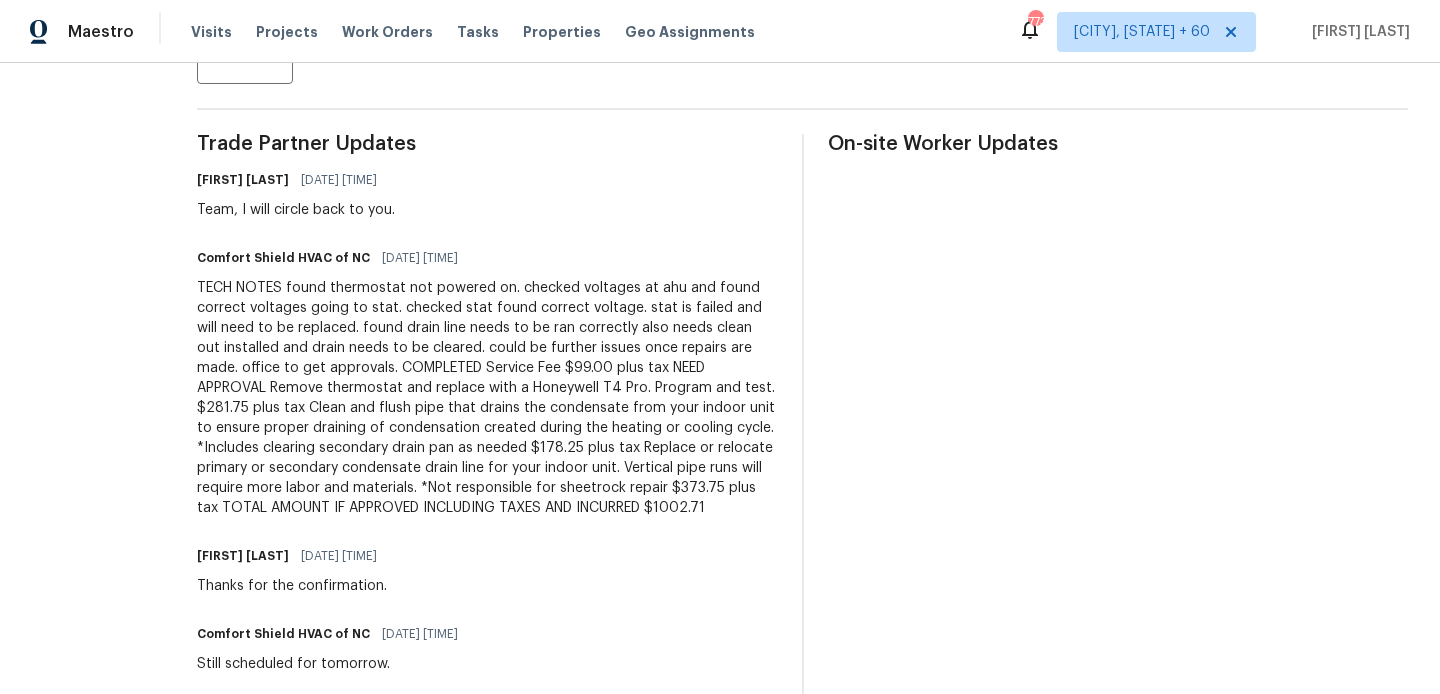 click on "TECH NOTES
found thermostat not powered on. checked voltages at ahu and found correct voltages going to stat. checked stat found correct voltage. stat is failed and will need to be replaced. found drain line needs to be ran correctly also needs clean out installed and drain needs to be cleared. could be further issues once repairs are made. office to get approvals.
COMPLETED
Service Fee $99.00 plus tax
NEED APPROVAL
Remove thermostat and replace with a Honeywell T4 Pro.
Program and test. $281.75 plus tax
Clean and flush pipe that drains the condensate from your indoor unit to ensure proper draining of condensation created during the heating or cooling cycle.
*Includes clearing secondary drain pan as needed  $178.25 plus tax
Replace or relocate primary or secondary condensate drain line for your indoor unit.
Vertical pipe runs will require more labor and materials.
*Not responsible for sheetrock repair $373.75 plus tax
TOTAL AMOUNT IF APPROVED INCLUDING TAXES AND INCURRED $1002.71" at bounding box center (487, 398) 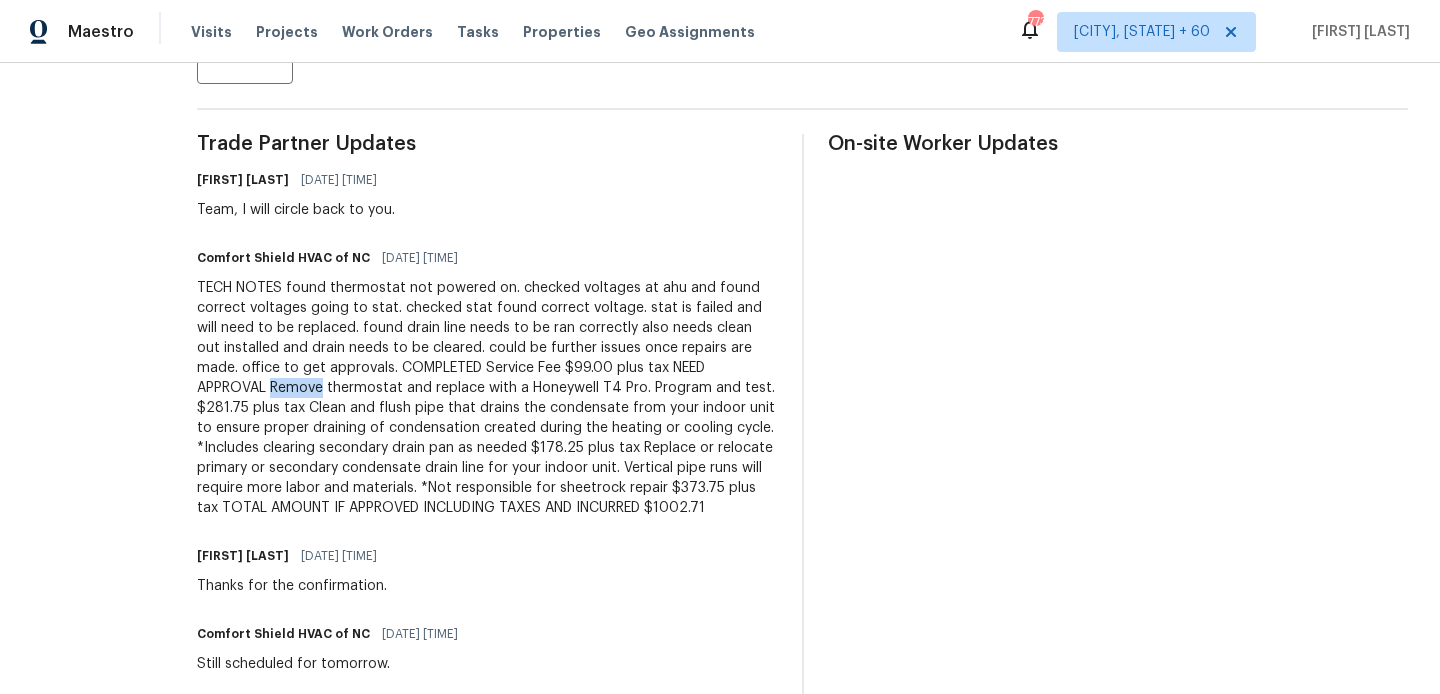 click on "TECH NOTES
found thermostat not powered on. checked voltages at ahu and found correct voltages going to stat. checked stat found correct voltage. stat is failed and will need to be replaced. found drain line needs to be ran correctly also needs clean out installed and drain needs to be cleared. could be further issues once repairs are made. office to get approvals.
COMPLETED
Service Fee $99.00 plus tax
NEED APPROVAL
Remove thermostat and replace with a Honeywell T4 Pro.
Program and test. $281.75 plus tax
Clean and flush pipe that drains the condensate from your indoor unit to ensure proper draining of condensation created during the heating or cooling cycle.
*Includes clearing secondary drain pan as needed  $178.25 plus tax
Replace or relocate primary or secondary condensate drain line for your indoor unit.
Vertical pipe runs will require more labor and materials.
*Not responsible for sheetrock repair $373.75 plus tax
TOTAL AMOUNT IF APPROVED INCLUDING TAXES AND INCURRED $1002.71" at bounding box center (487, 398) 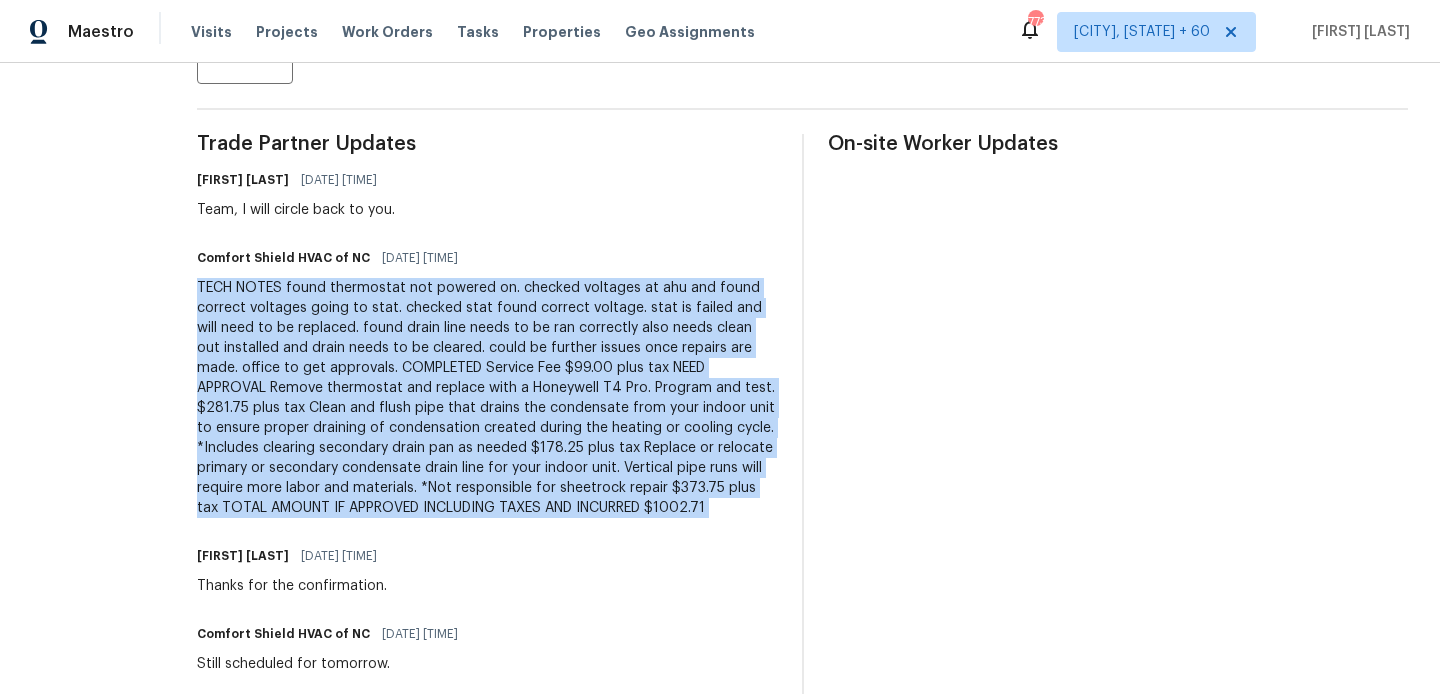 click on "TECH NOTES
found thermostat not powered on. checked voltages at ahu and found correct voltages going to stat. checked stat found correct voltage. stat is failed and will need to be replaced. found drain line needs to be ran correctly also needs clean out installed and drain needs to be cleared. could be further issues once repairs are made. office to get approvals.
COMPLETED
Service Fee $99.00 plus tax
NEED APPROVAL
Remove thermostat and replace with a Honeywell T4 Pro.
Program and test. $281.75 plus tax
Clean and flush pipe that drains the condensate from your indoor unit to ensure proper draining of condensation created during the heating or cooling cycle.
*Includes clearing secondary drain pan as needed  $178.25 plus tax
Replace or relocate primary or secondary condensate drain line for your indoor unit.
Vertical pipe runs will require more labor and materials.
*Not responsible for sheetrock repair $373.75 plus tax
TOTAL AMOUNT IF APPROVED INCLUDING TAXES AND INCURRED $1002.71" at bounding box center [487, 398] 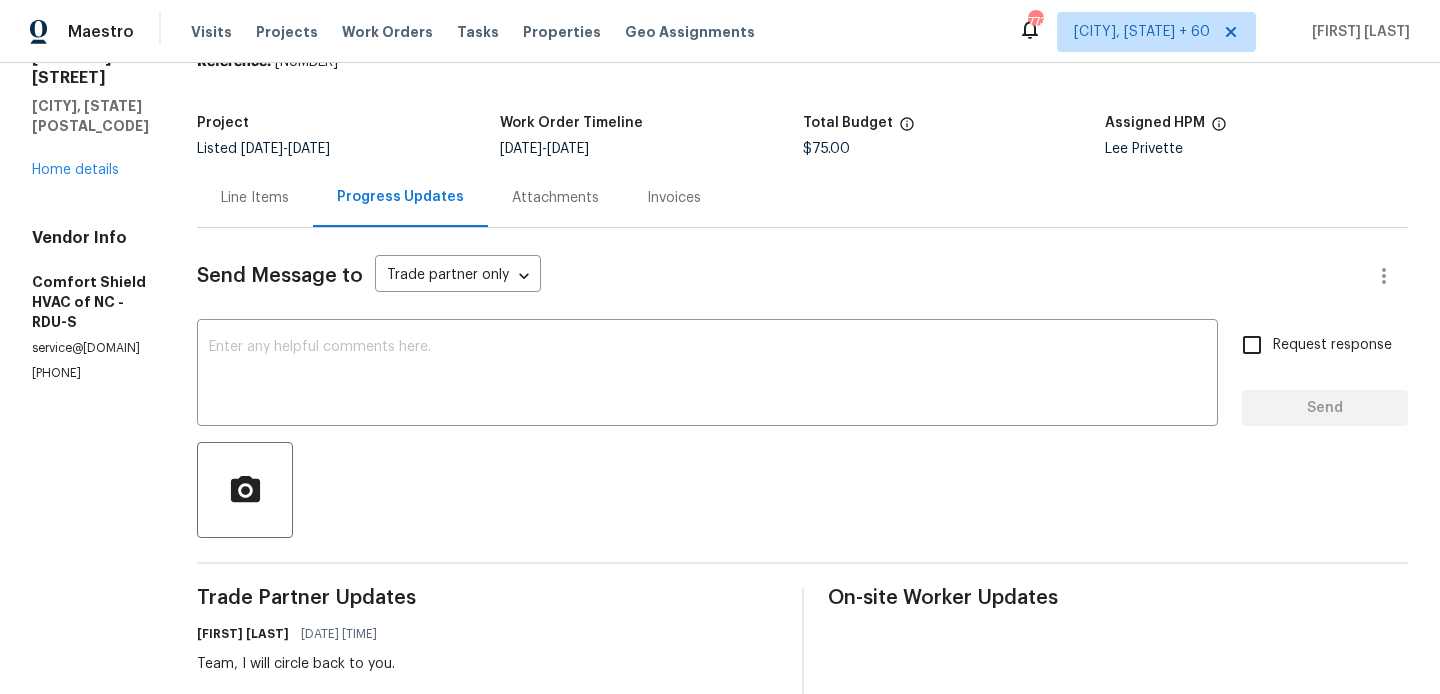 scroll, scrollTop: 0, scrollLeft: 0, axis: both 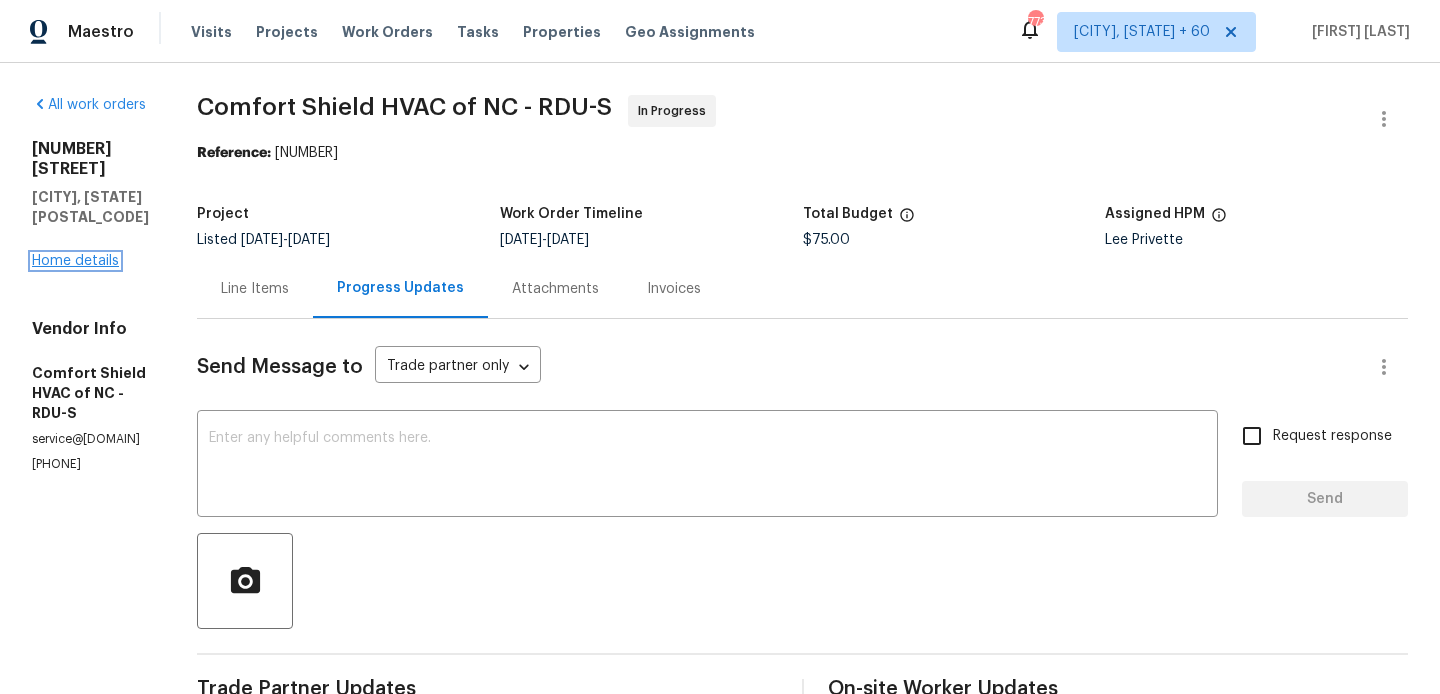 click on "Home details" at bounding box center [75, 261] 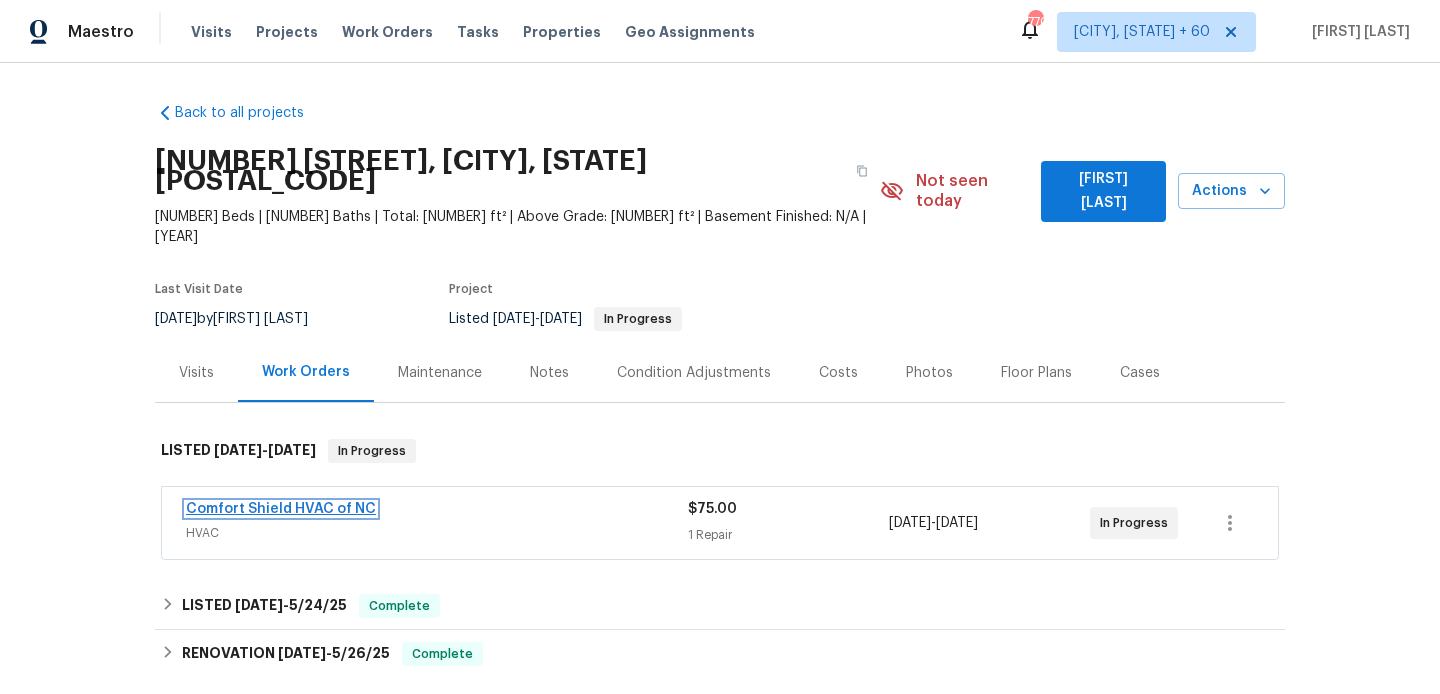 click on "Comfort Shield HVAC of NC" at bounding box center (281, 509) 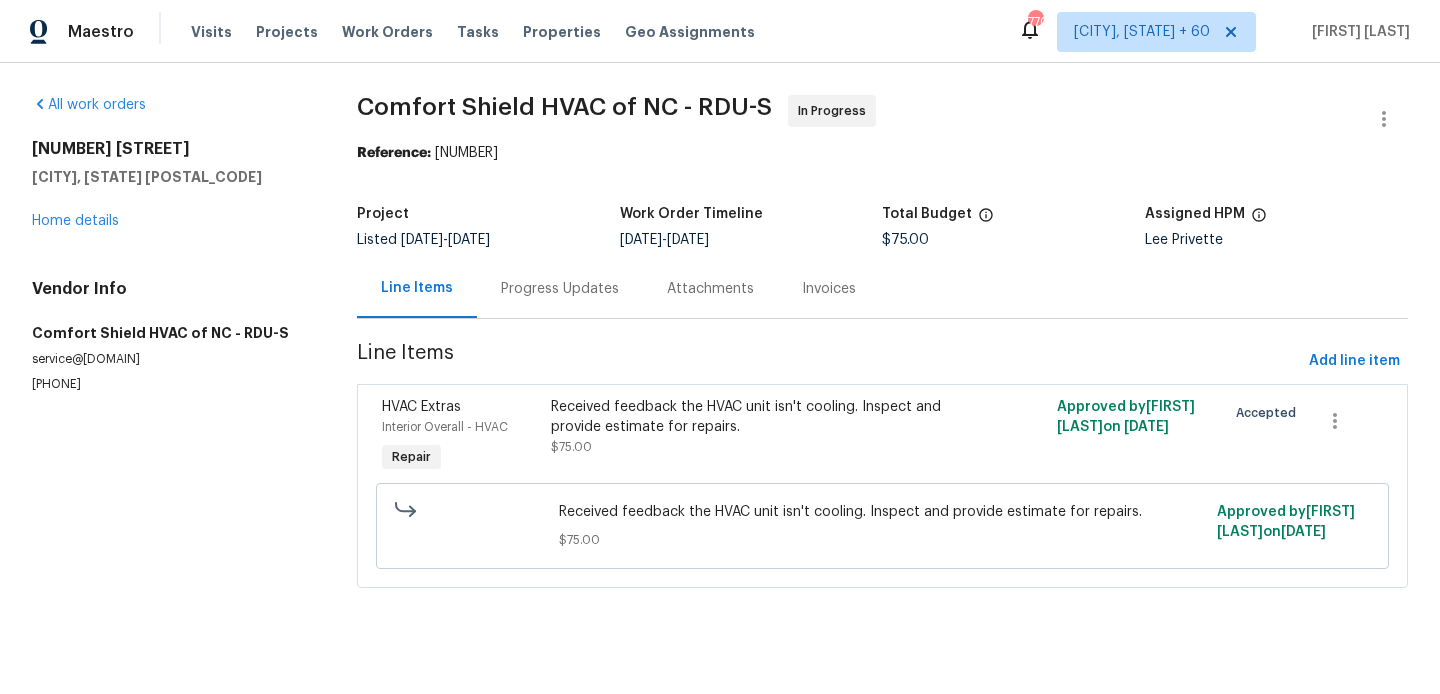 click on "Progress Updates" at bounding box center [560, 288] 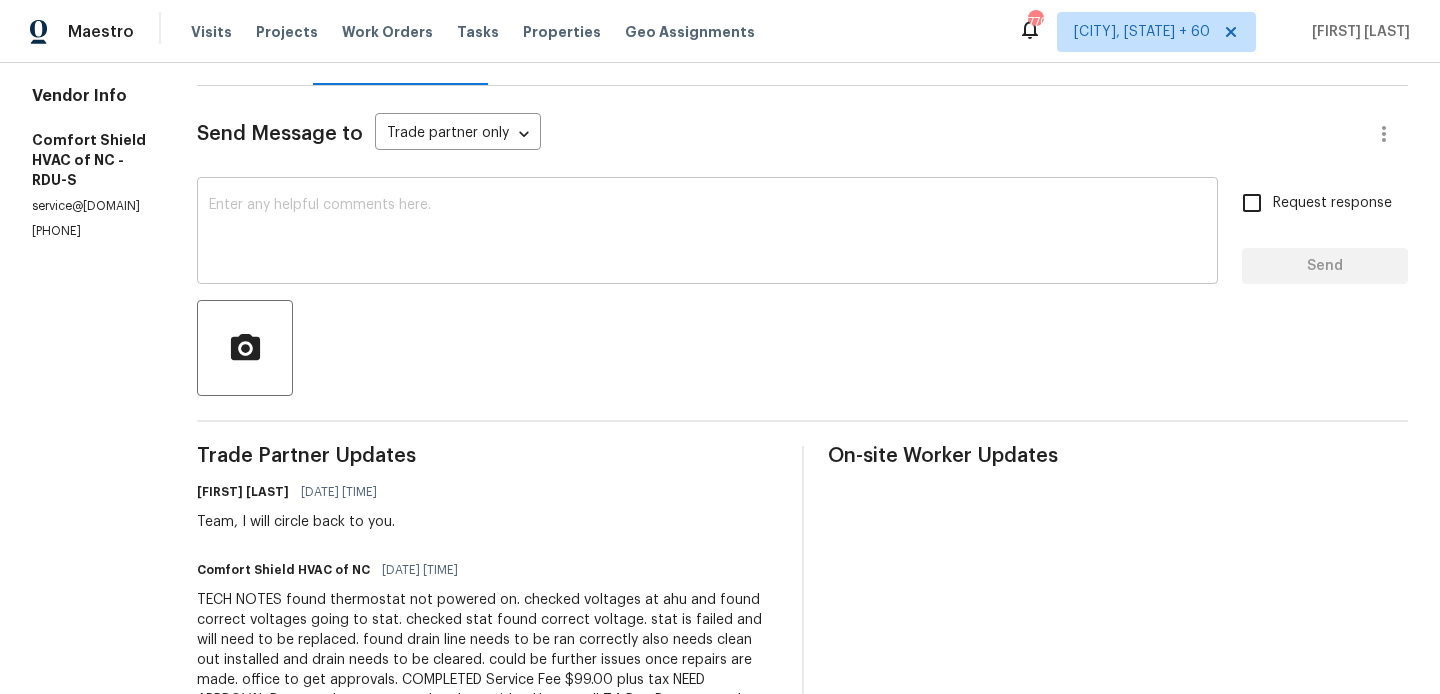 scroll, scrollTop: 234, scrollLeft: 0, axis: vertical 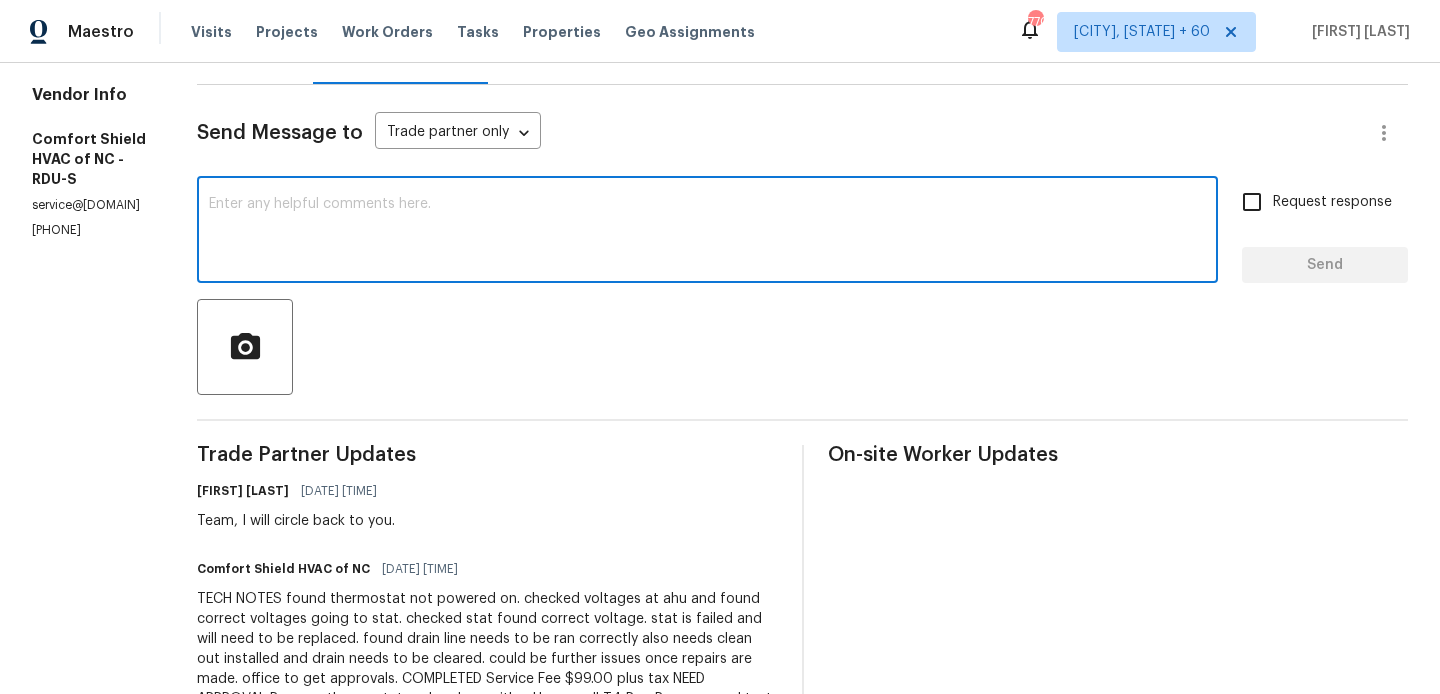 click at bounding box center [707, 232] 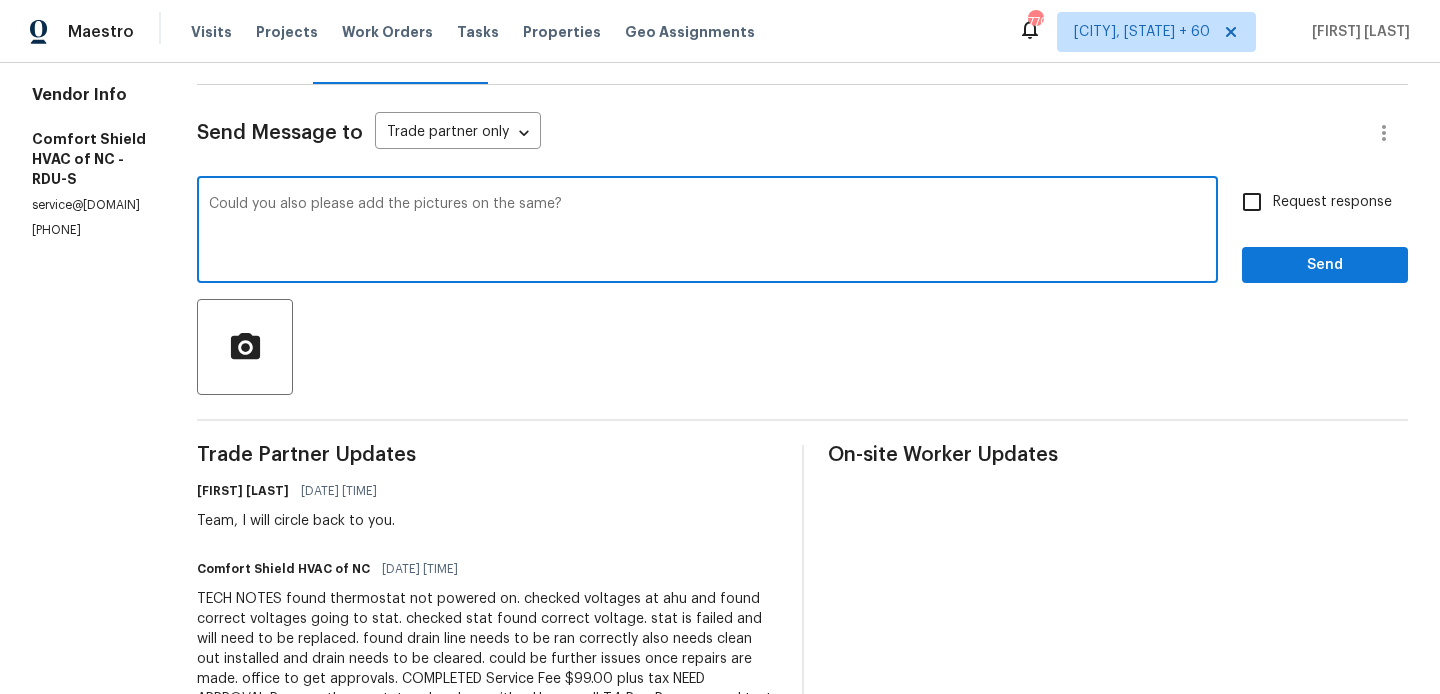type on "Could you also please add the pictures on the same?" 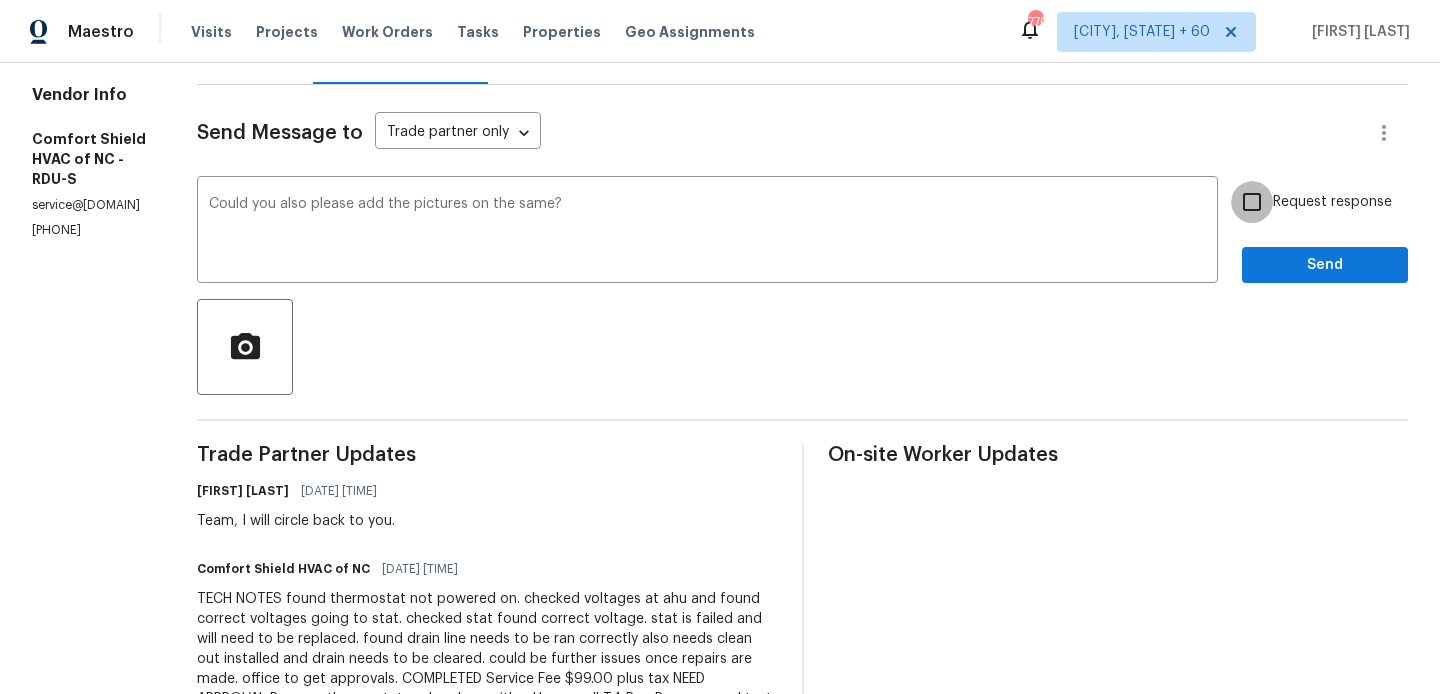 click on "Request response" at bounding box center [1252, 202] 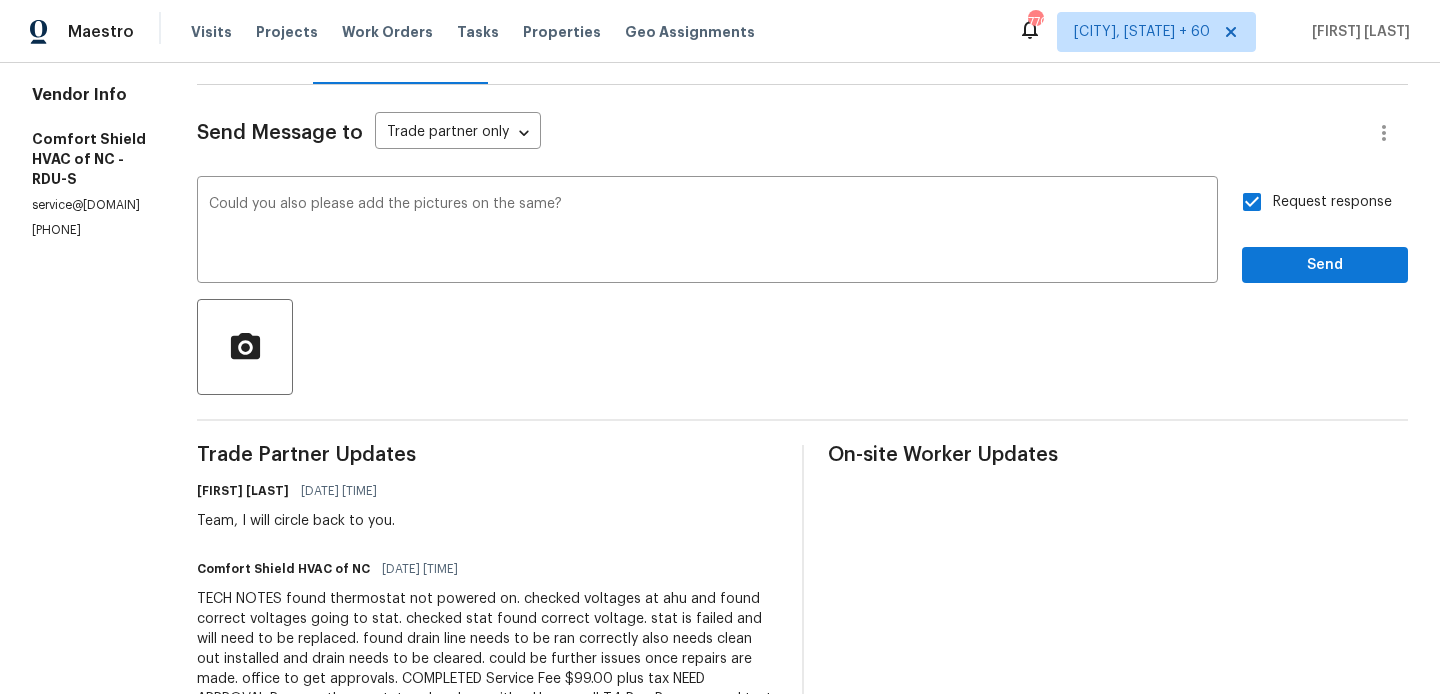 click on "Send Message to Trade partner only Trade partner only ​ Could you also please add the pictures on the same? x ​ Request response Send Trade Partner Updates Blessida Angeline M 08/01/2025 1:39 PM Team, I will circle back to you. Comfort Shield HVAC of NC 08/01/2025 10:10 AM Blessida Angeline M 07/31/2025 5:09 PM Thanks for the confirmation. Comfort Shield HVAC of NC 07/31/2025 11:35 AM Still scheduled for tomorrow. Blessida Angeline M 07/31/2025 10:38 AM Hi team, Good day! I hope the work is in schedule for tomorrow 8/1. Keep us posted and have a great day! Blessida Angeline M 07/30/2025 4:53 PM Thanks team for the update. Keep us posted. Comfort Shield HVAC of NC 07/30/2025 2:22 PM Scheduled 8/1 Blessida Angeline M 07/30/2025 12:59 PM On-site Worker Updates" at bounding box center (802, 763) 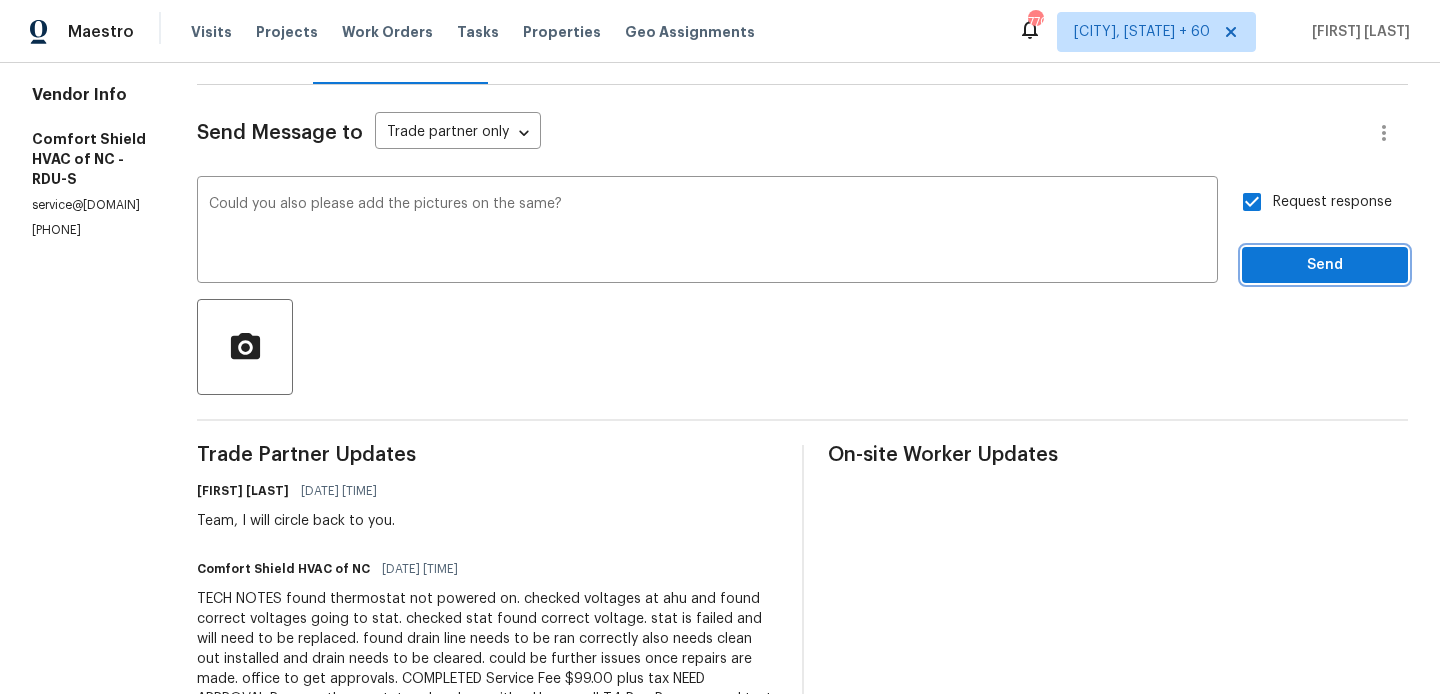 click on "Send" at bounding box center [1325, 265] 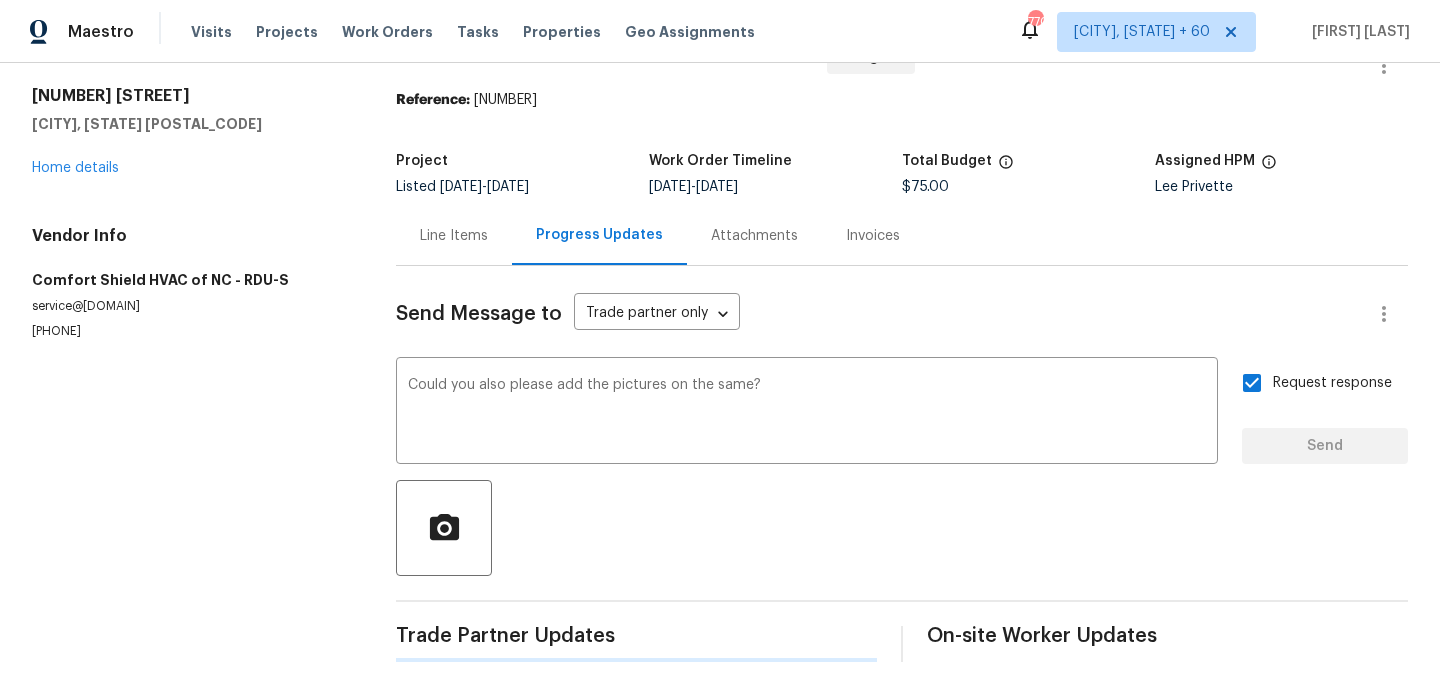 type 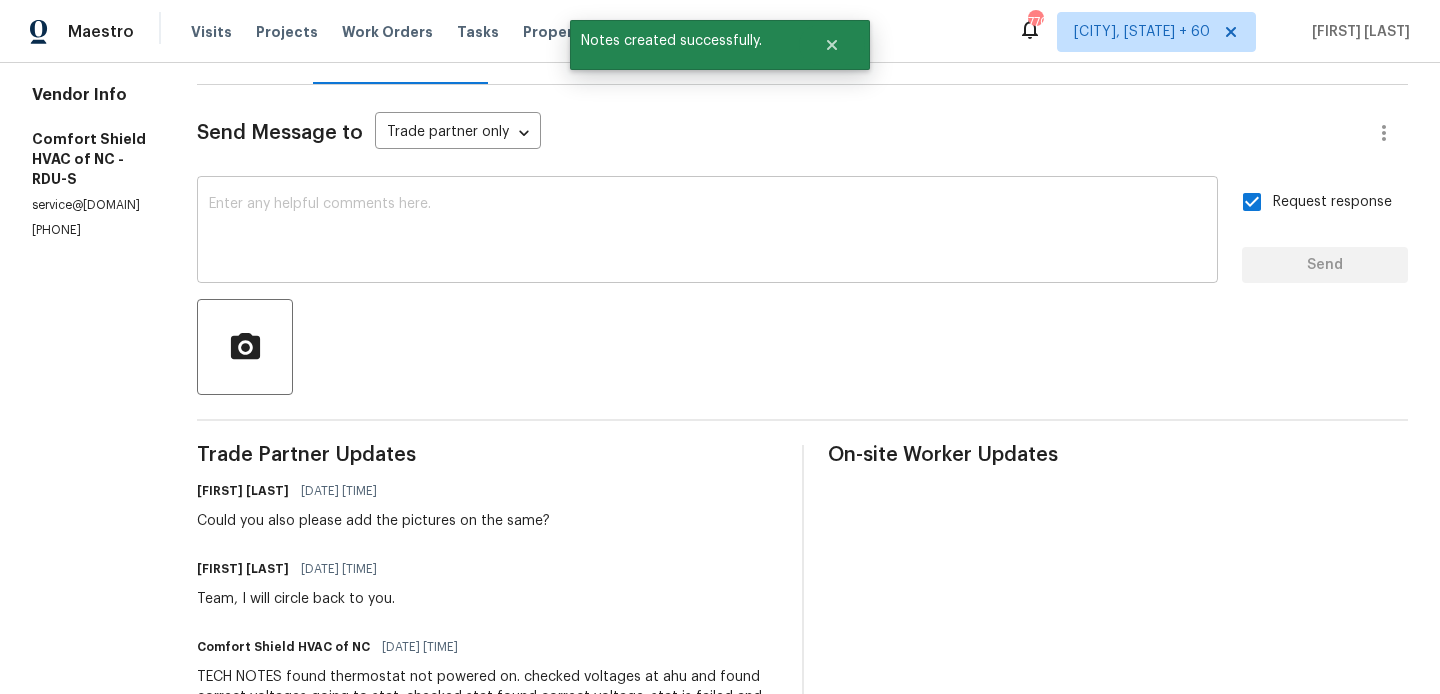 scroll, scrollTop: 0, scrollLeft: 0, axis: both 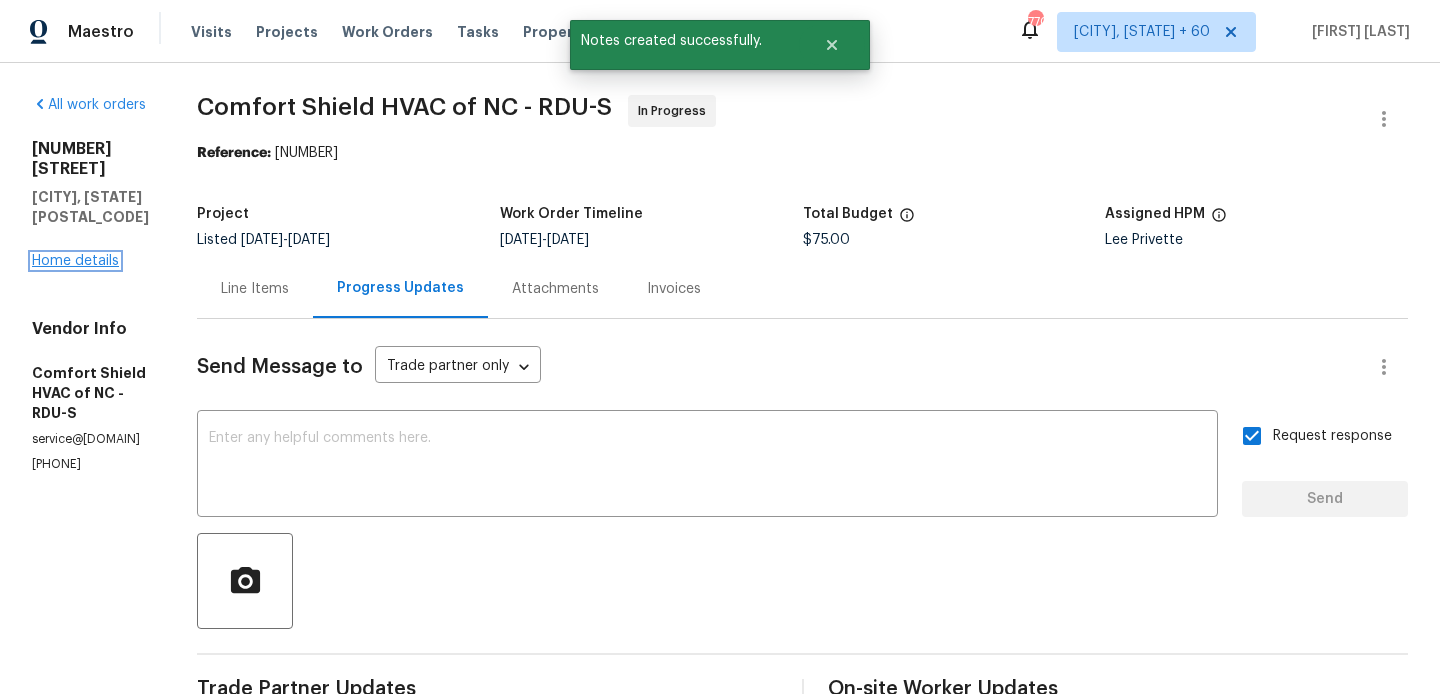 click on "Home details" at bounding box center (75, 261) 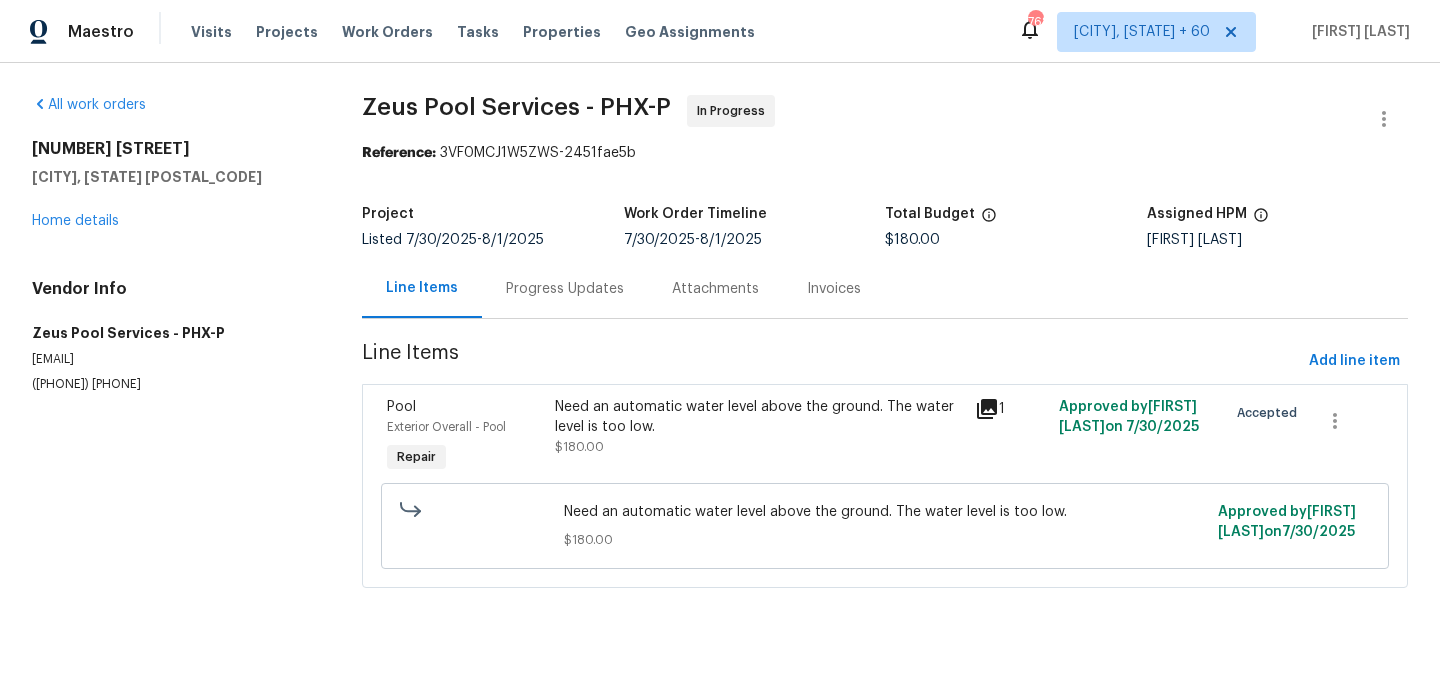 scroll, scrollTop: 0, scrollLeft: 0, axis: both 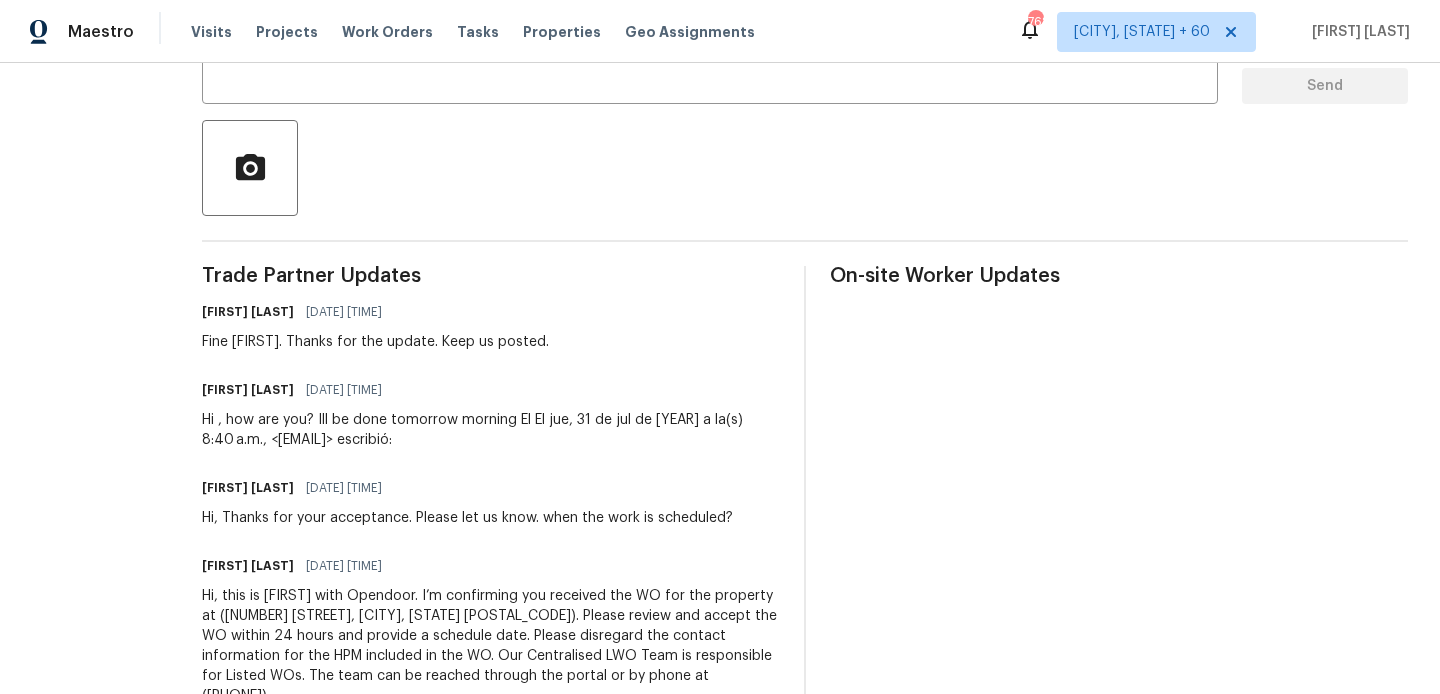 click on "JULIO MEZA" at bounding box center [248, 390] 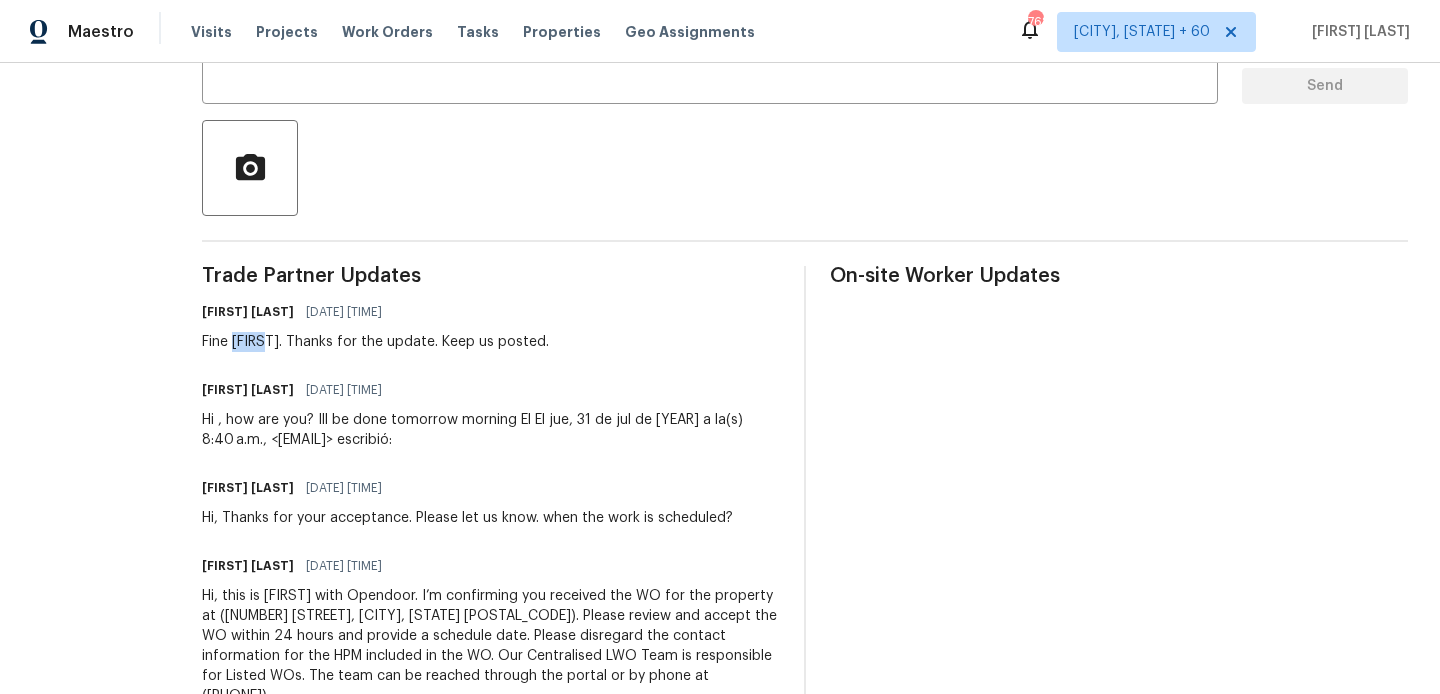 click on "Fine Julio. Thanks for the update. Keep us posted." at bounding box center (375, 342) 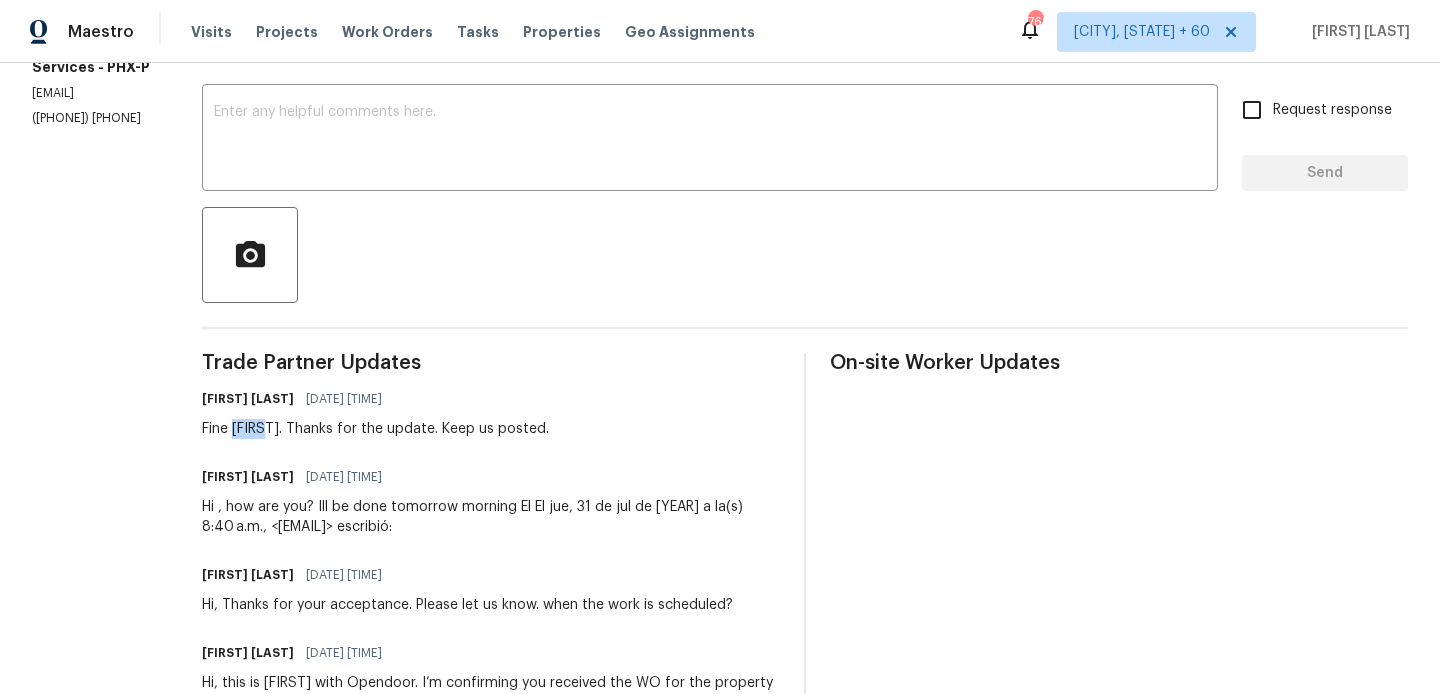 scroll, scrollTop: 218, scrollLeft: 0, axis: vertical 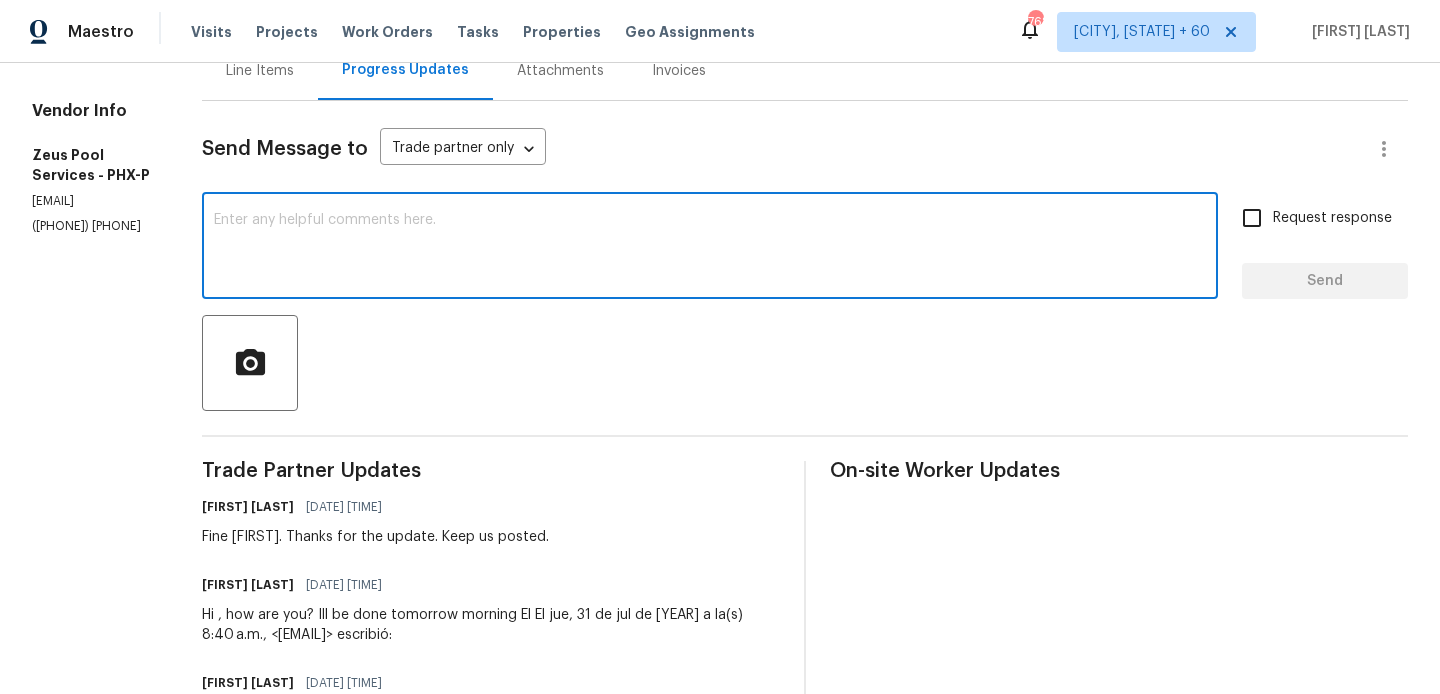 click at bounding box center [710, 248] 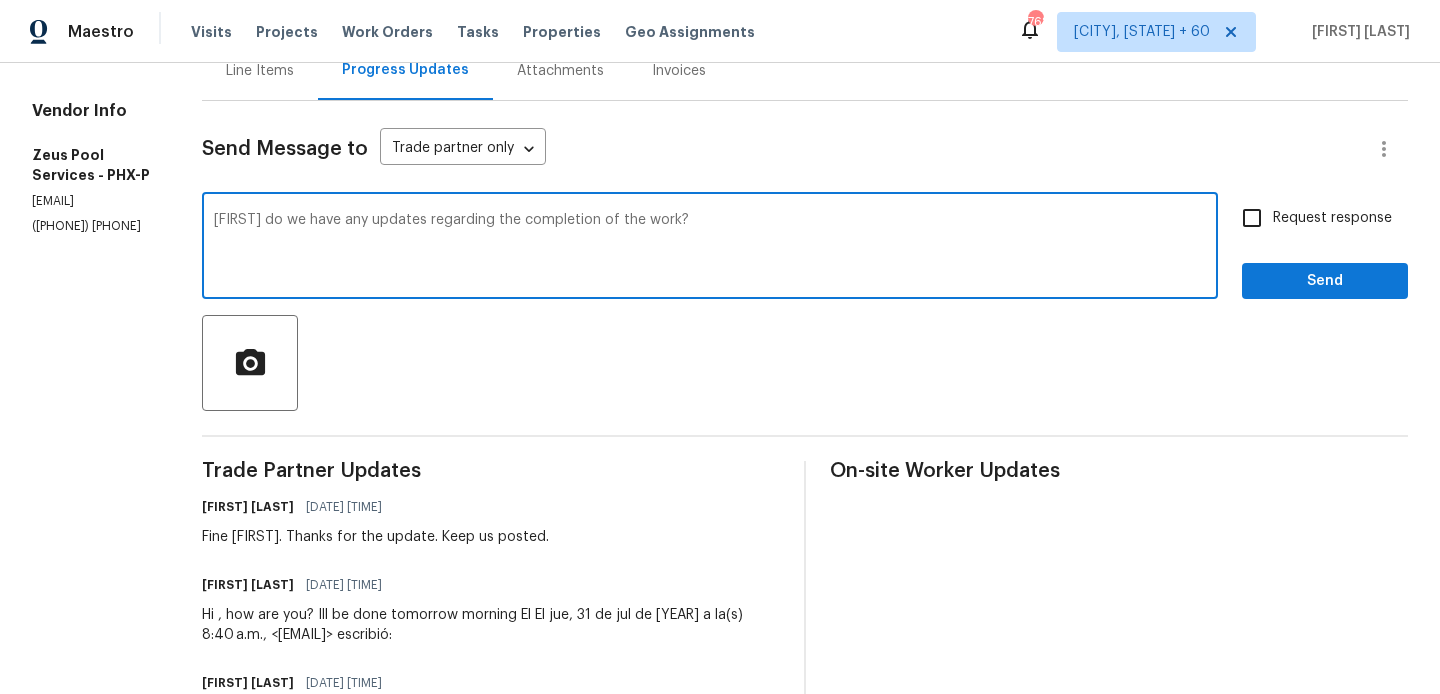 type on "Julio do we have any updates regarding the completion of the work?" 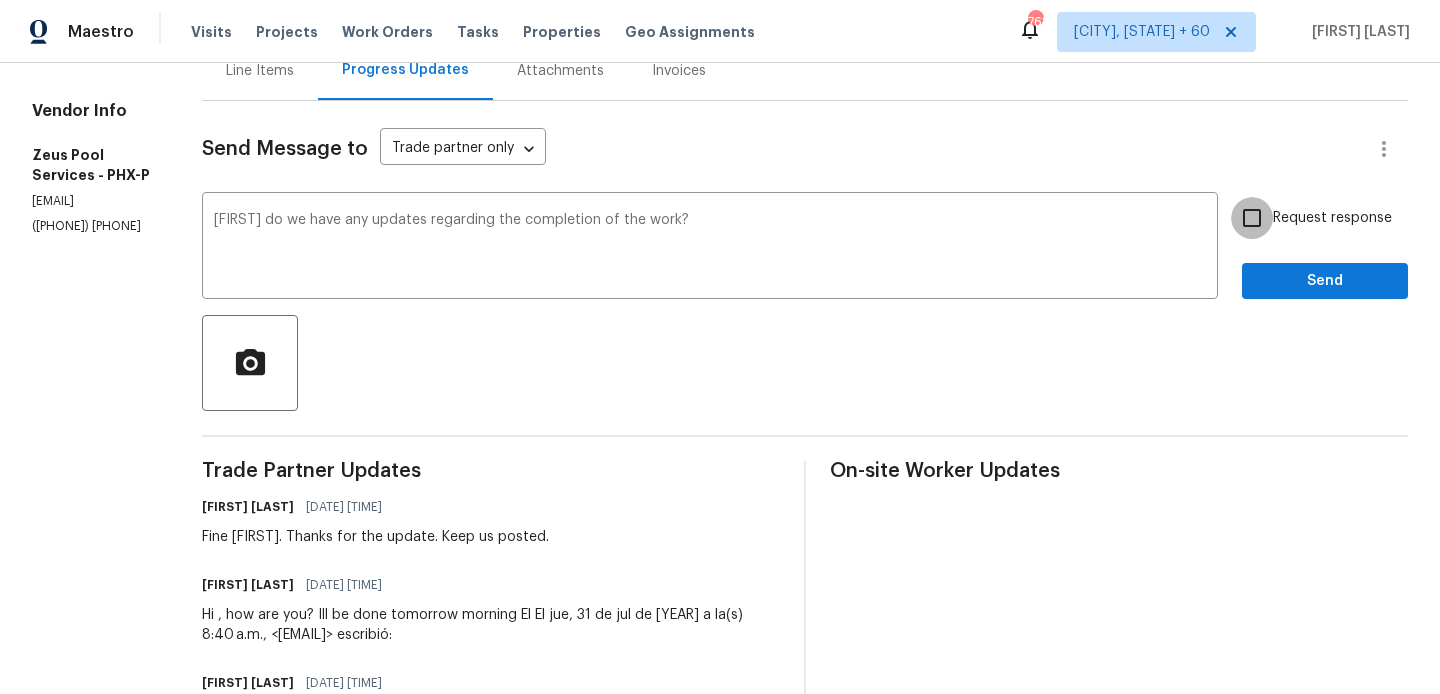 click on "Request response" at bounding box center [1252, 218] 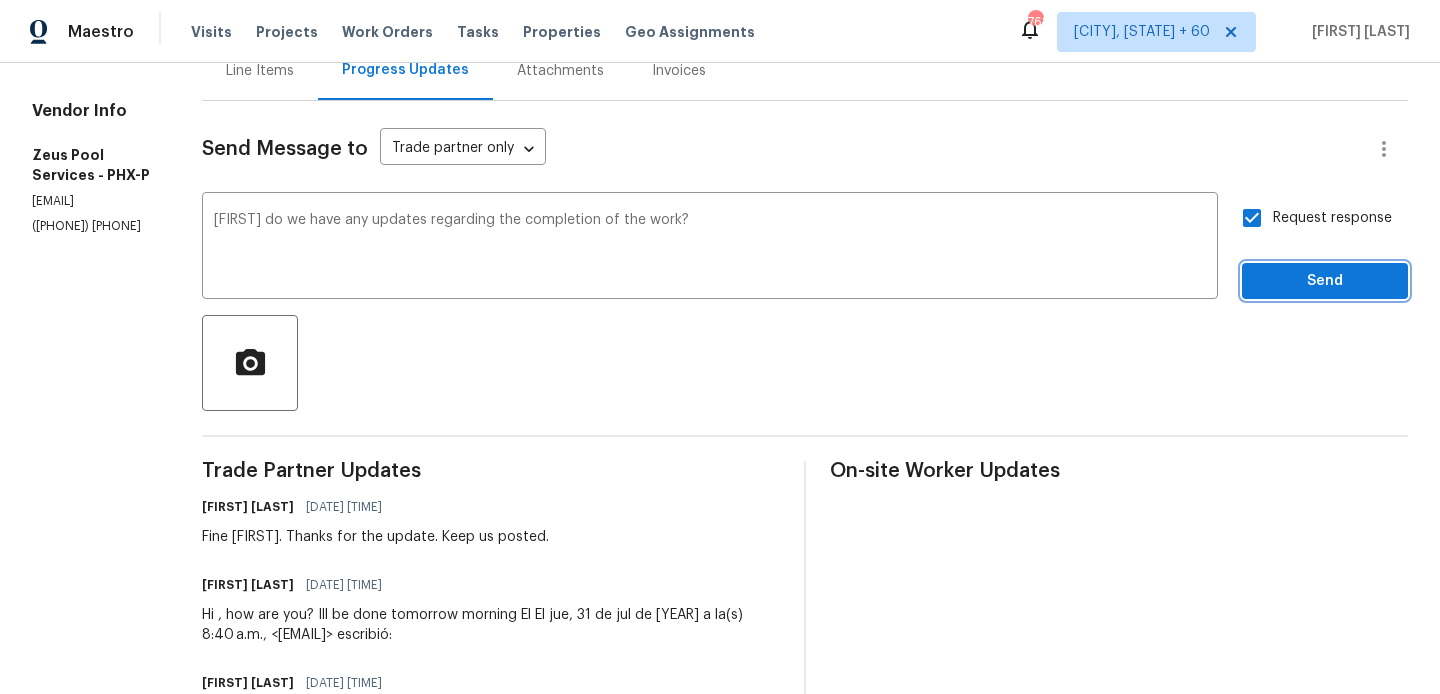 click on "Send" at bounding box center [1325, 281] 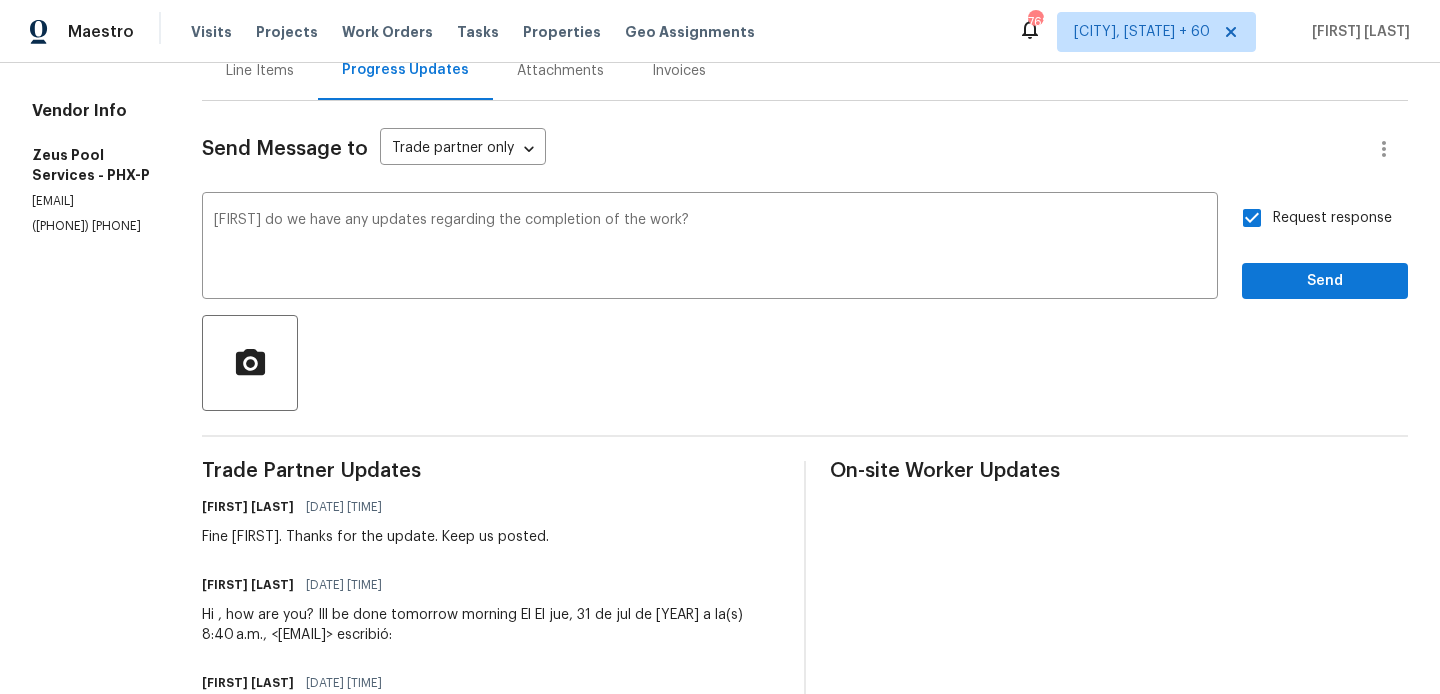 scroll, scrollTop: 53, scrollLeft: 0, axis: vertical 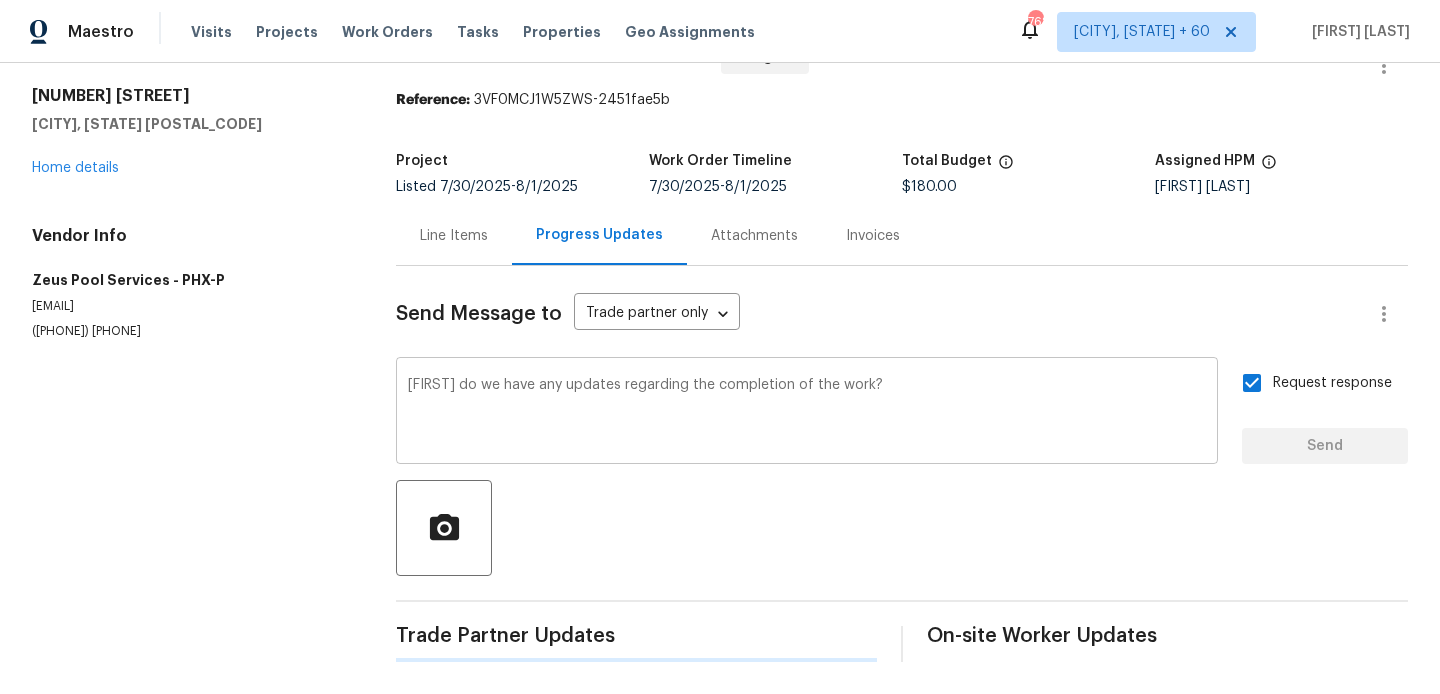 type 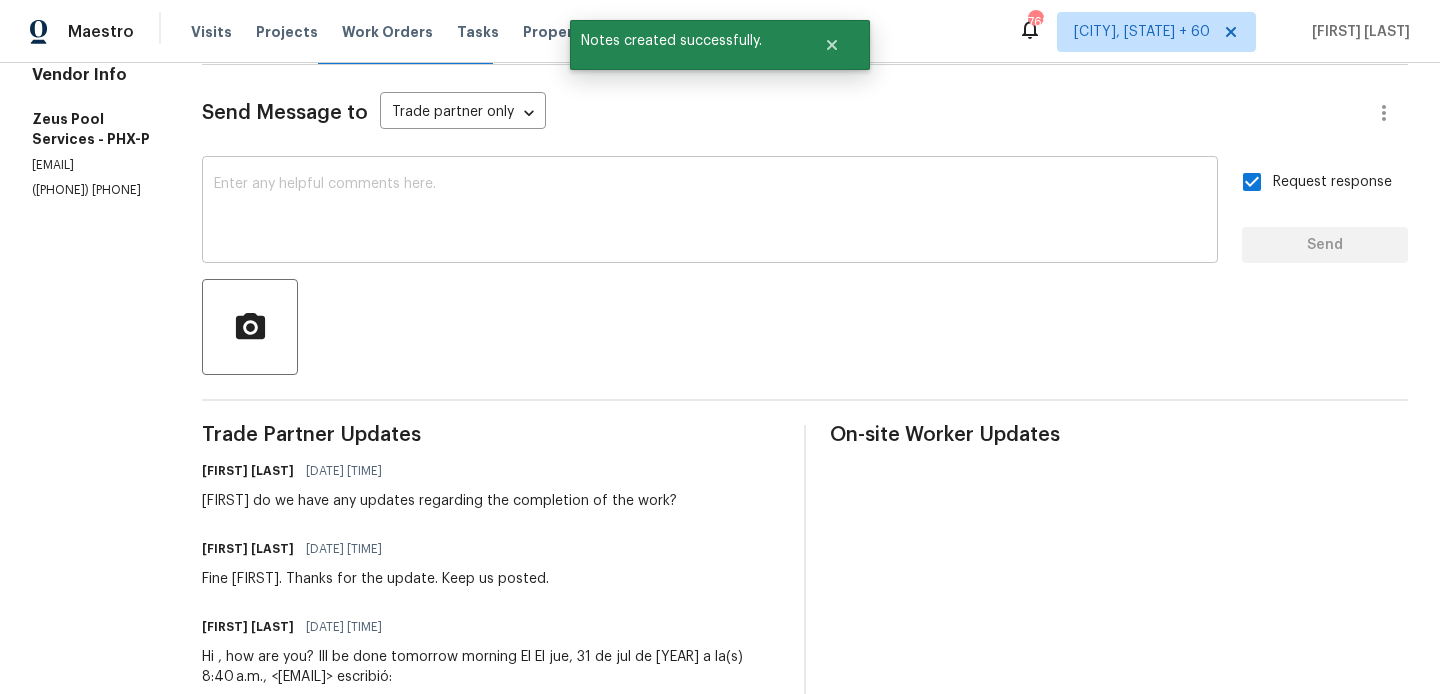 scroll, scrollTop: 0, scrollLeft: 0, axis: both 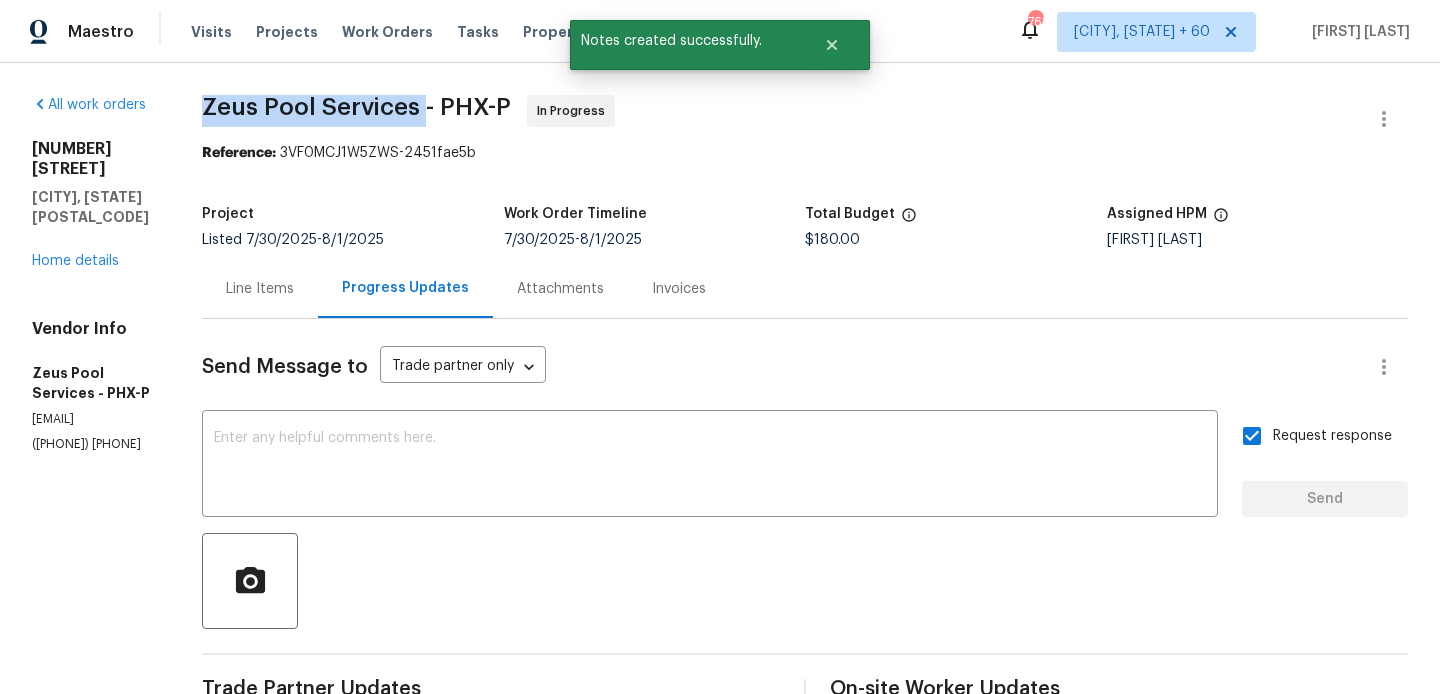 drag, startPoint x: 217, startPoint y: 106, endPoint x: 432, endPoint y: 108, distance: 215.00931 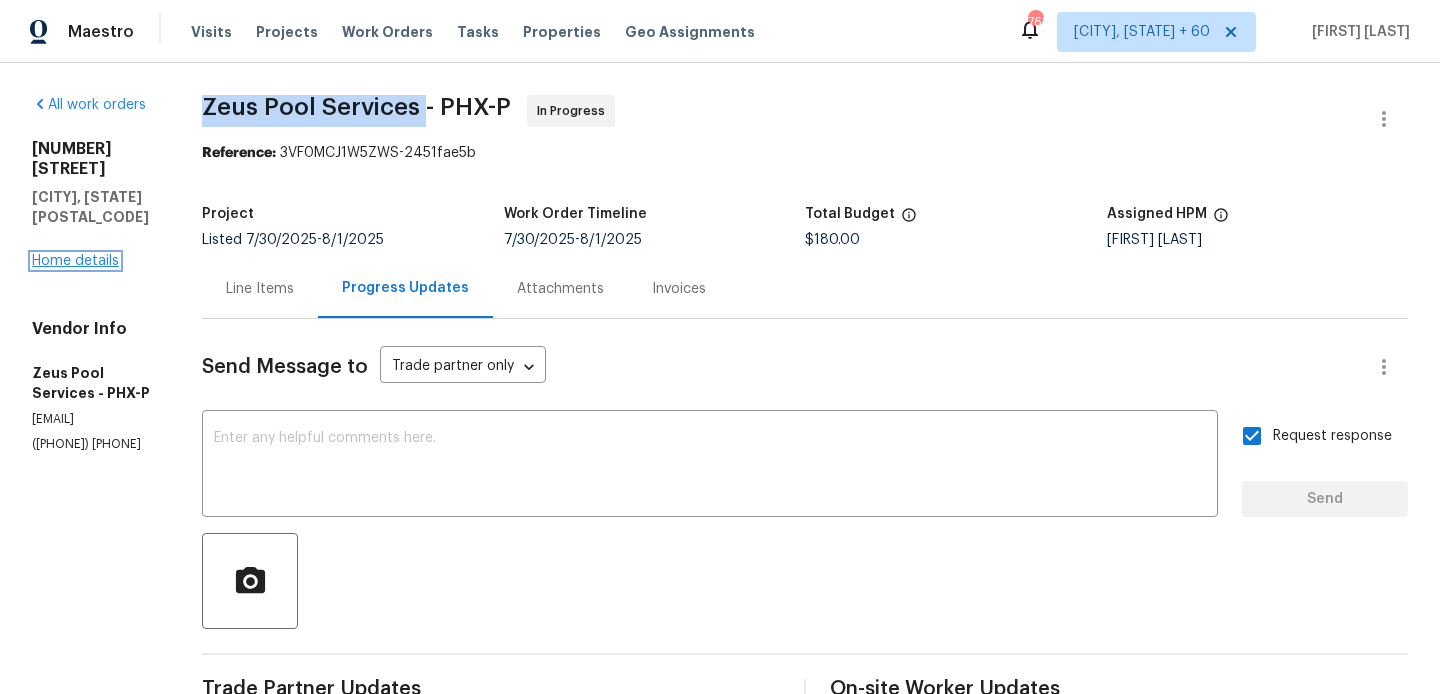 click on "Home details" at bounding box center [75, 261] 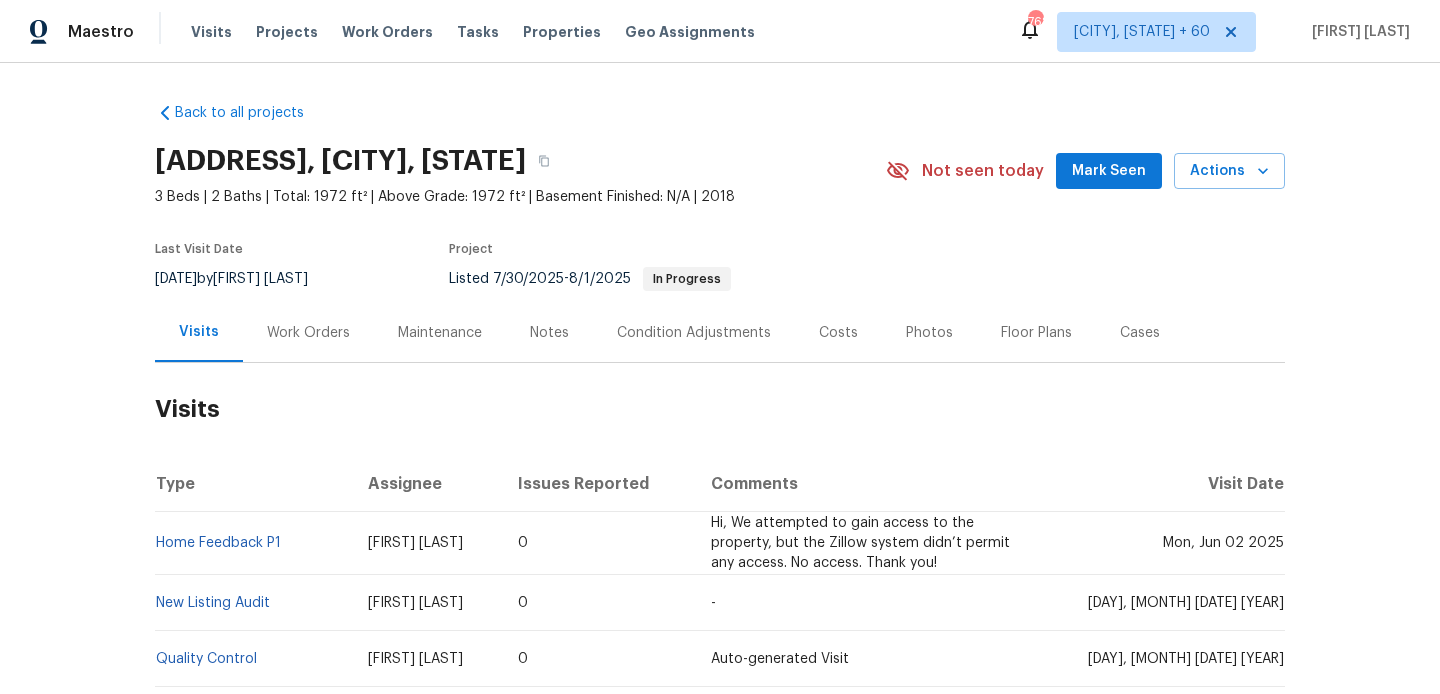 scroll, scrollTop: 0, scrollLeft: 0, axis: both 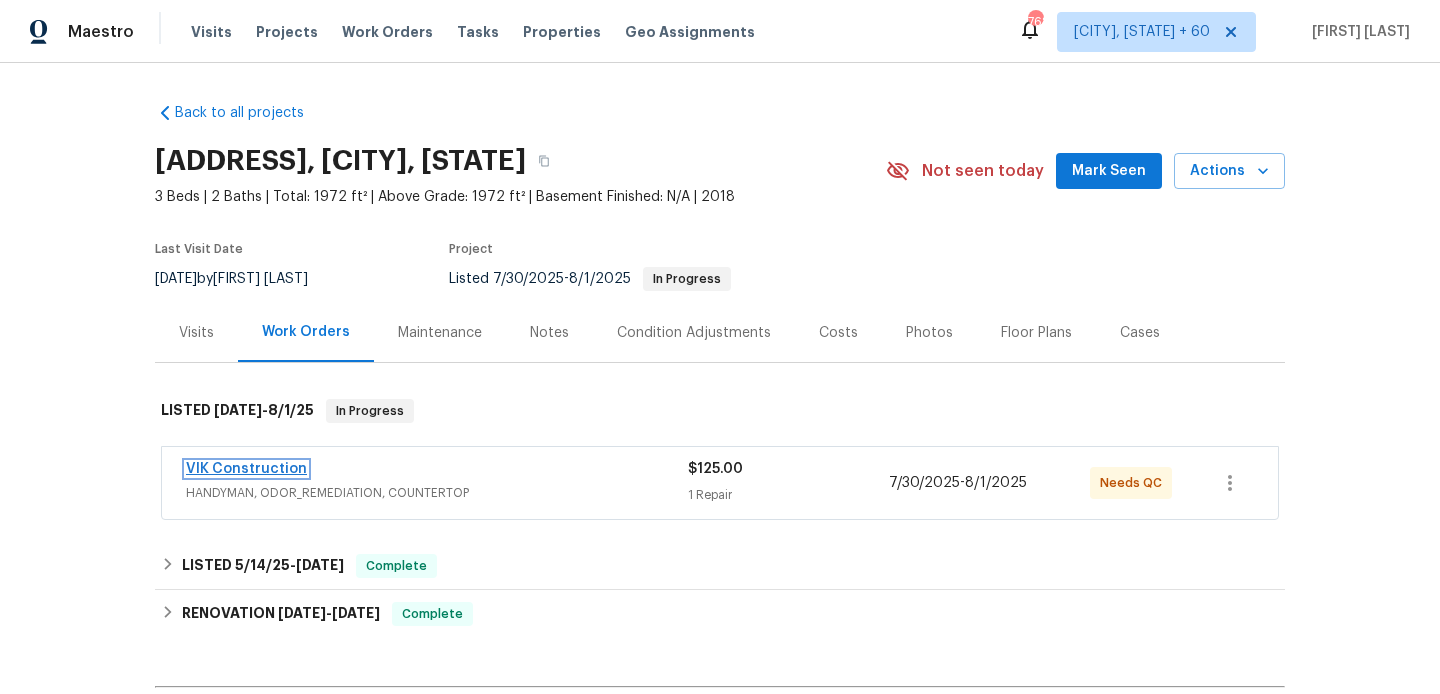 click on "VIK Construction" at bounding box center [246, 469] 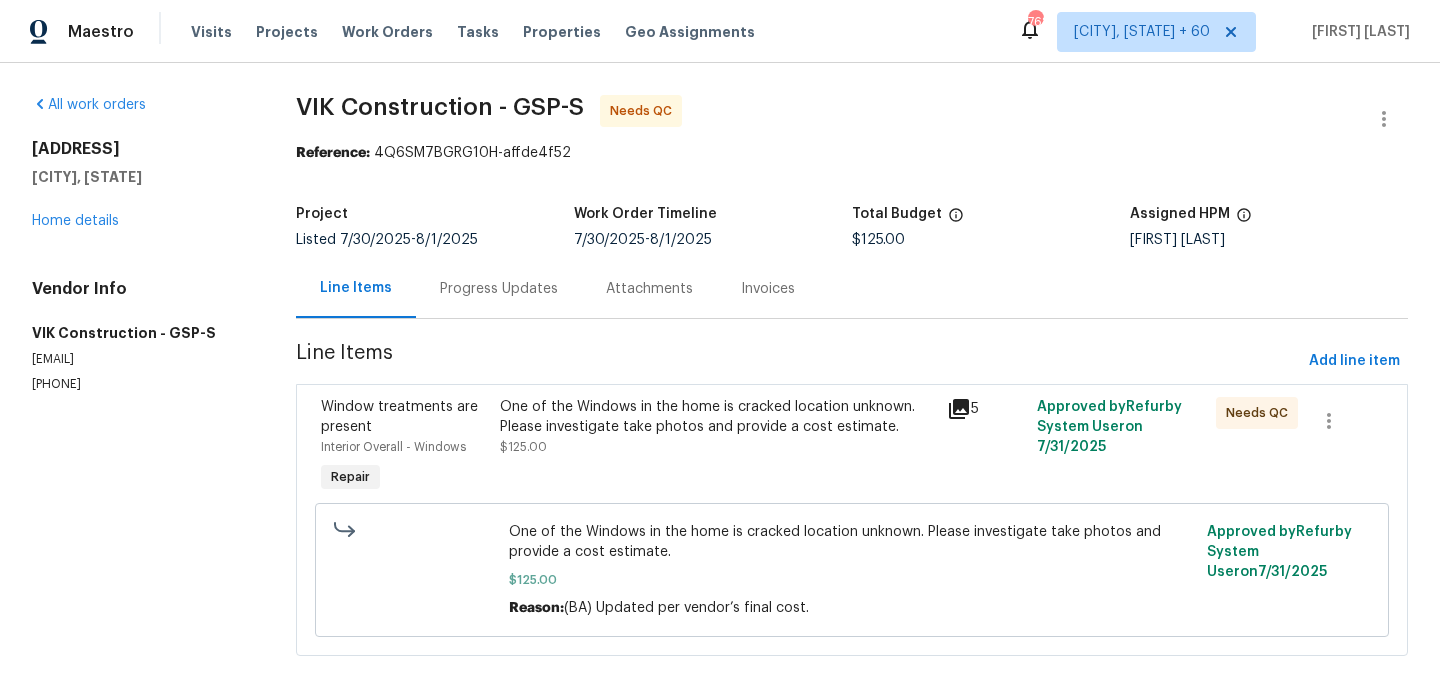 click on "Progress Updates" at bounding box center (499, 288) 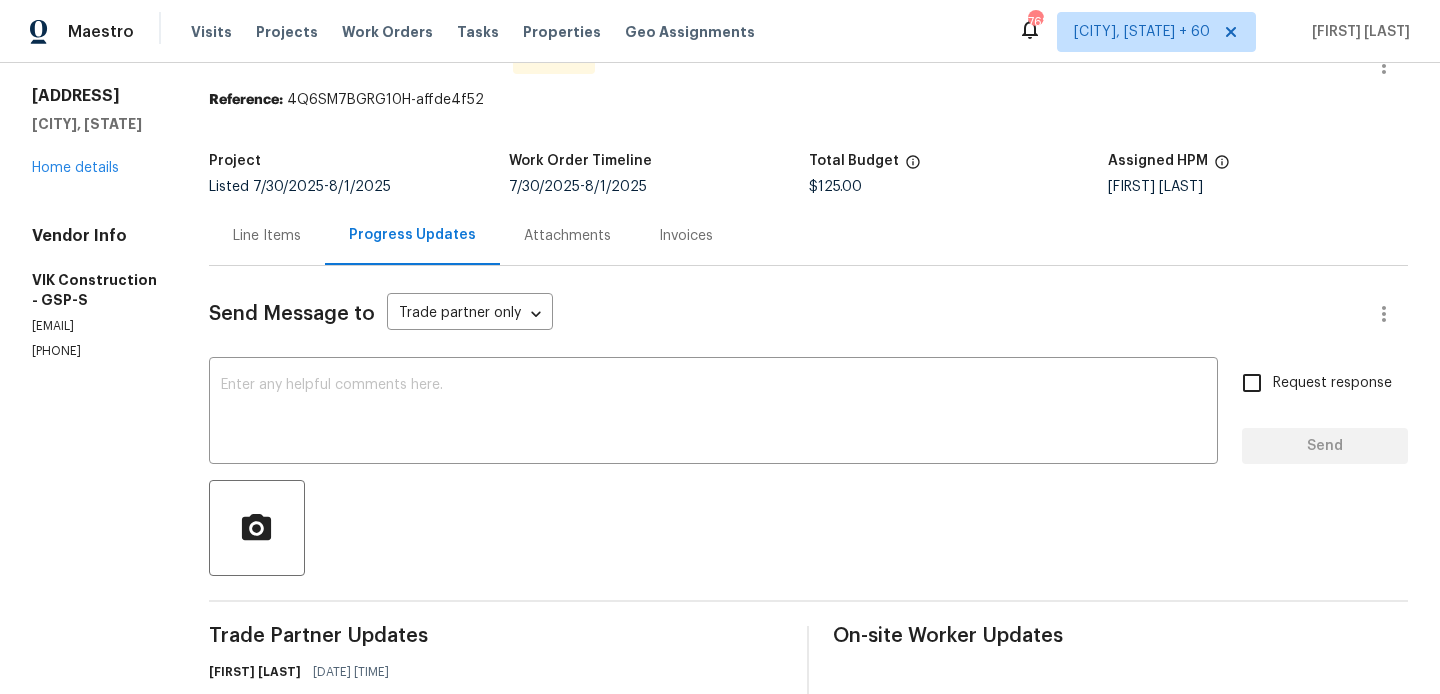 scroll, scrollTop: 199, scrollLeft: 0, axis: vertical 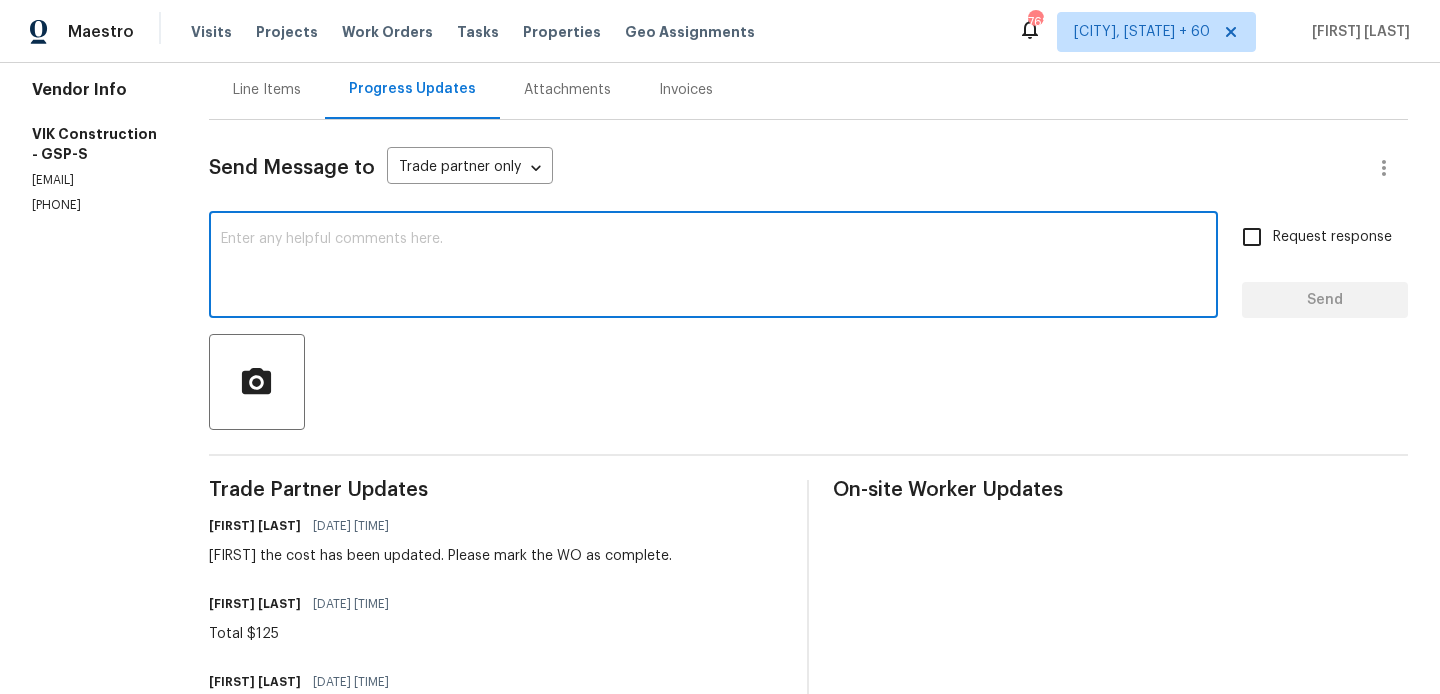 click at bounding box center [713, 267] 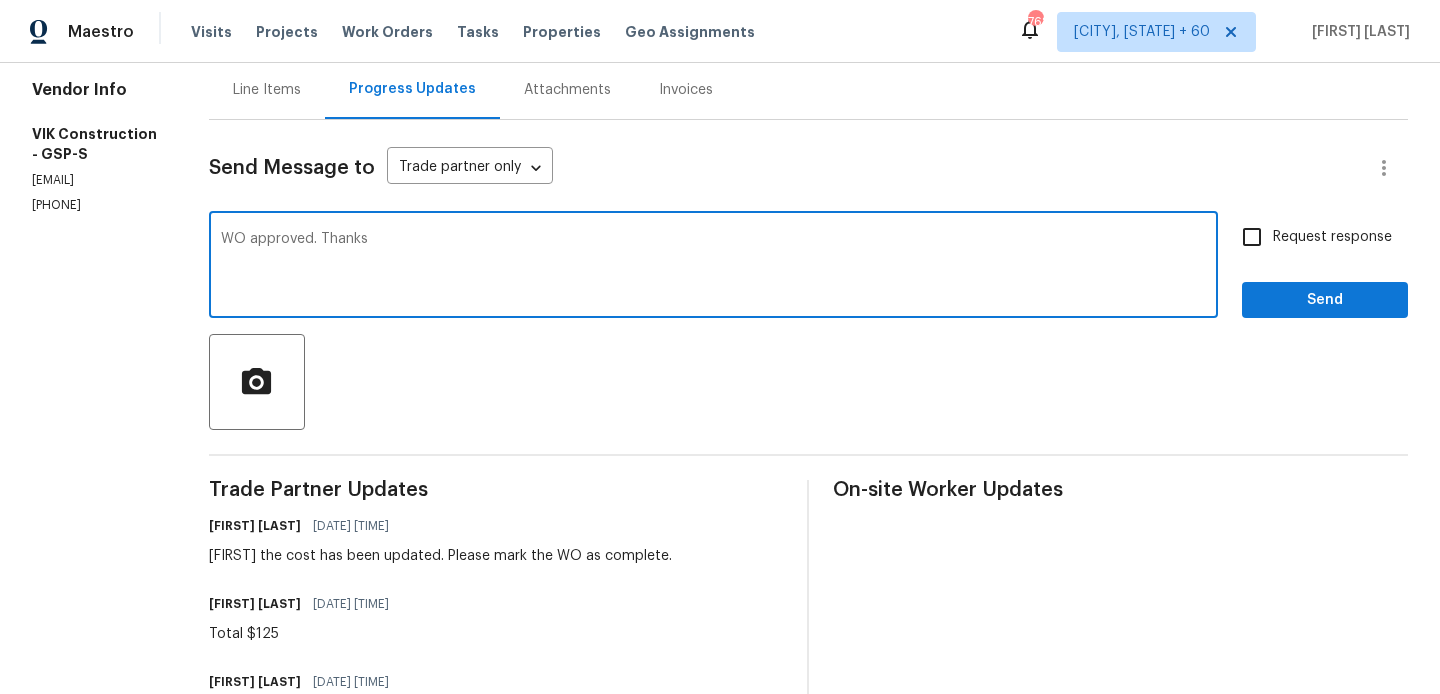 type on "WO approved. Thanks" 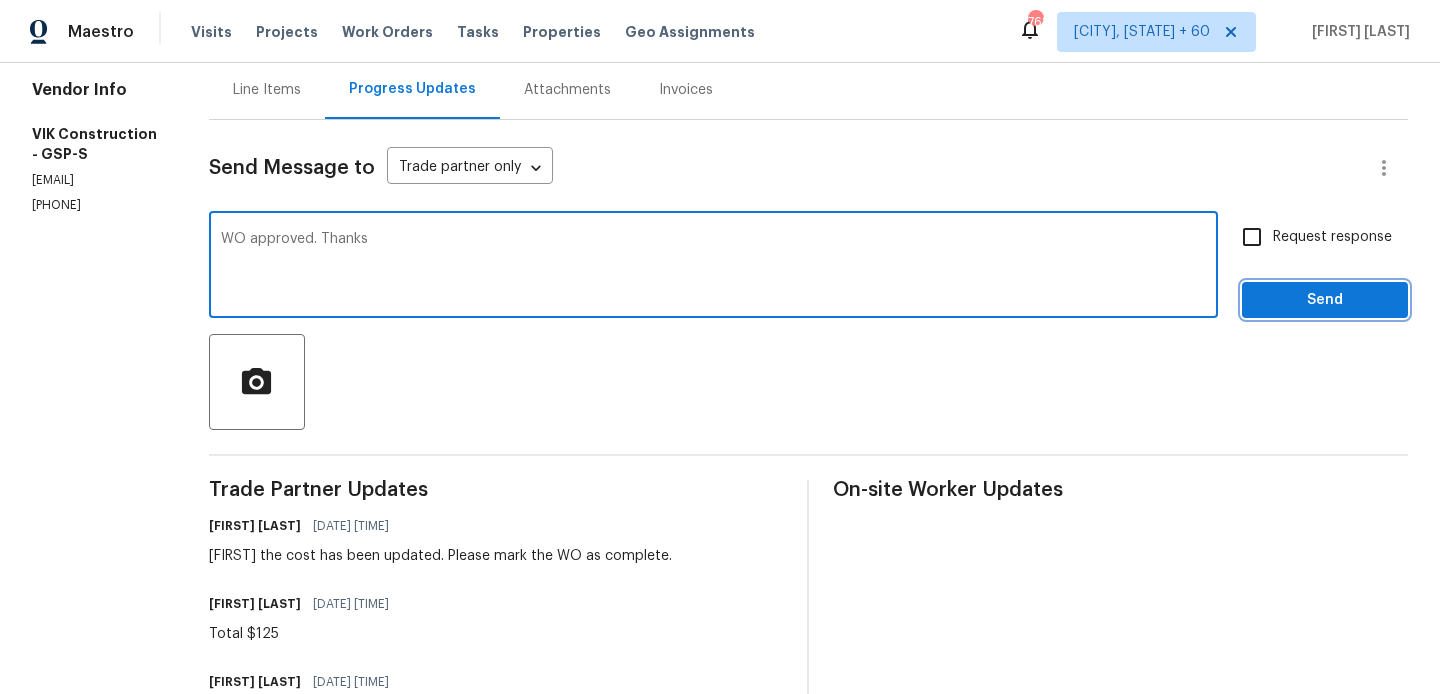 click on "Send" at bounding box center [1325, 300] 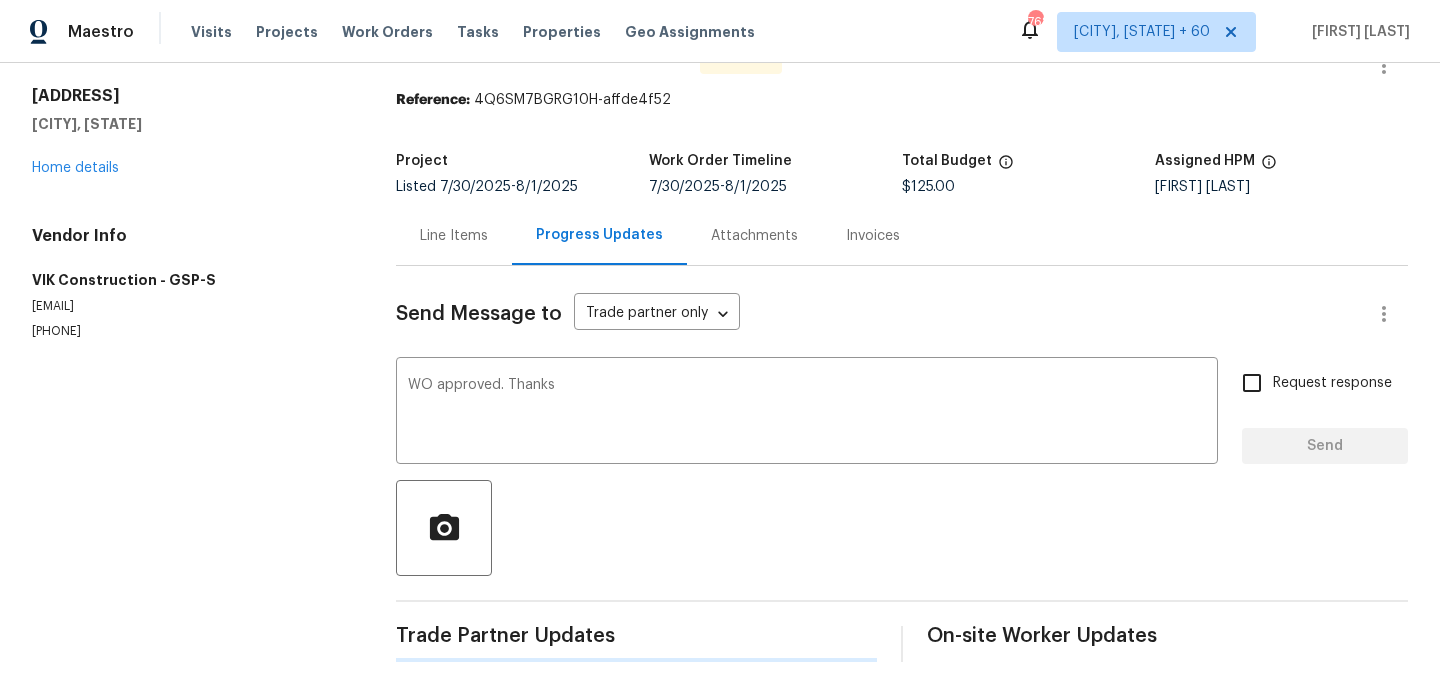 type 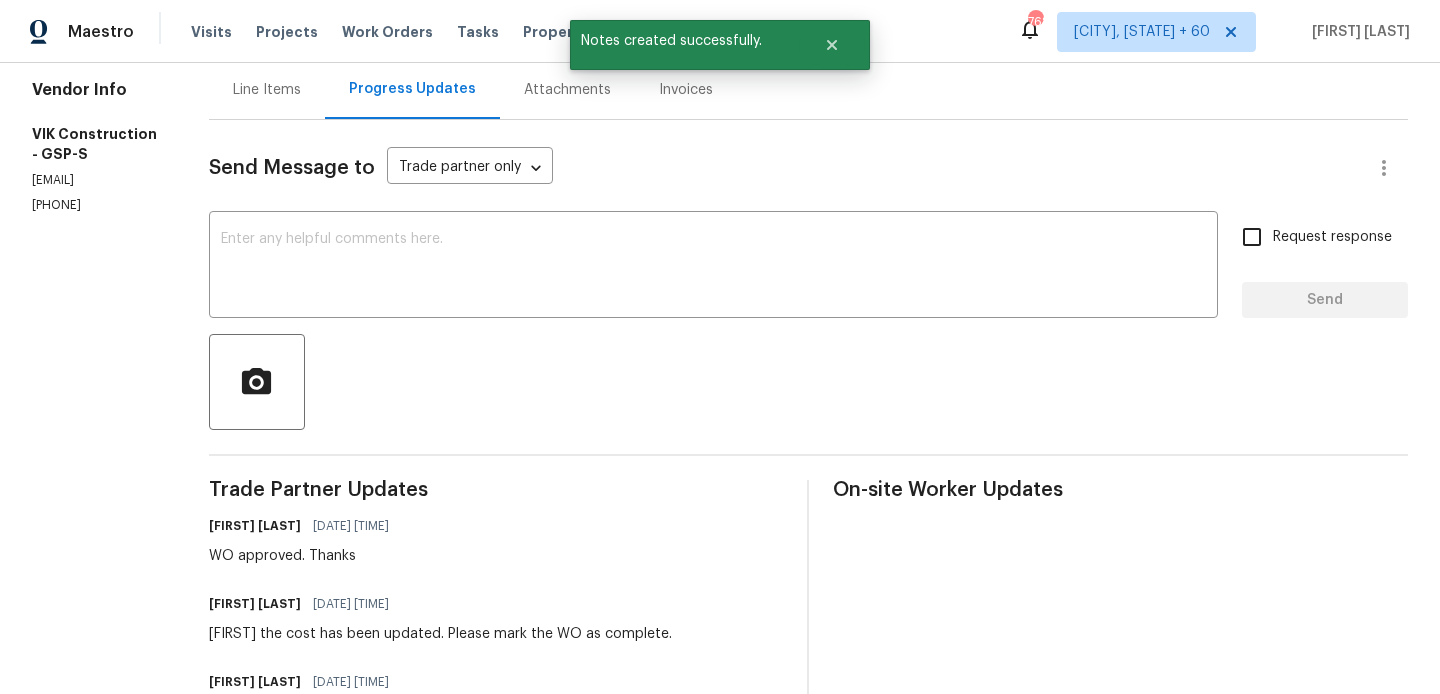 scroll, scrollTop: 0, scrollLeft: 0, axis: both 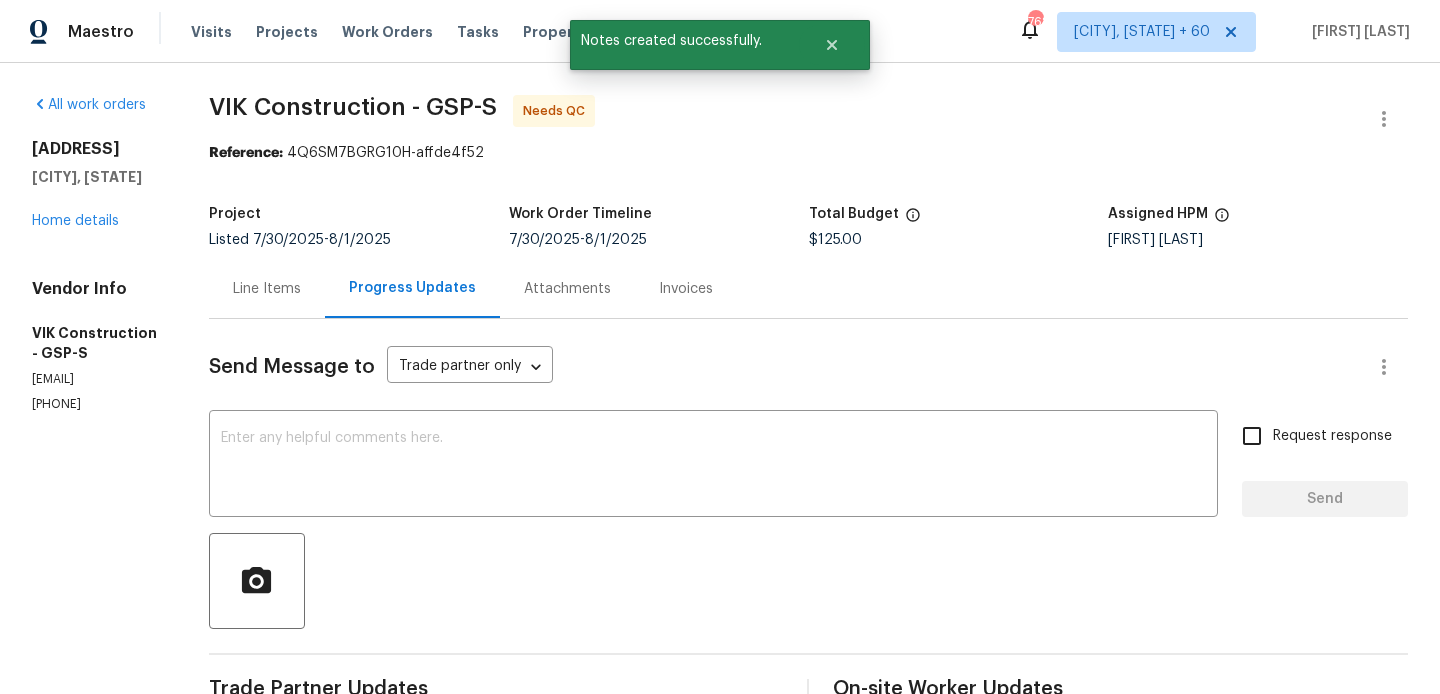 click on "Line Items" at bounding box center [267, 289] 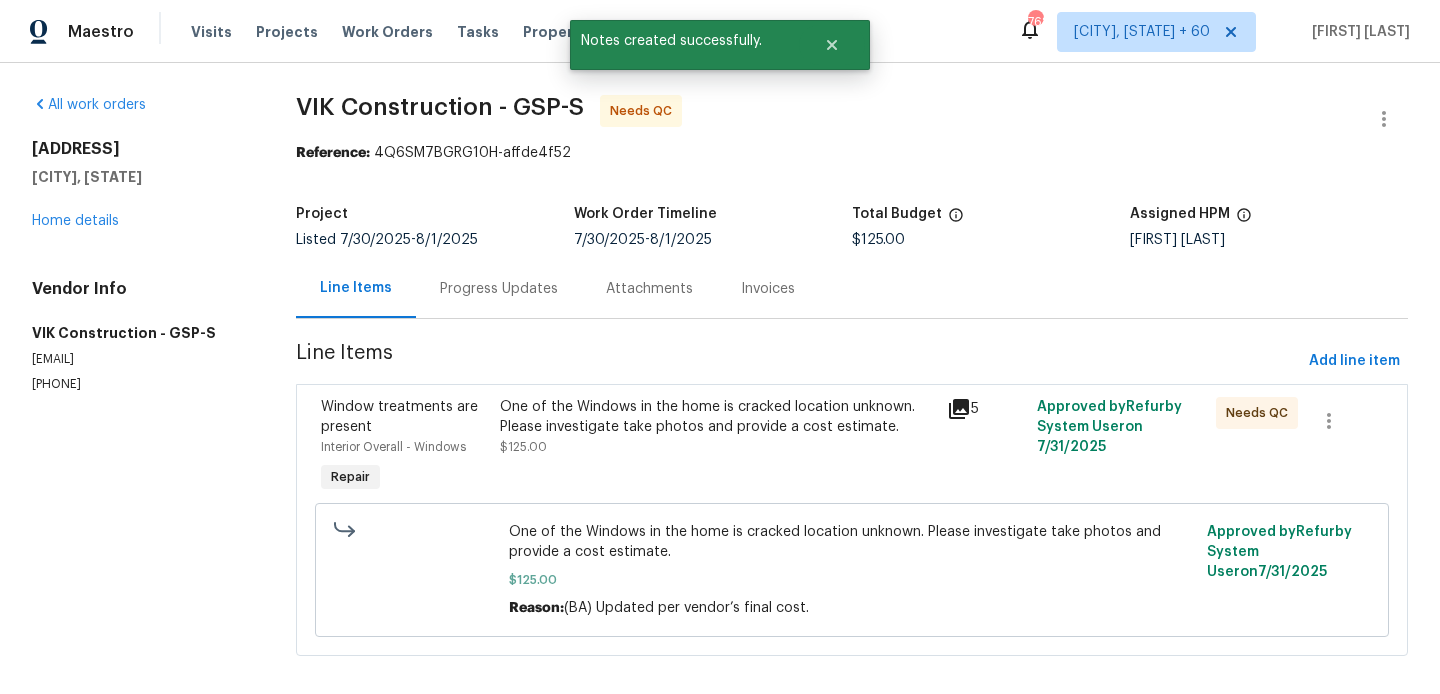 click on "One of the Windows in the home is cracked location unknown. Please investigate take photos and provide a cost estimate. $125.00" at bounding box center [718, 427] 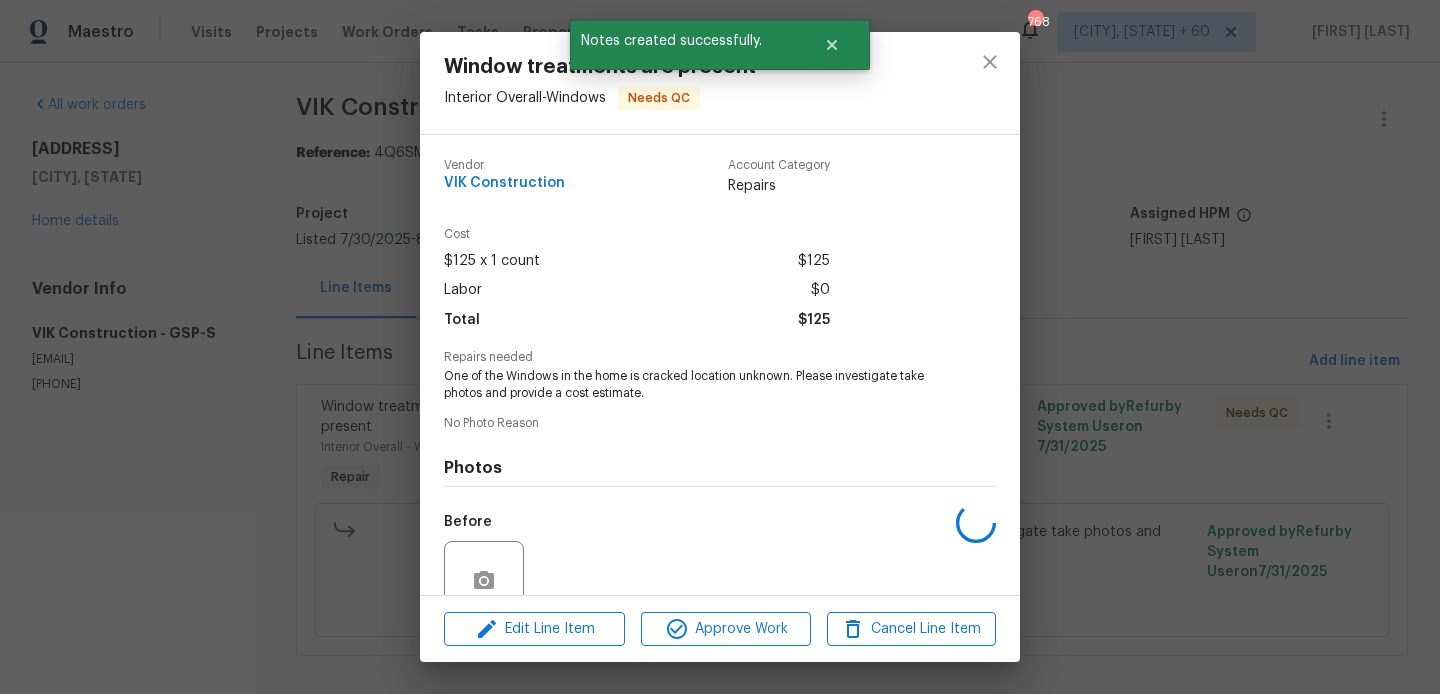 scroll, scrollTop: 176, scrollLeft: 0, axis: vertical 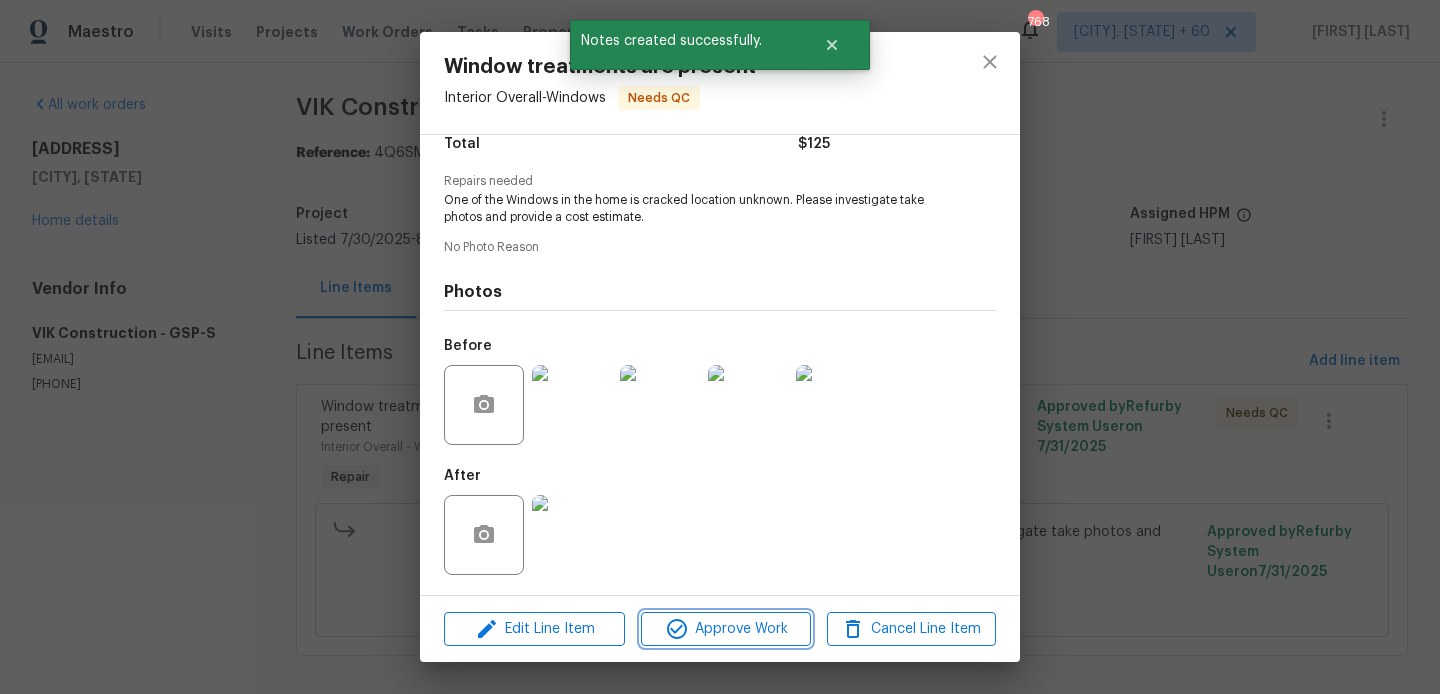 click on "Approve Work" at bounding box center (725, 629) 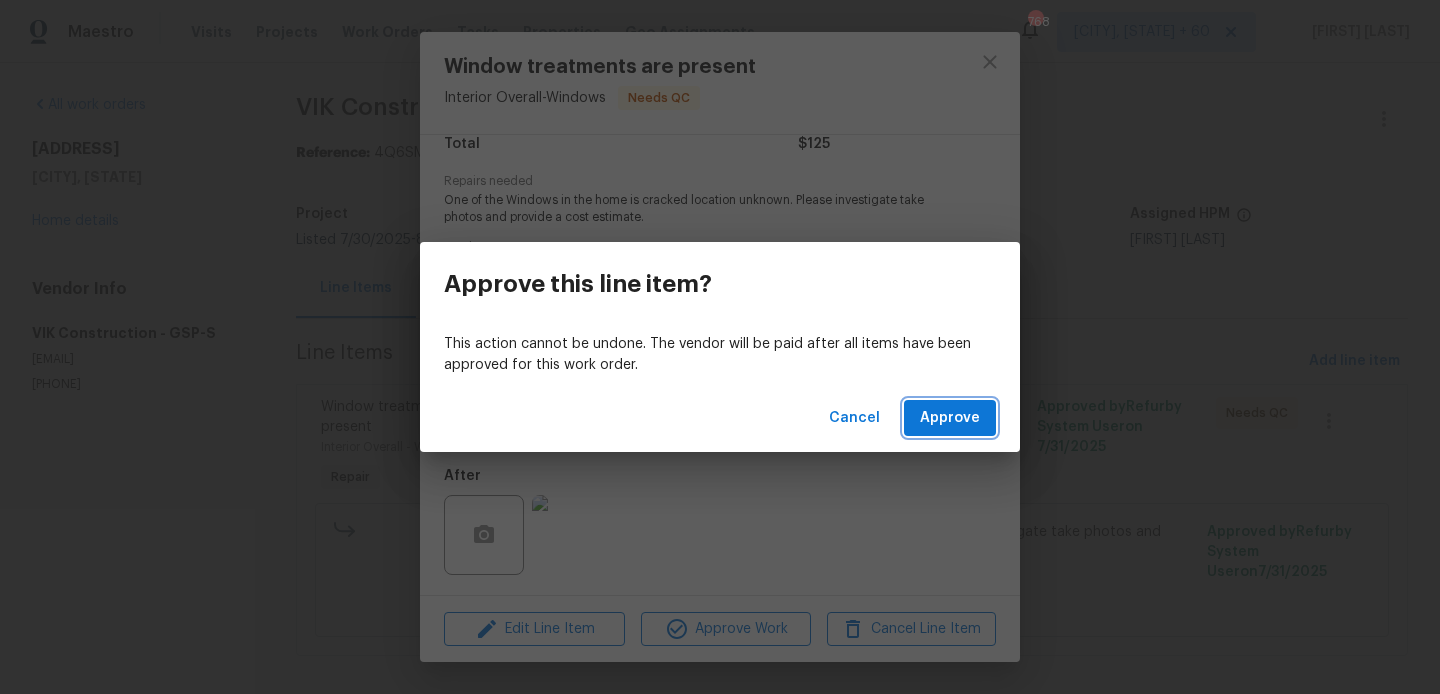 click on "Approve" at bounding box center (950, 418) 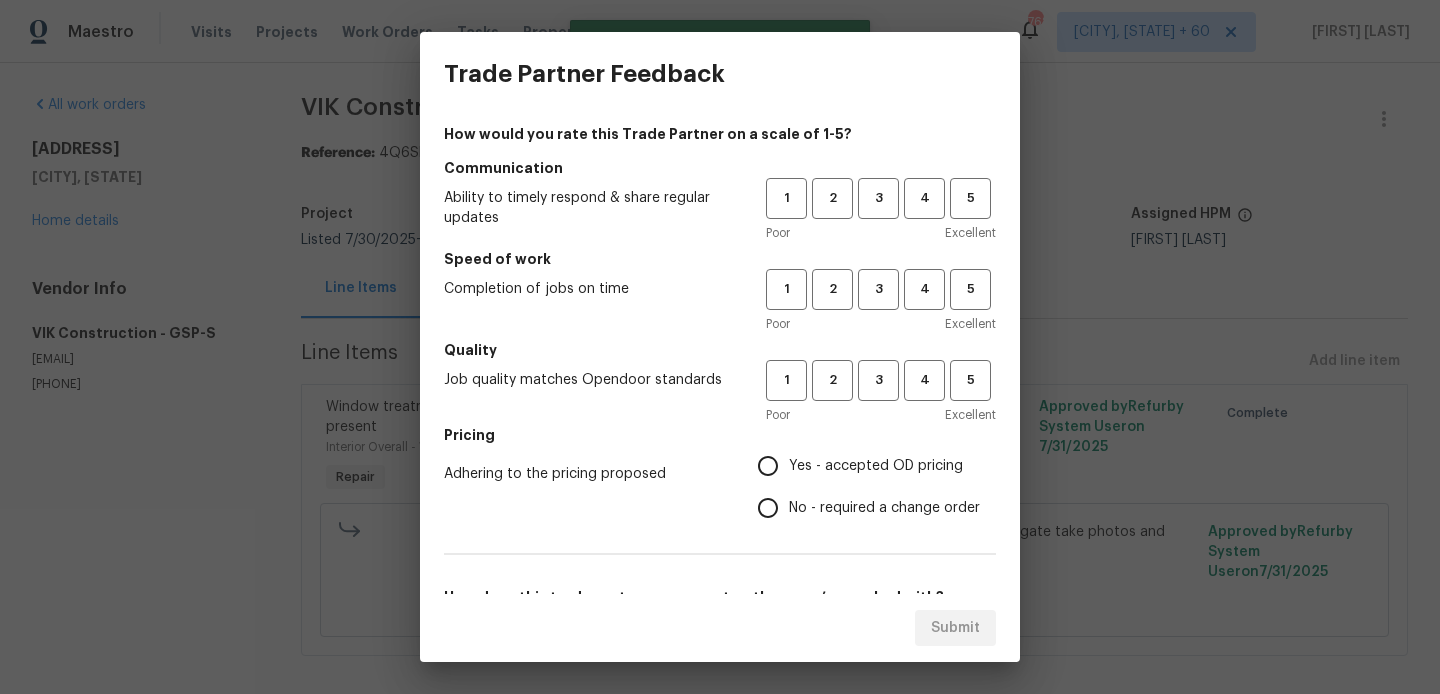 click on "Poor Excellent" at bounding box center [881, 233] 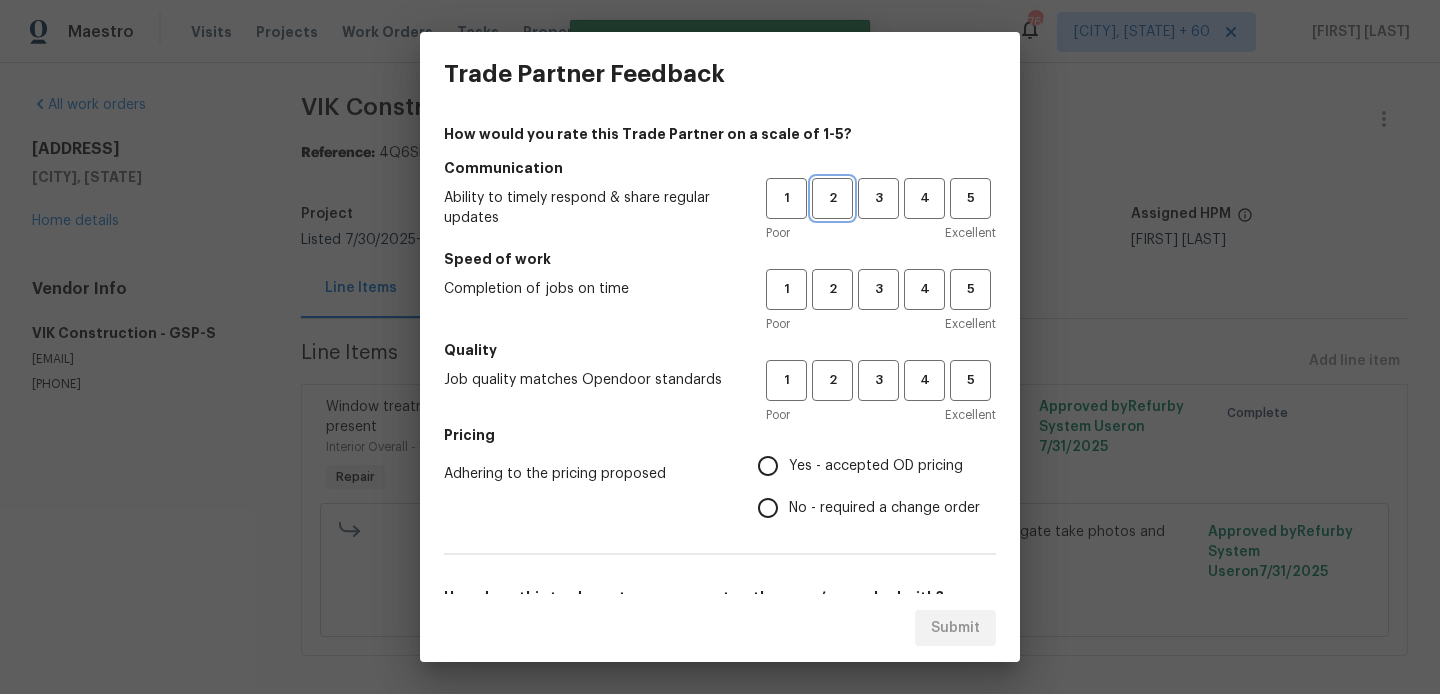 click on "2" at bounding box center [832, 198] 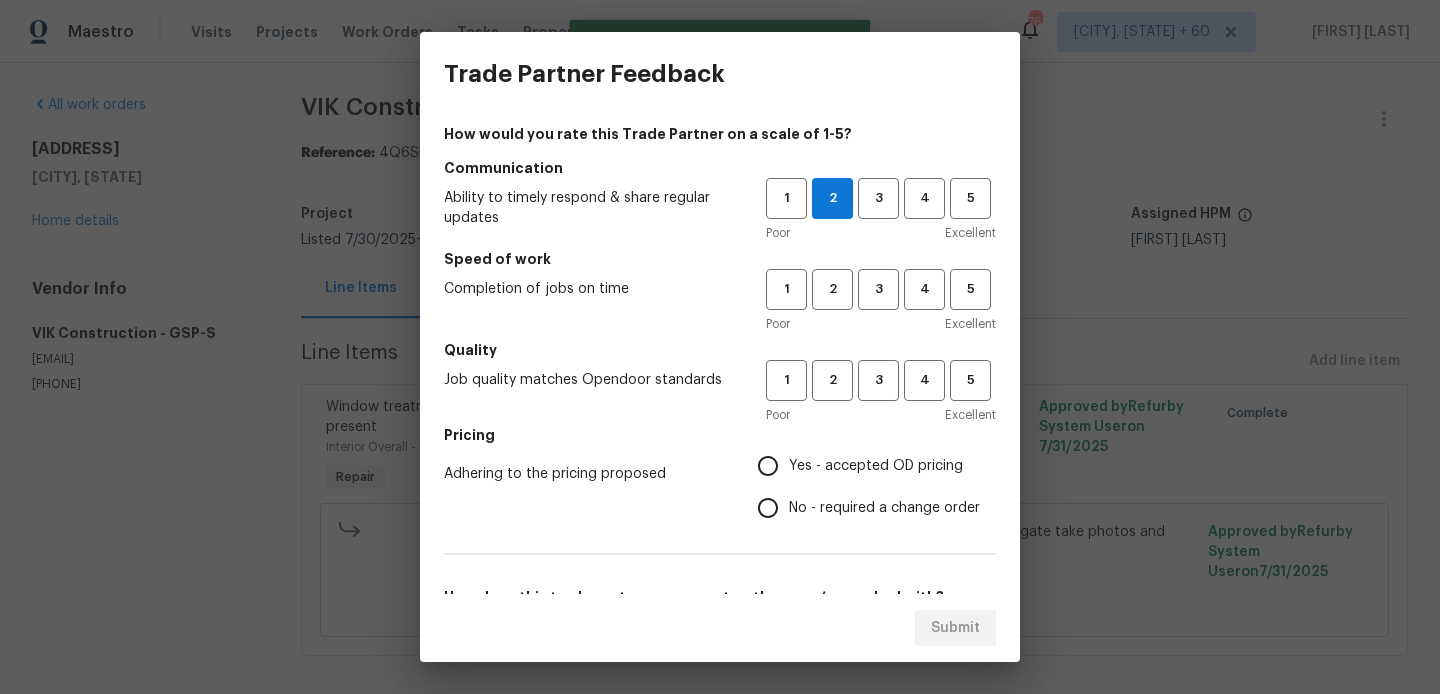 click on "Poor Excellent" at bounding box center (881, 324) 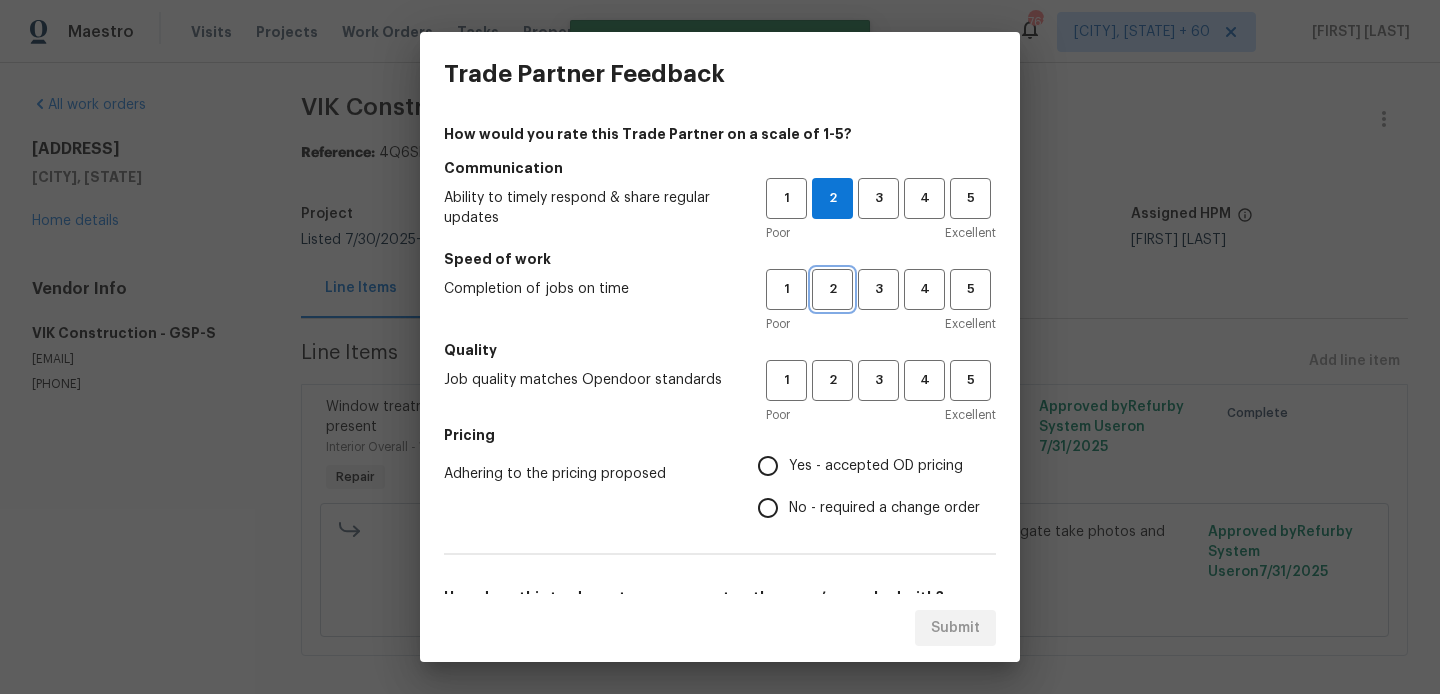 click on "2" at bounding box center (832, 289) 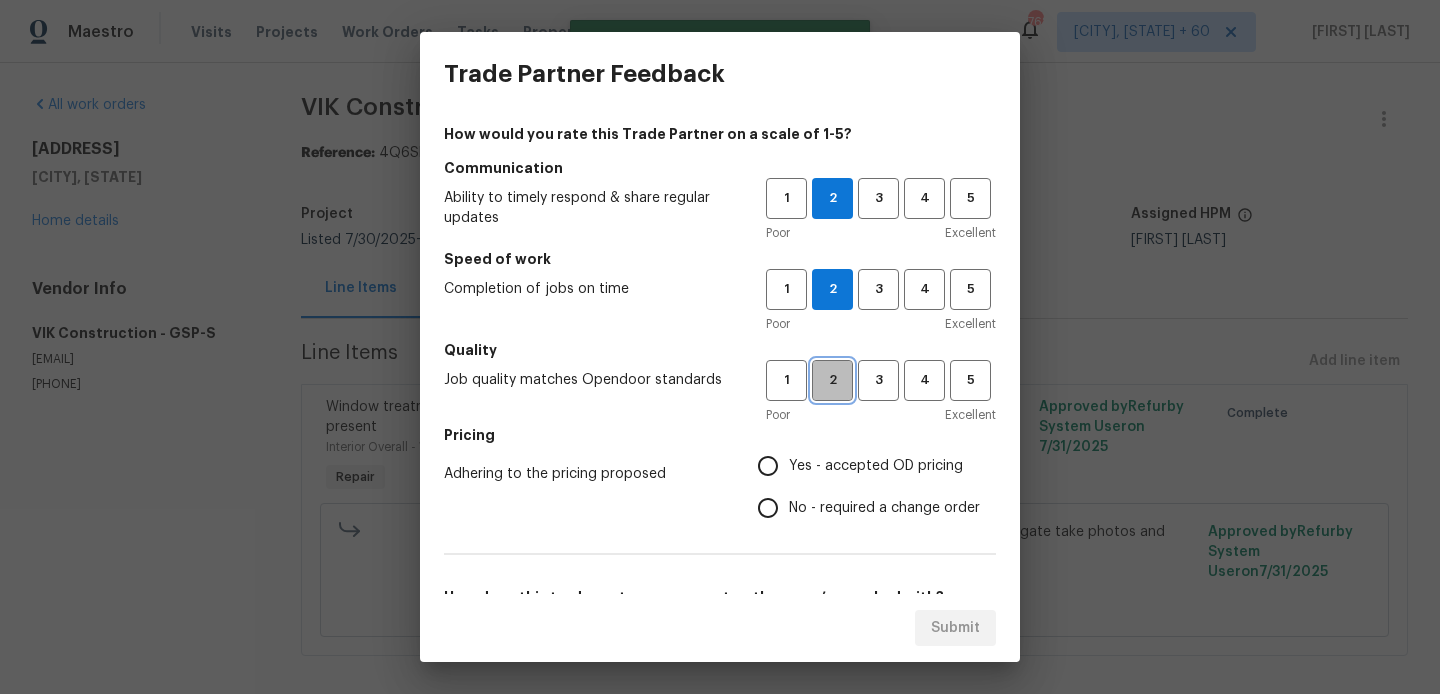click on "2" at bounding box center (832, 380) 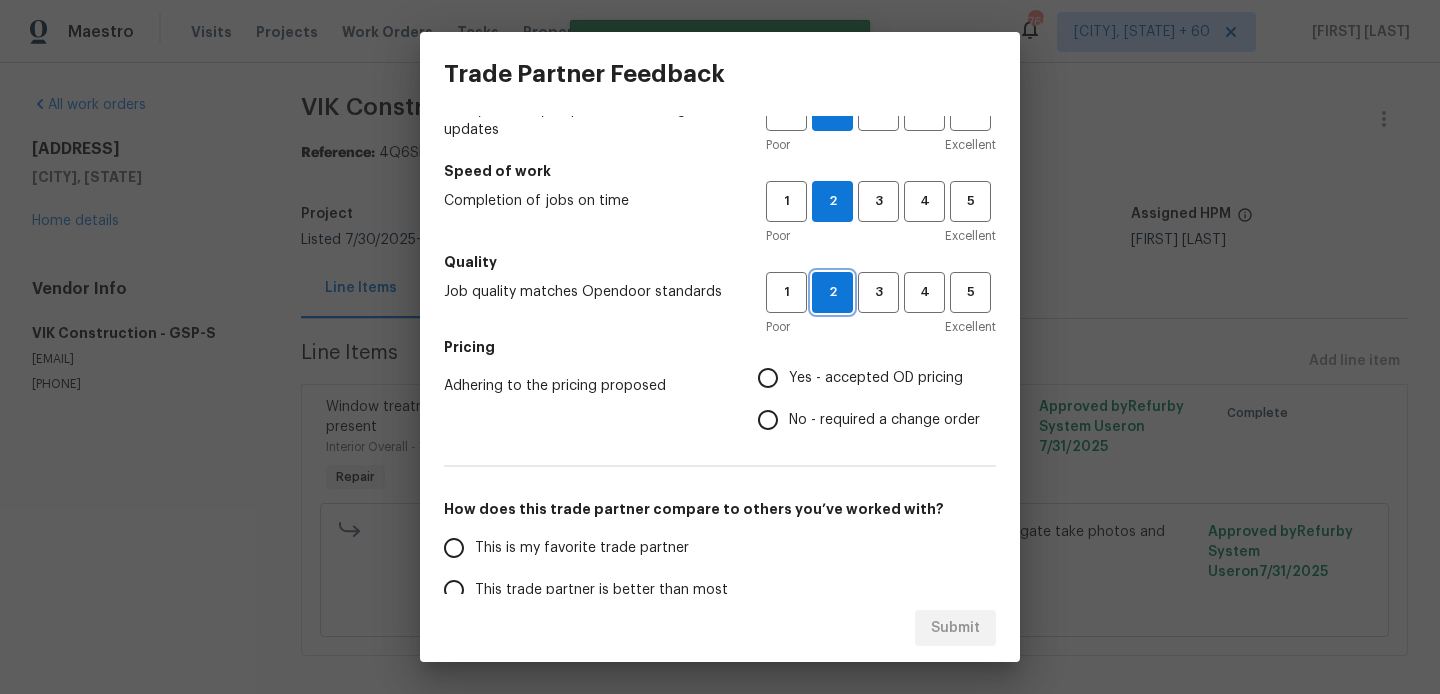 scroll, scrollTop: 102, scrollLeft: 0, axis: vertical 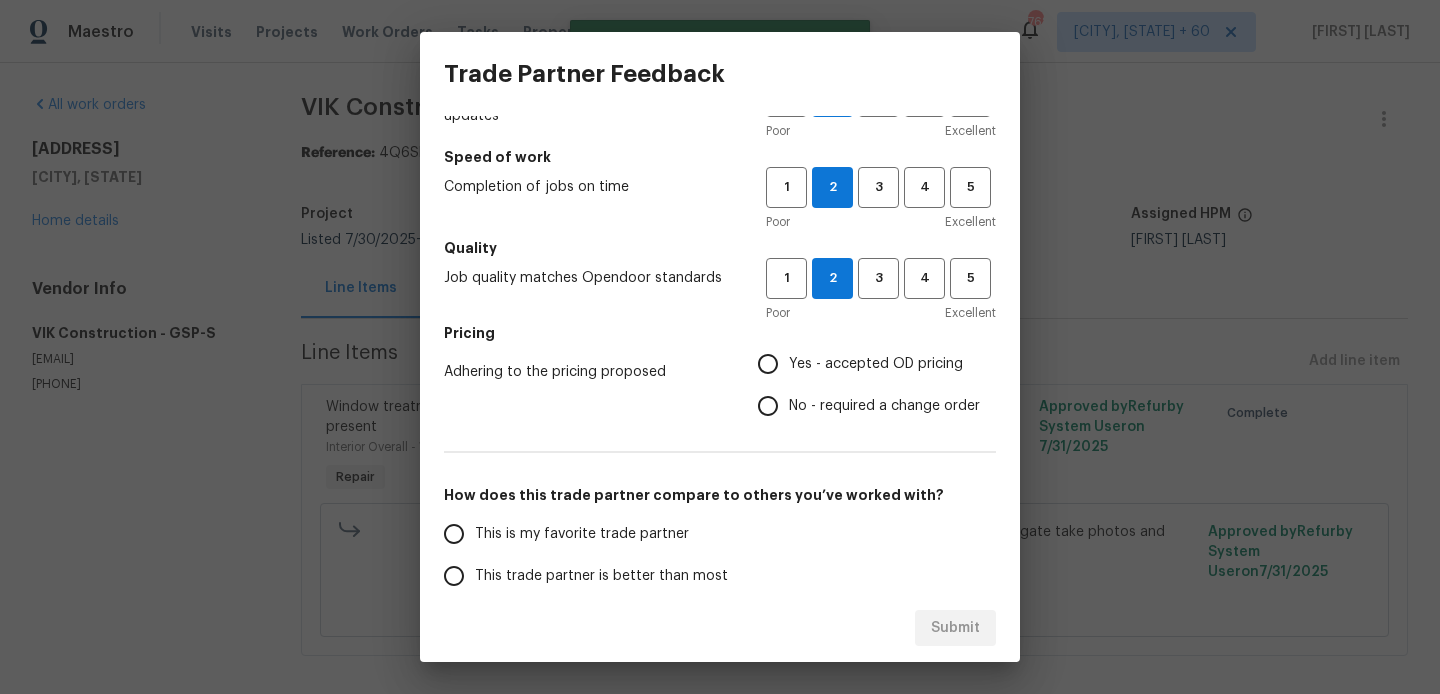 click on "No - required a change order" at bounding box center [884, 406] 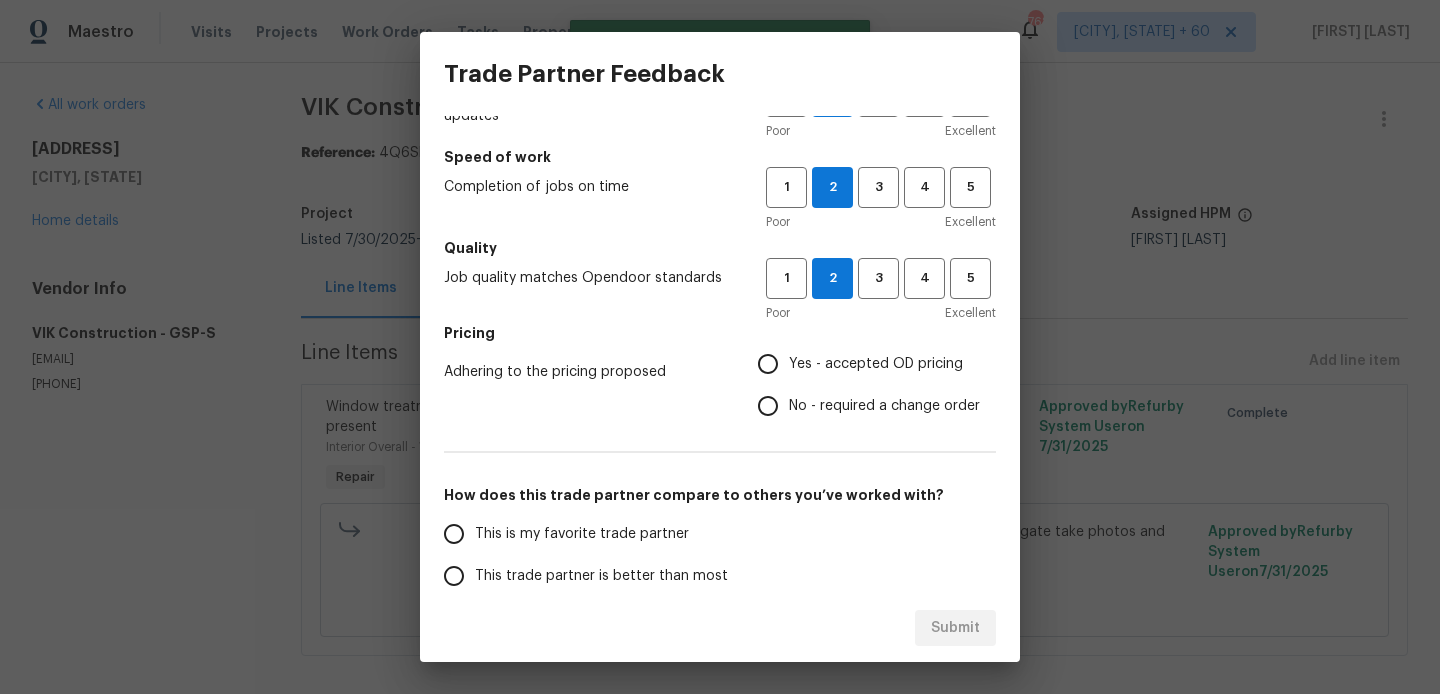 click on "No - required a change order" at bounding box center (768, 406) 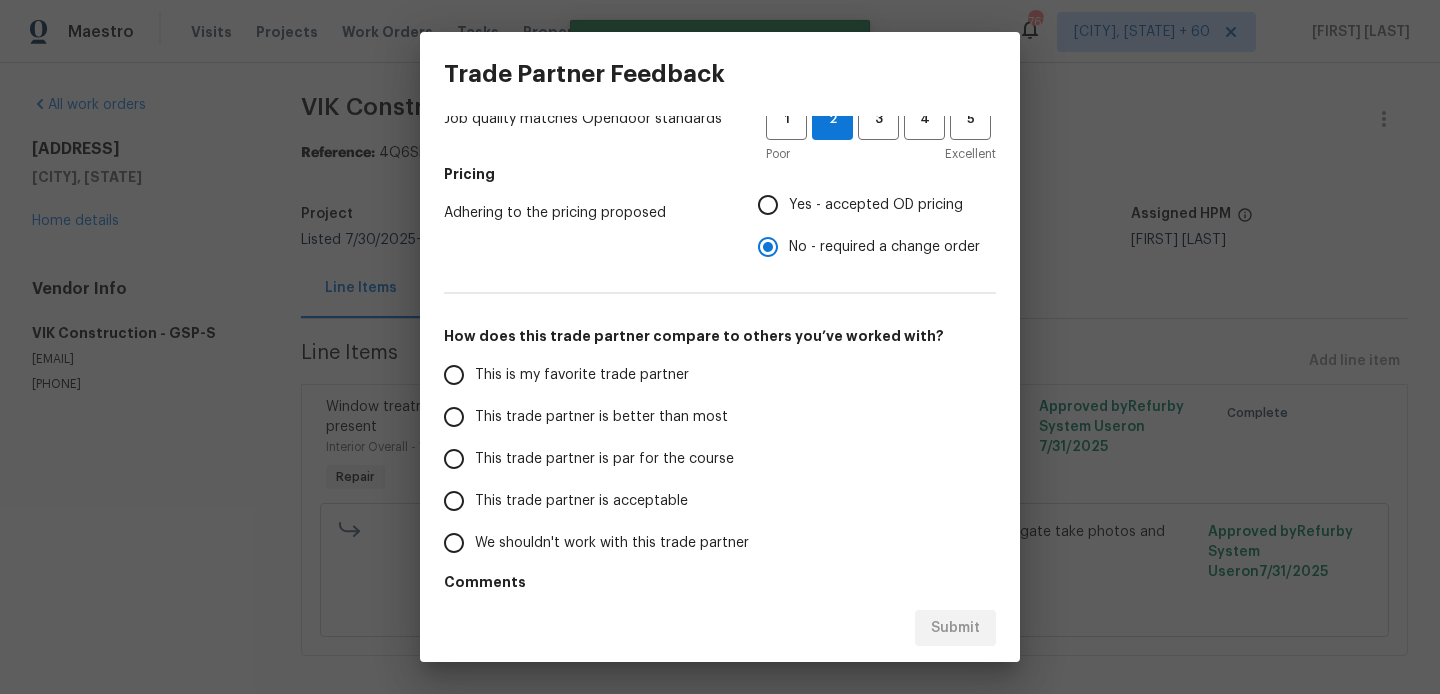 scroll, scrollTop: 262, scrollLeft: 0, axis: vertical 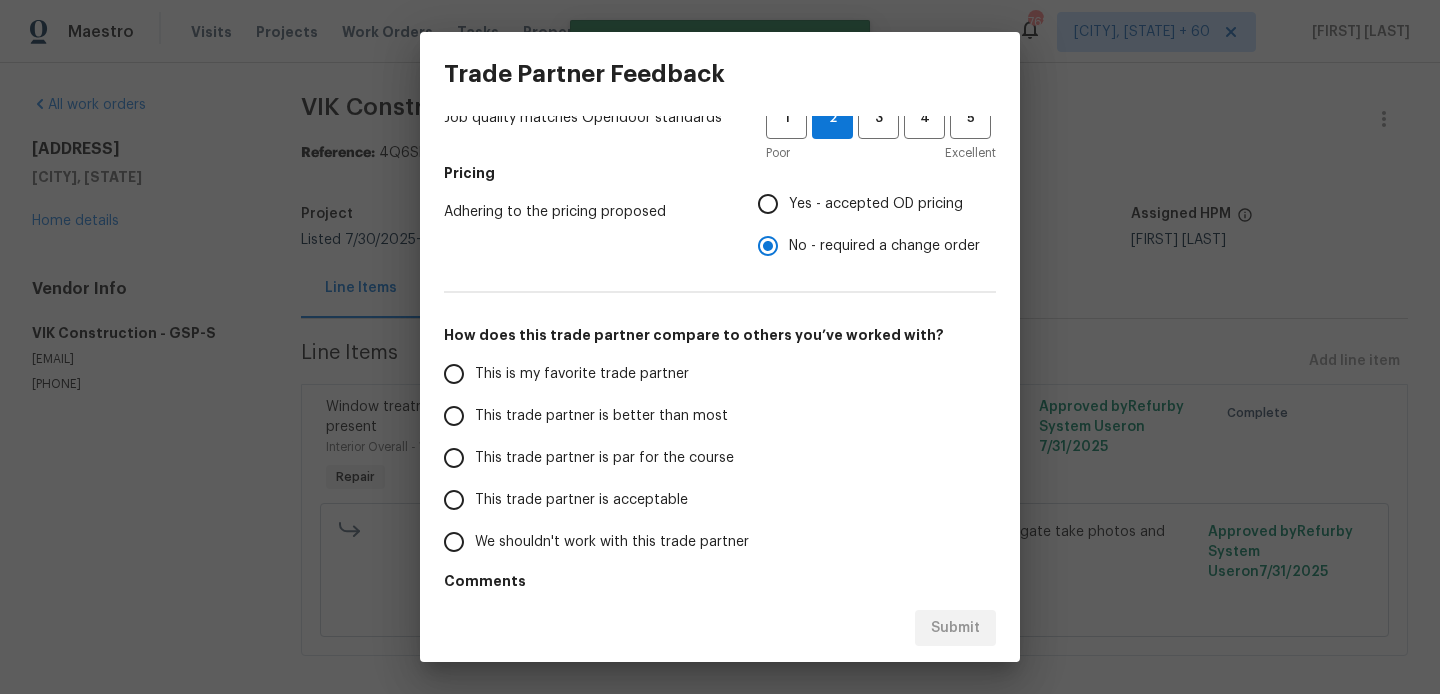 click on "This trade partner is better than most" at bounding box center (591, 416) 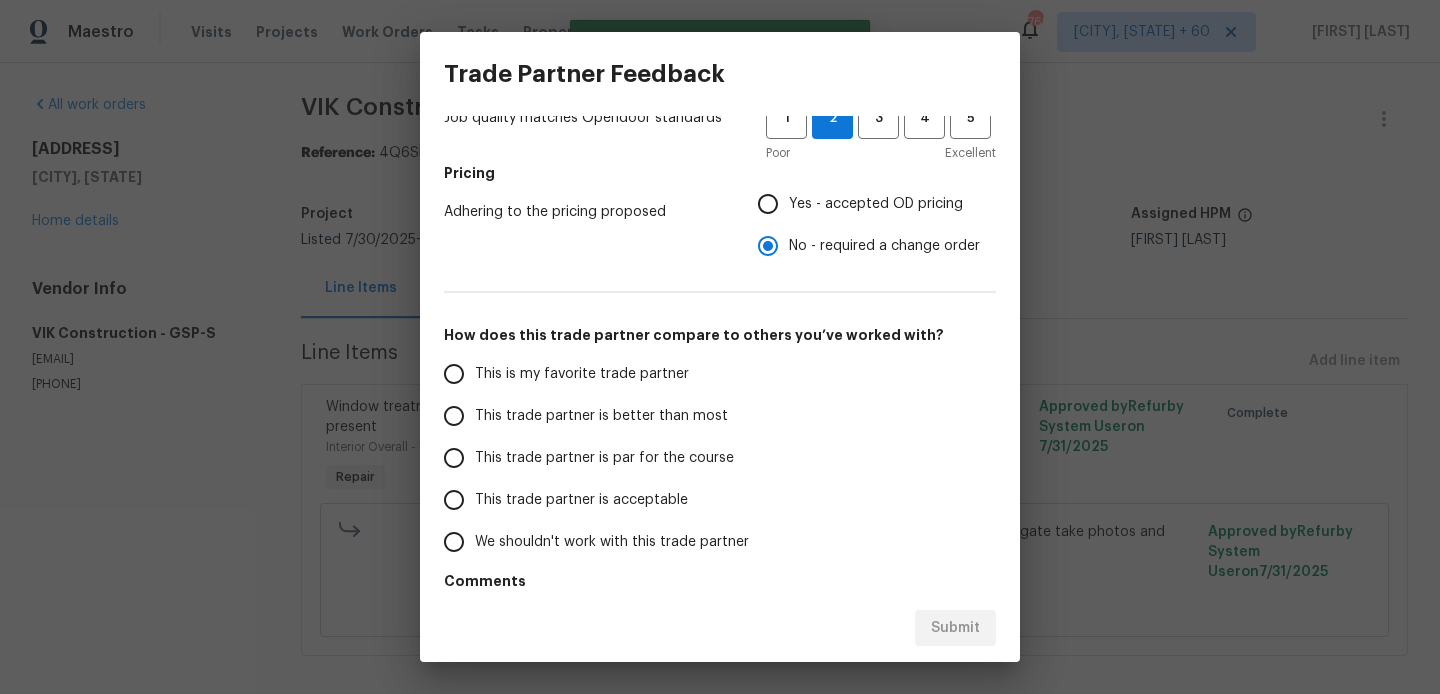 click on "This trade partner is better than most" at bounding box center (454, 416) 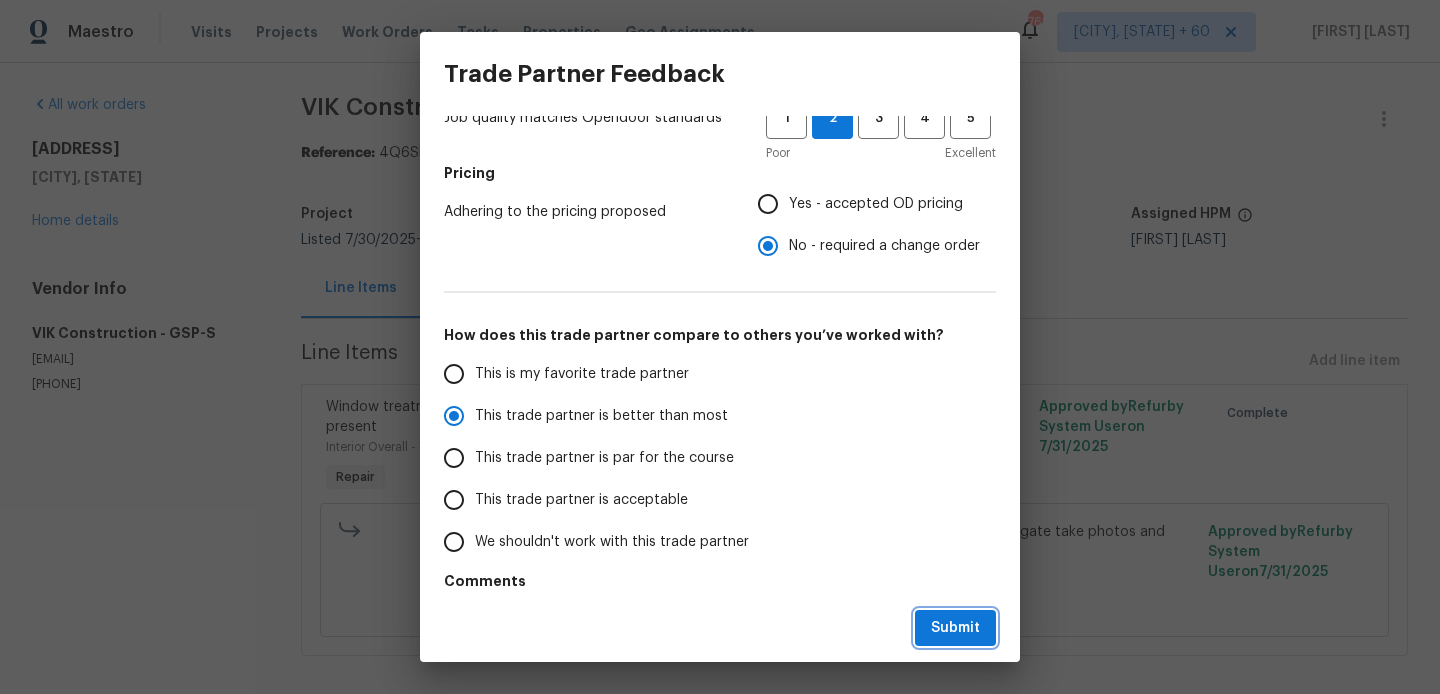 click on "Submit" at bounding box center [955, 628] 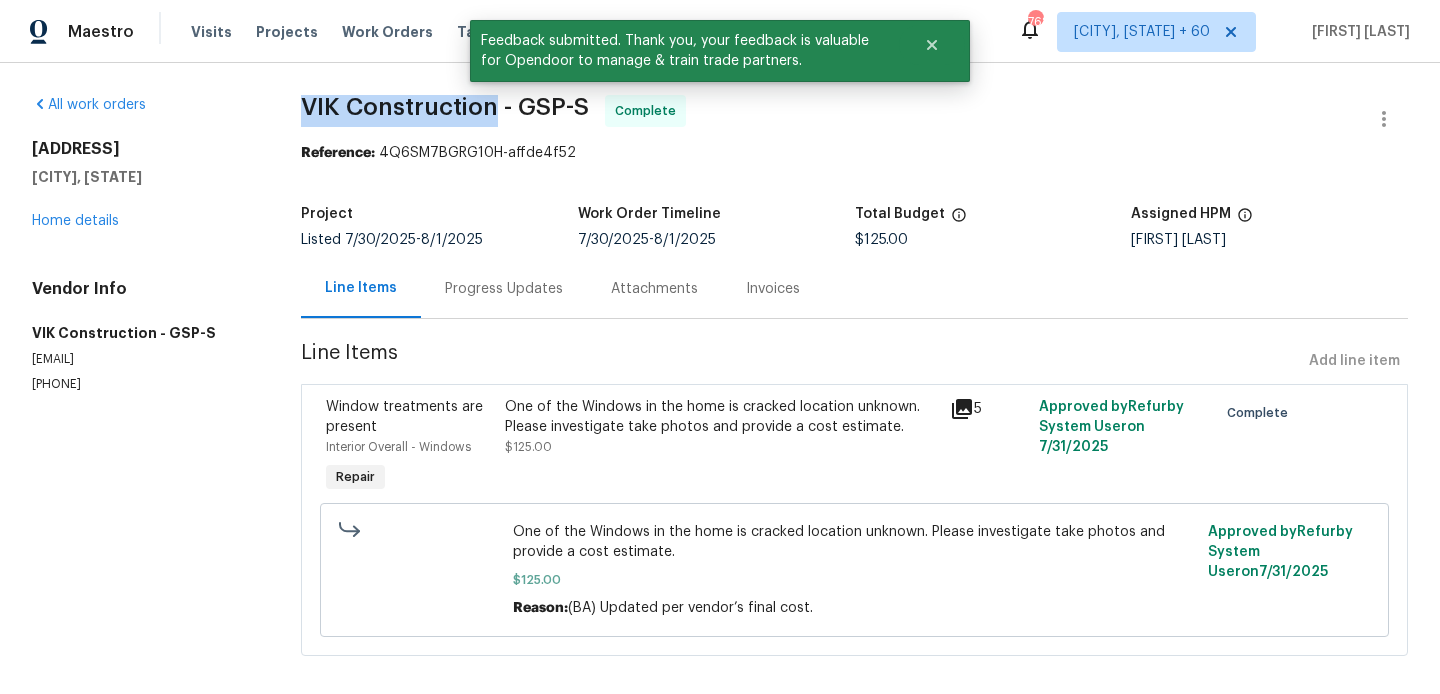 drag, startPoint x: 305, startPoint y: 112, endPoint x: 500, endPoint y: 111, distance: 195.00256 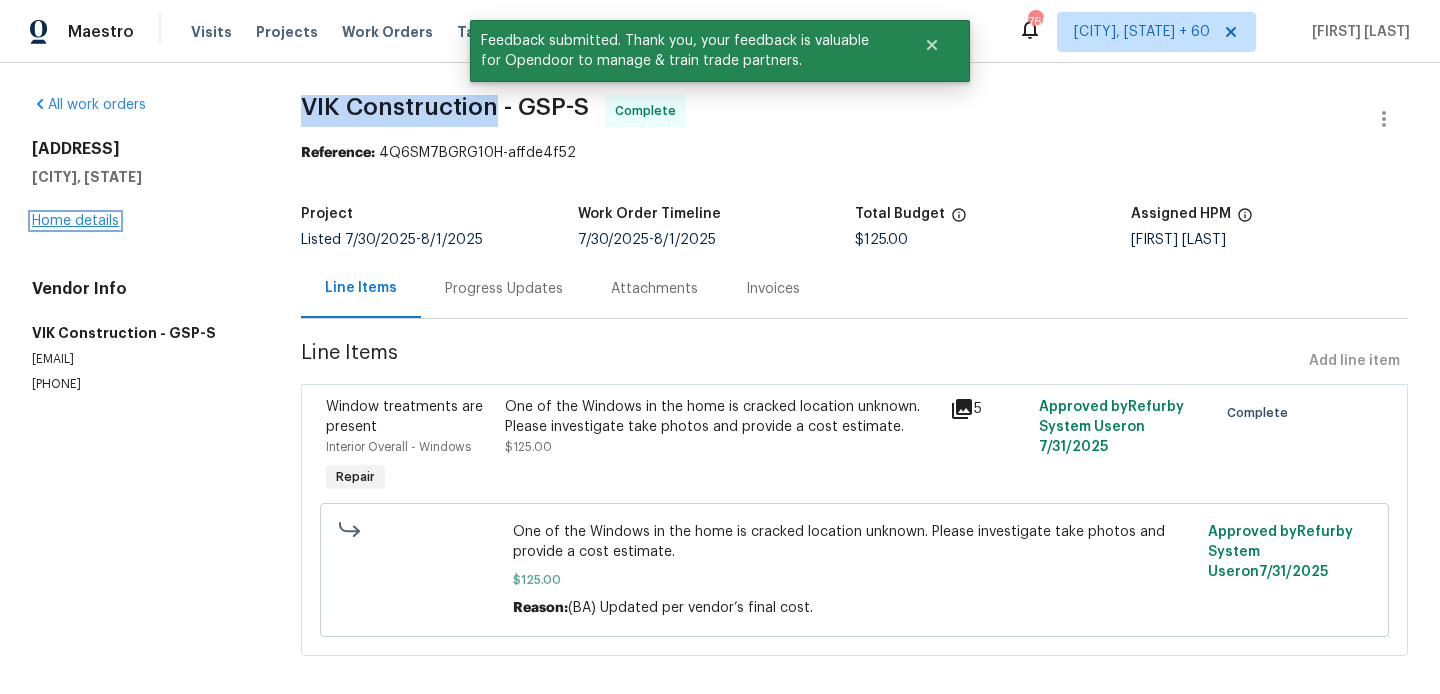 click on "Home details" at bounding box center (75, 221) 